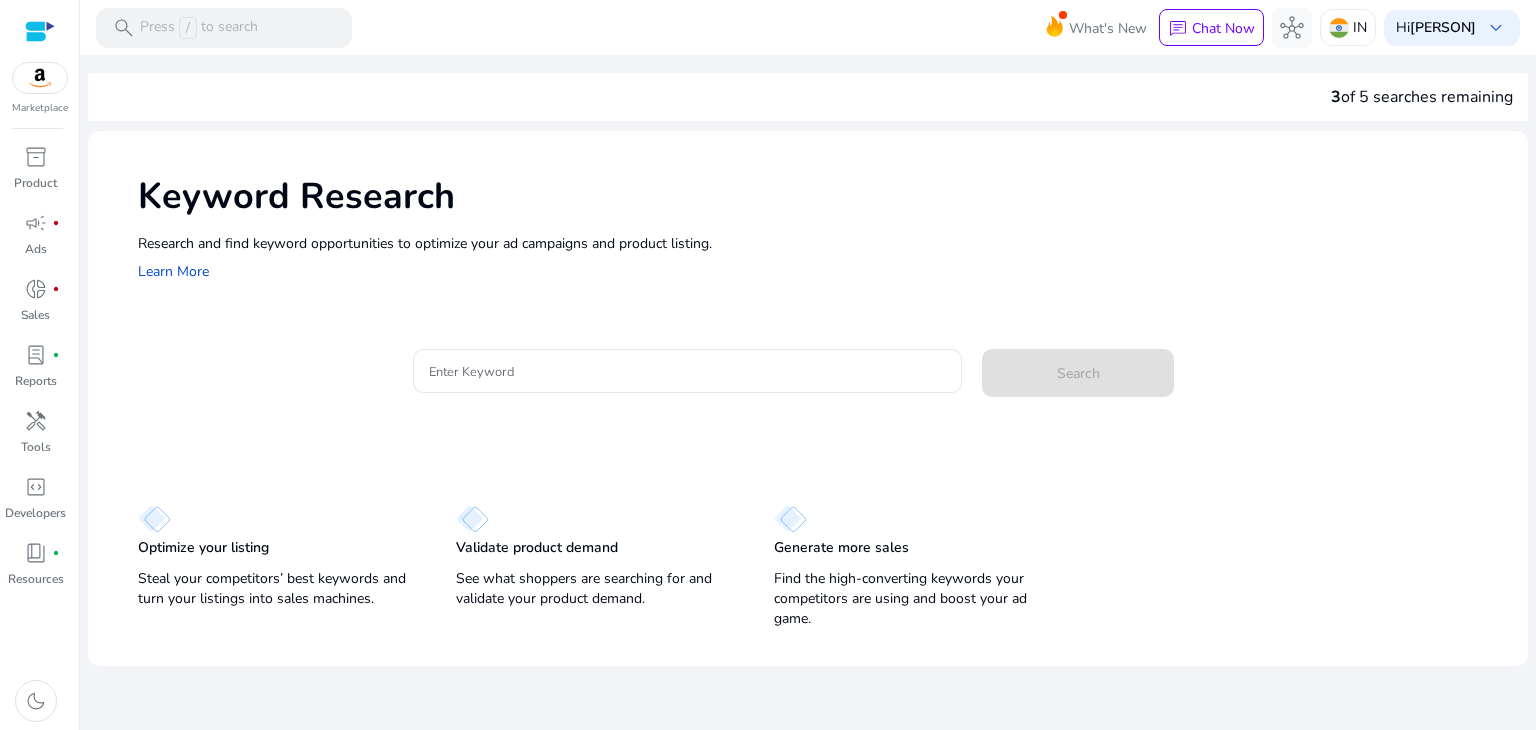 scroll, scrollTop: 0, scrollLeft: 0, axis: both 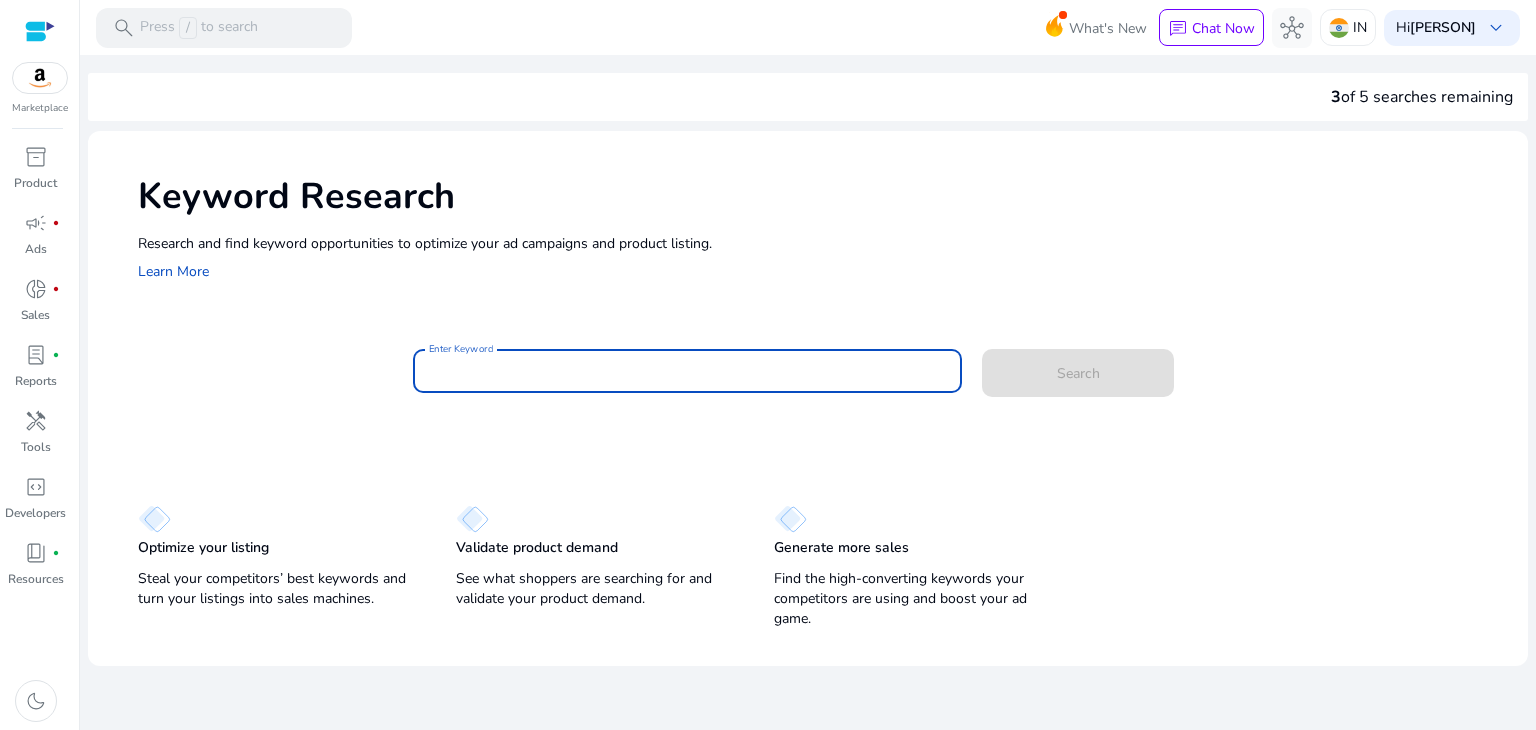 click on "Enter Keyword" at bounding box center [688, 371] 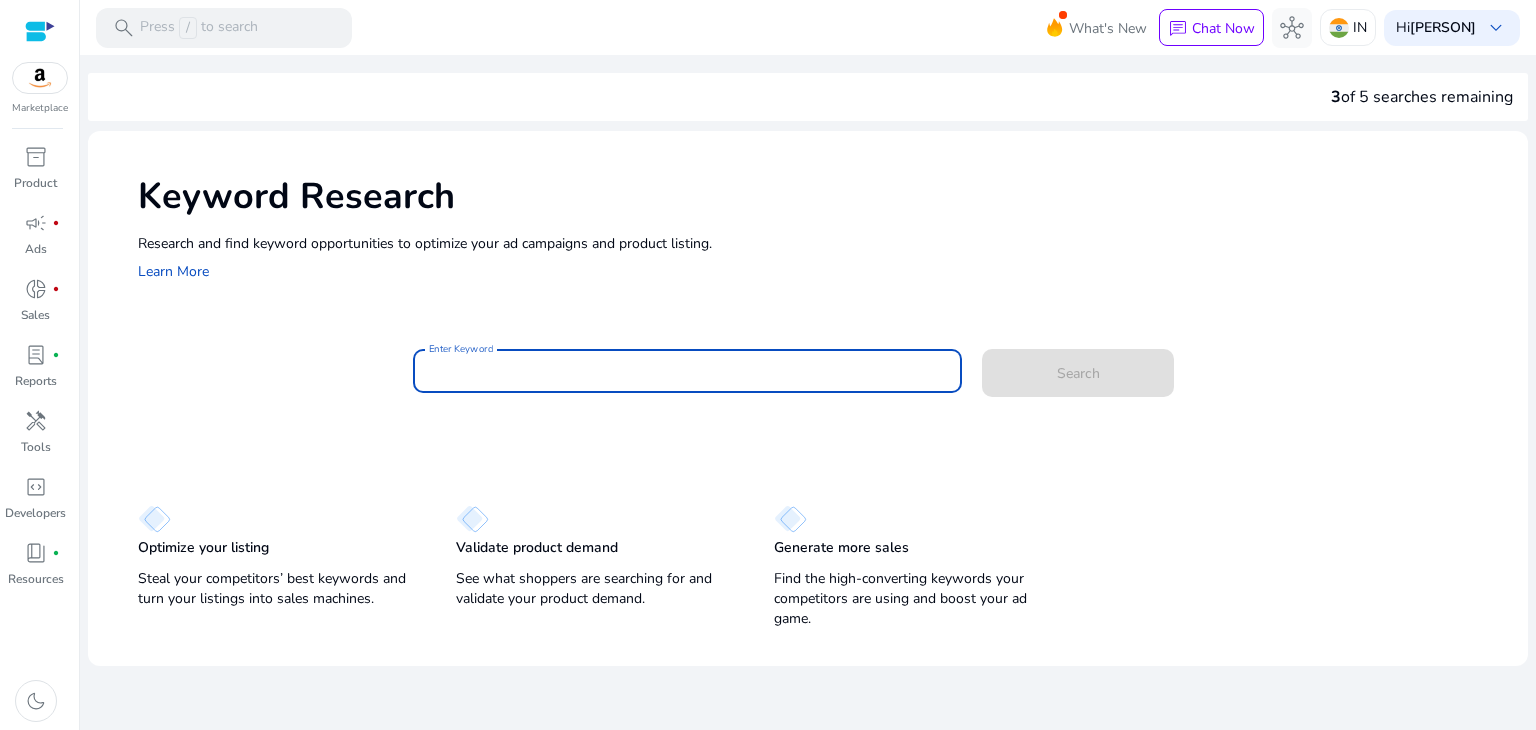 click on "Enter Keyword" at bounding box center (688, 371) 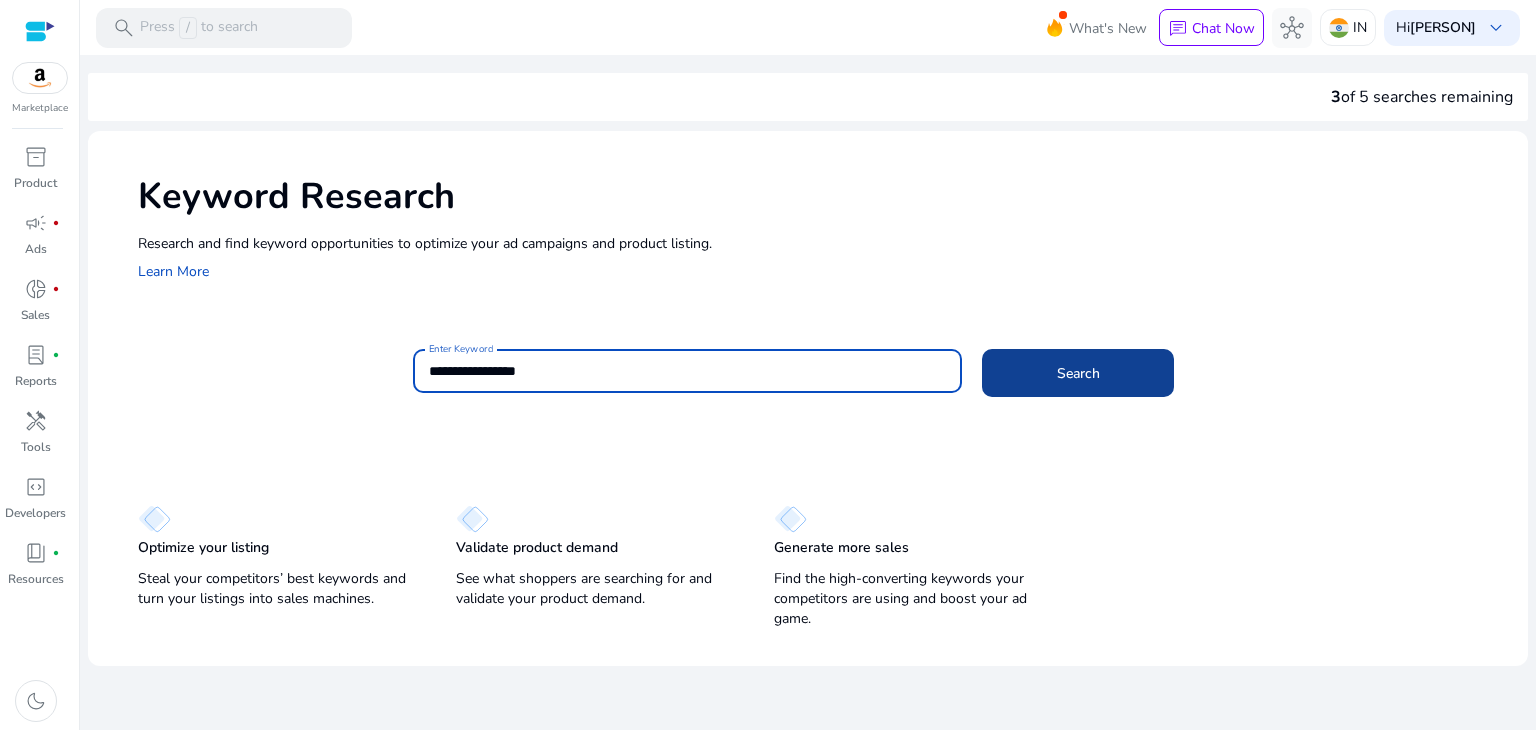 type on "**********" 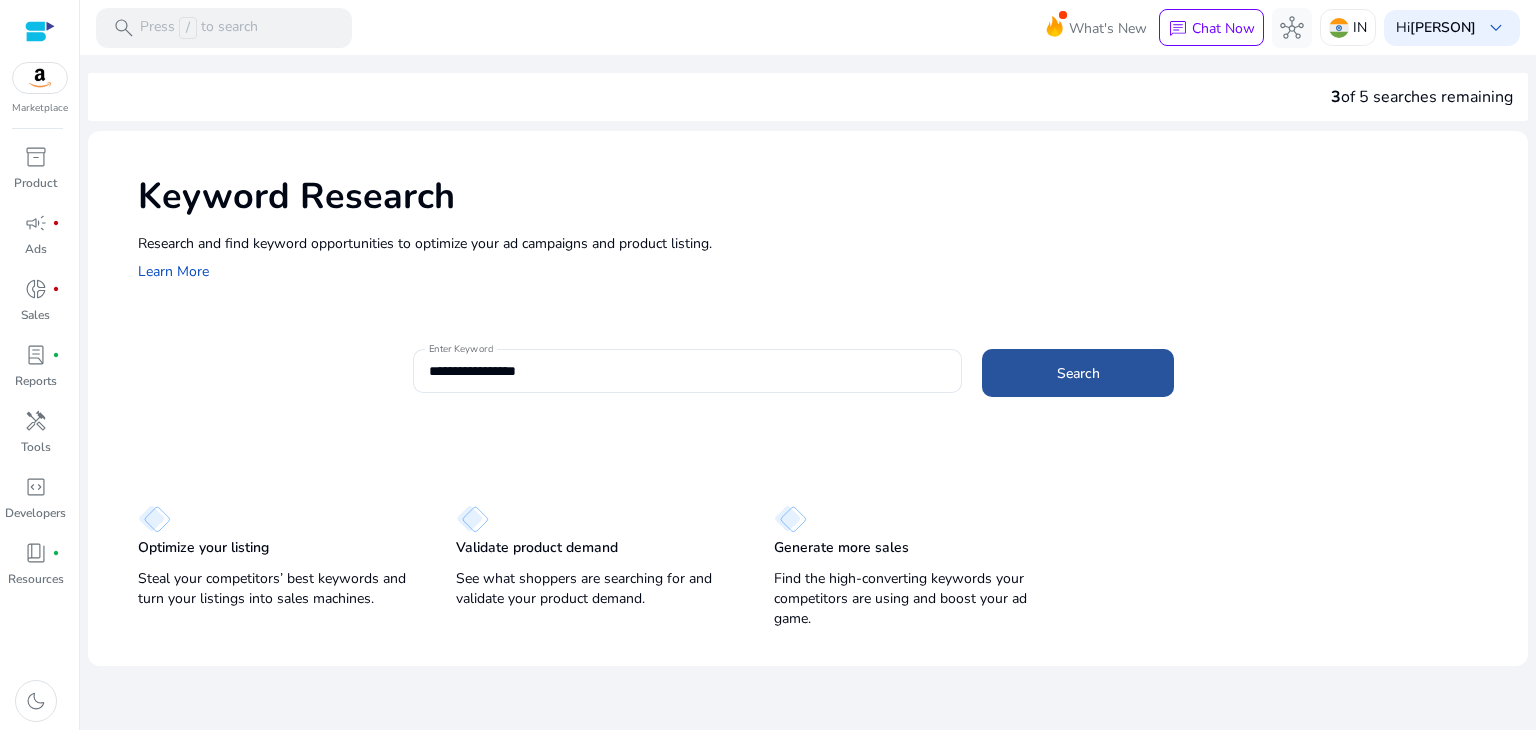 click 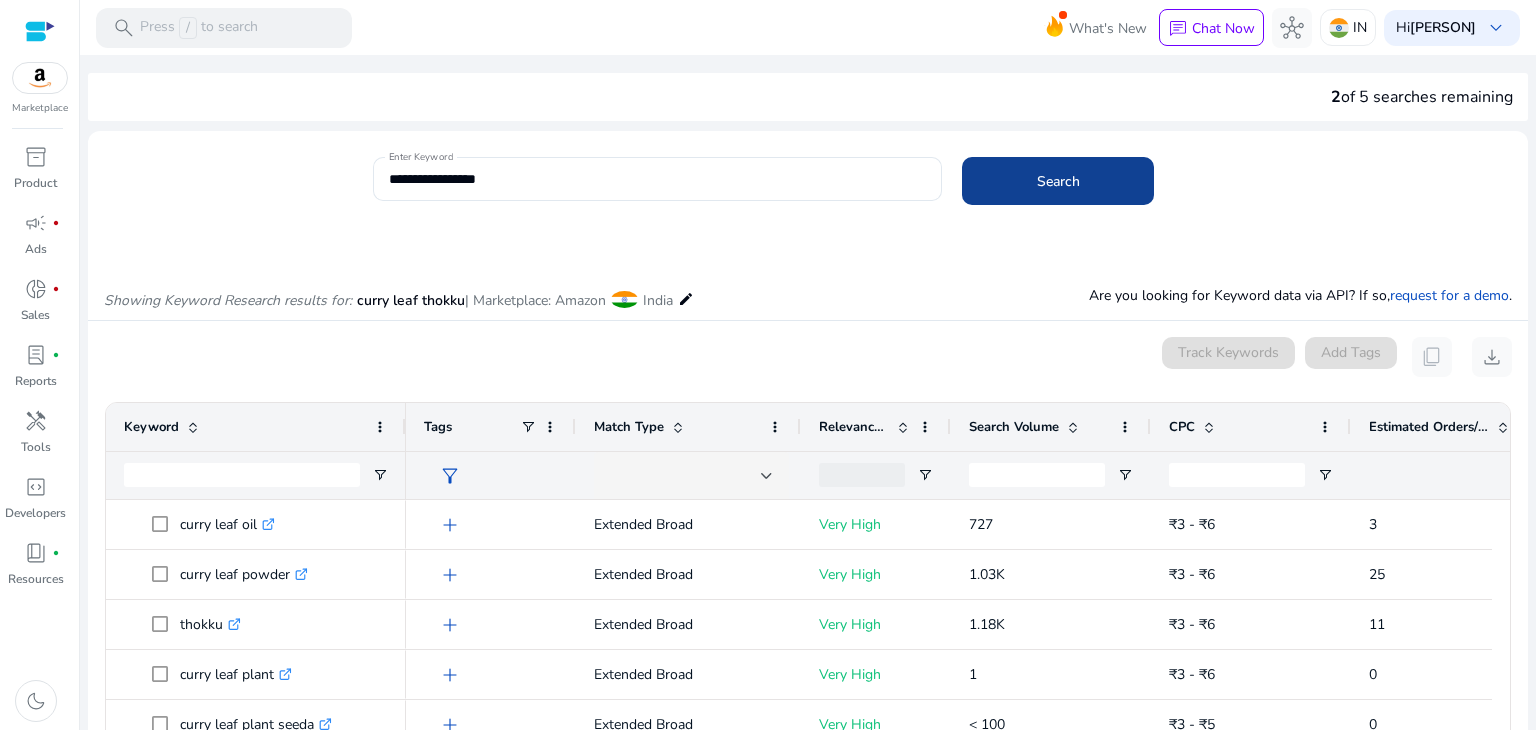 type 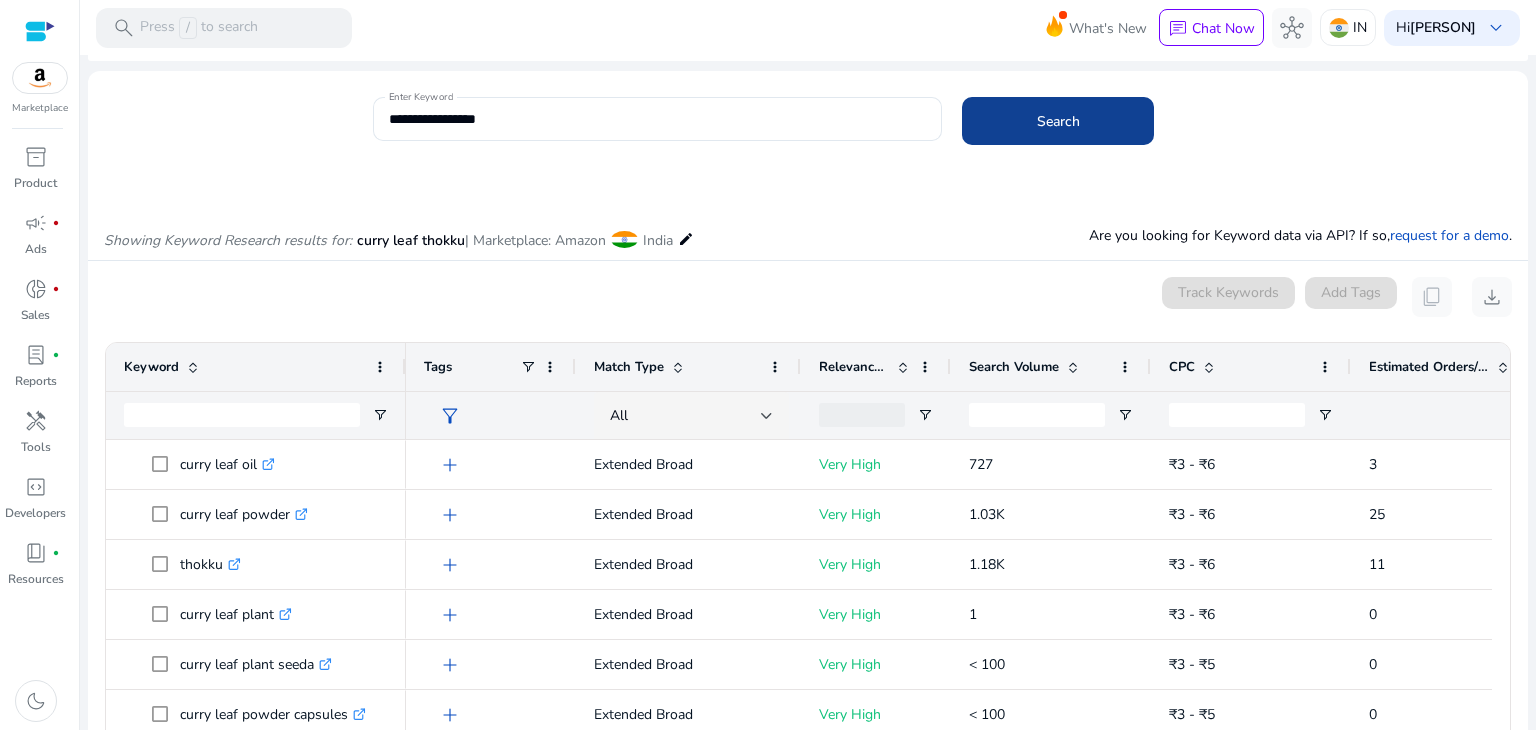 scroll, scrollTop: 238, scrollLeft: 0, axis: vertical 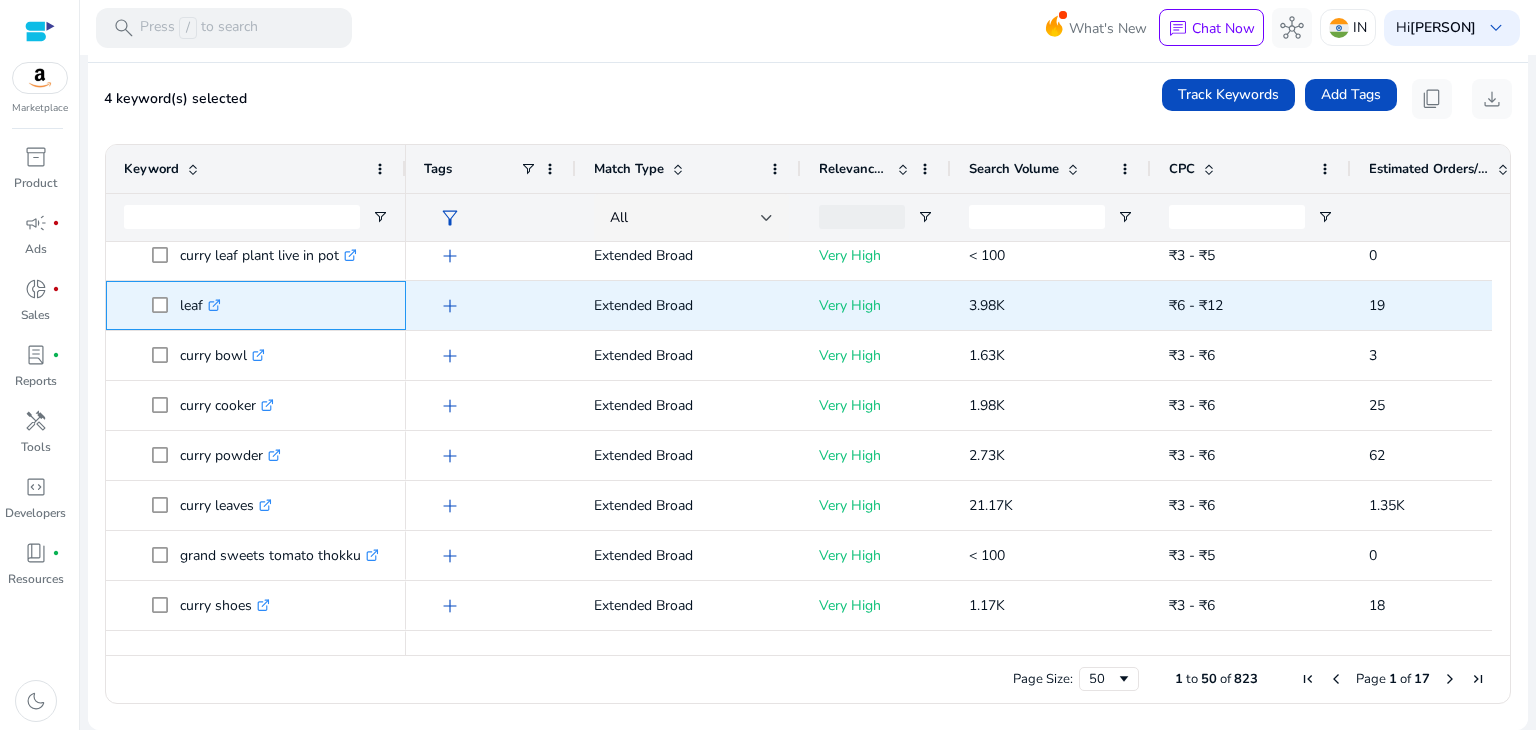 click at bounding box center (166, 305) 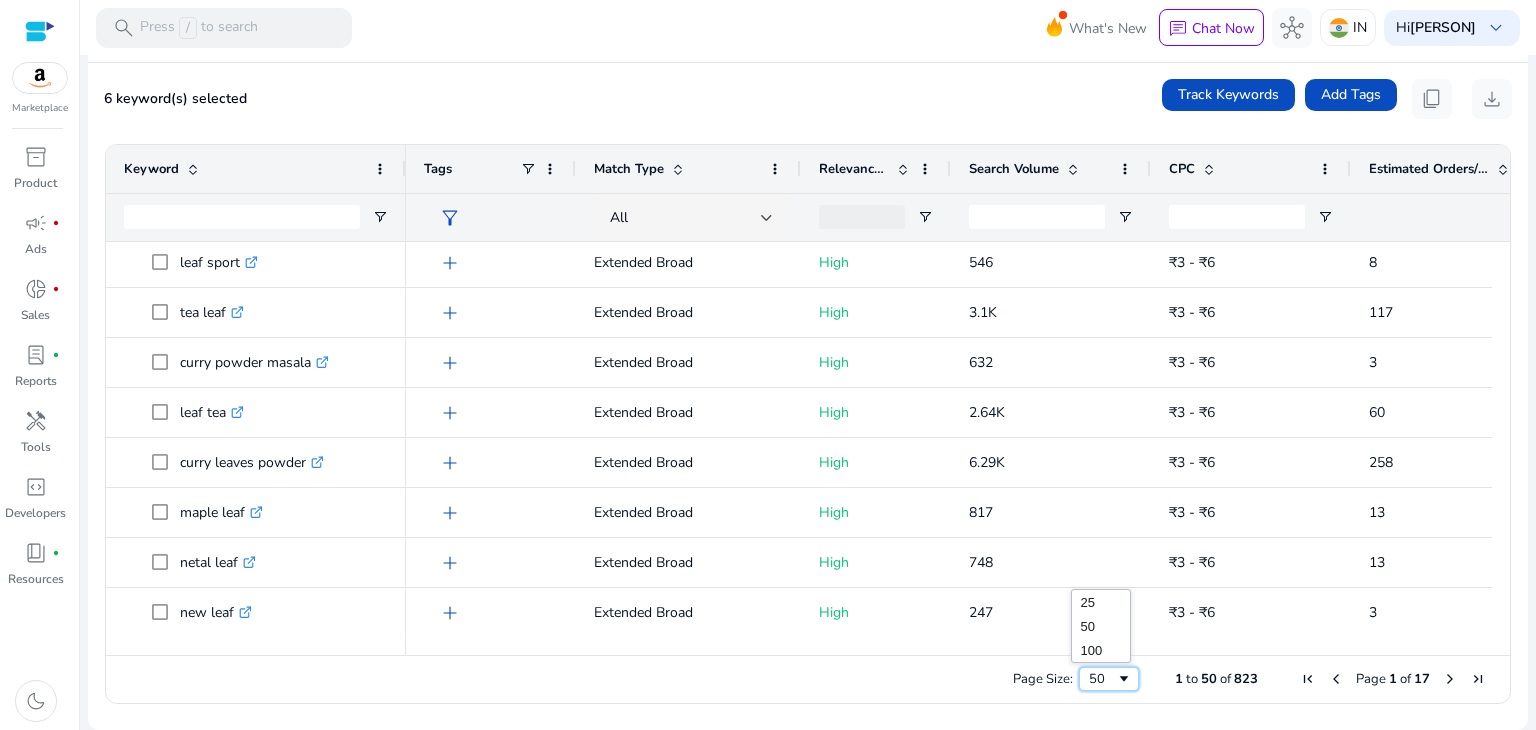 click on "50" at bounding box center [1102, 679] 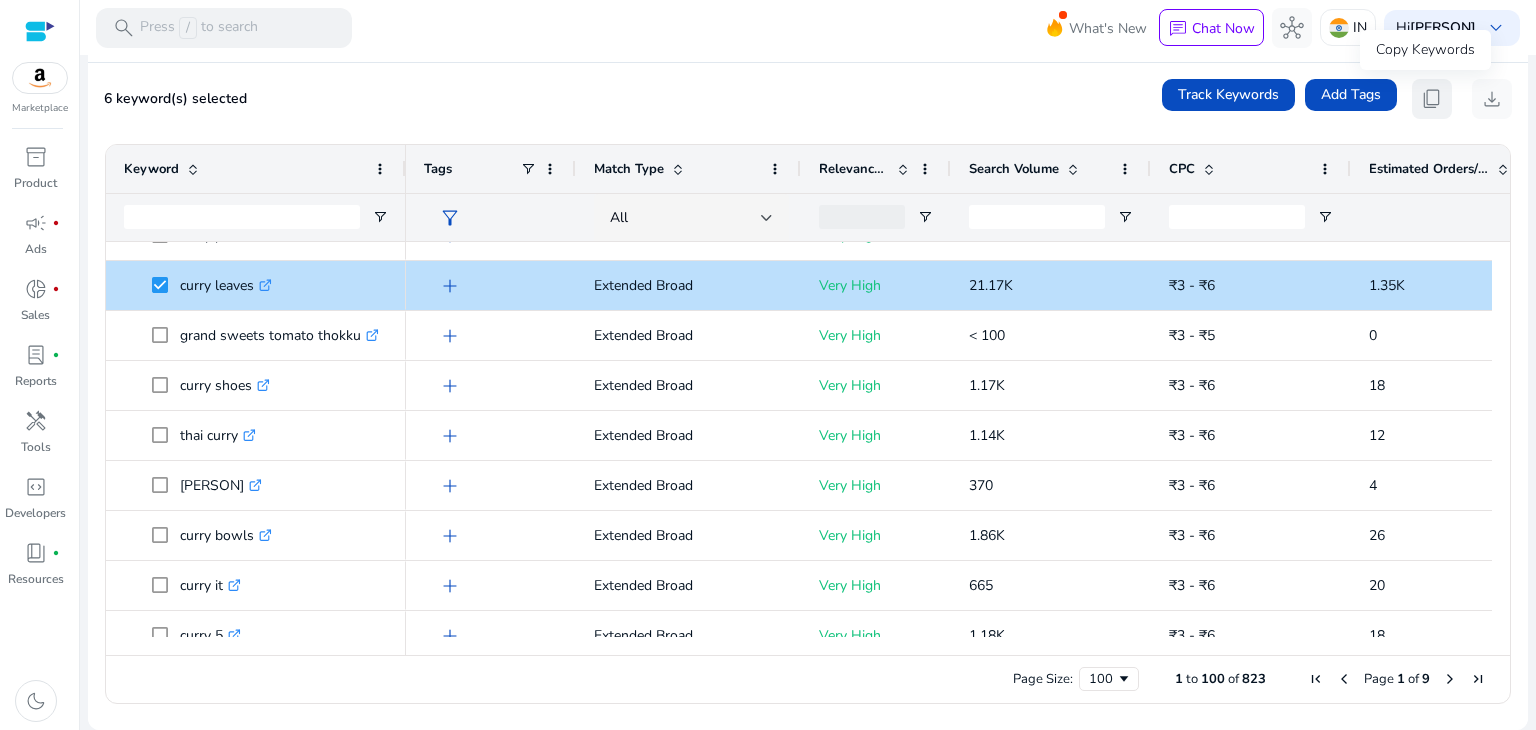 click on "content_copy" at bounding box center (1432, 99) 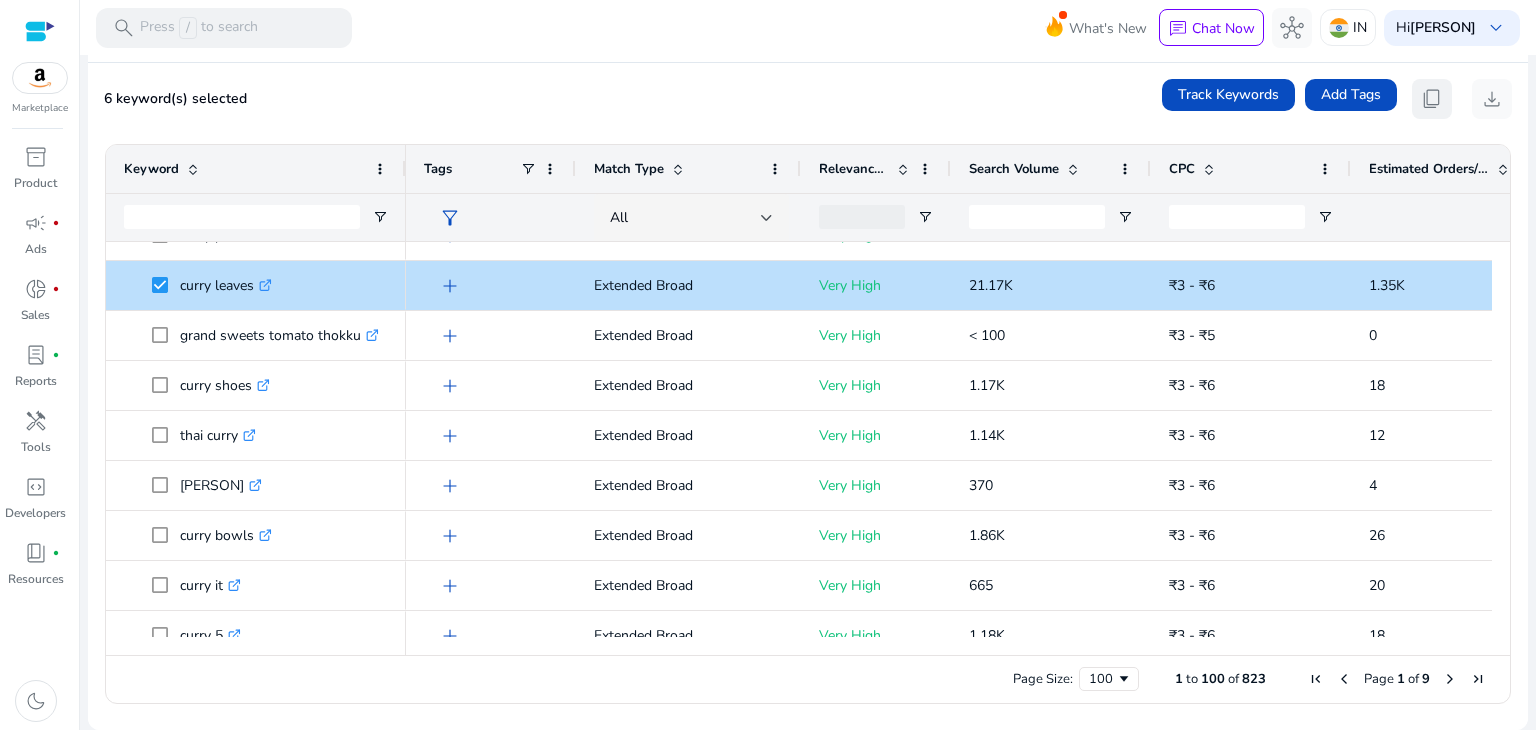 click on "content_copy" at bounding box center [1432, 99] 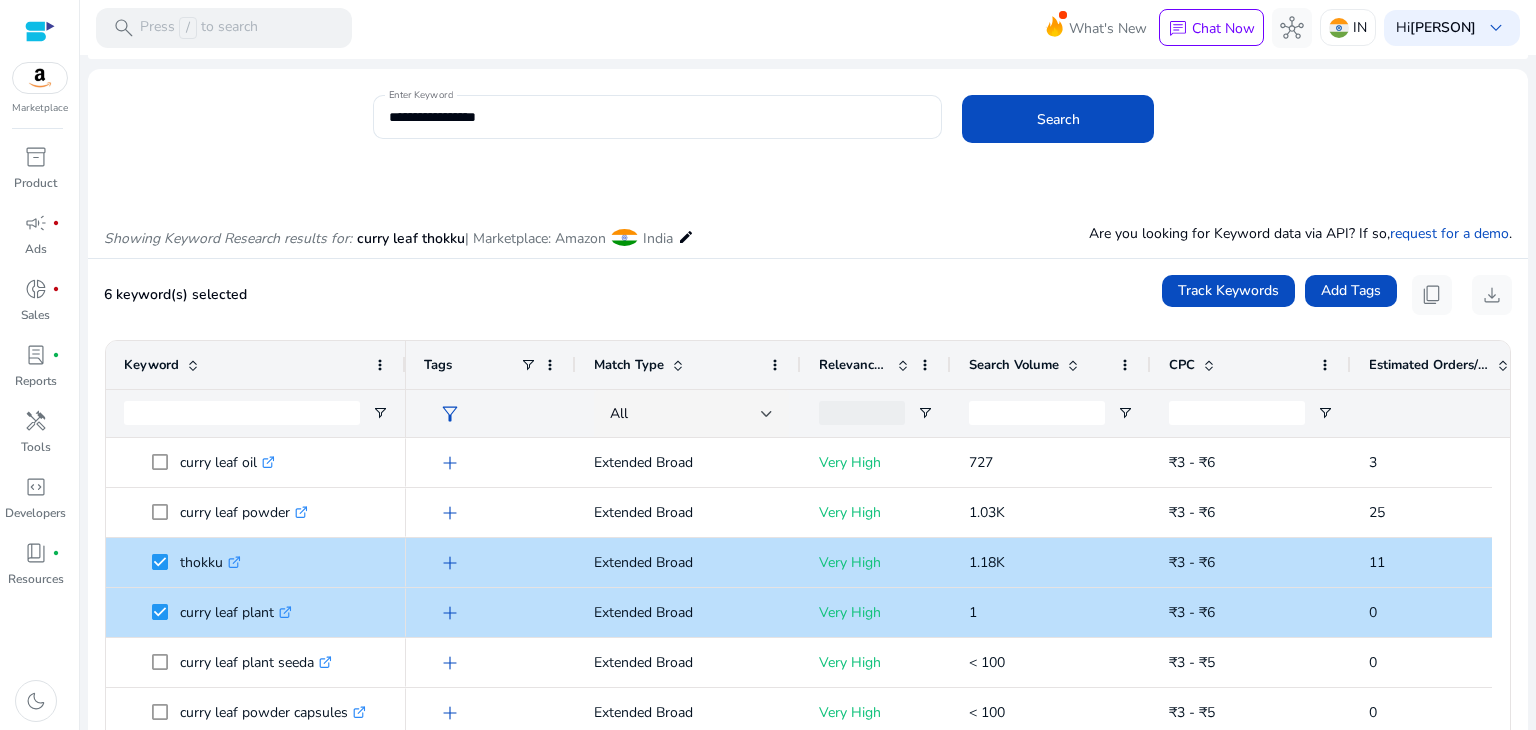 scroll, scrollTop: 0, scrollLeft: 0, axis: both 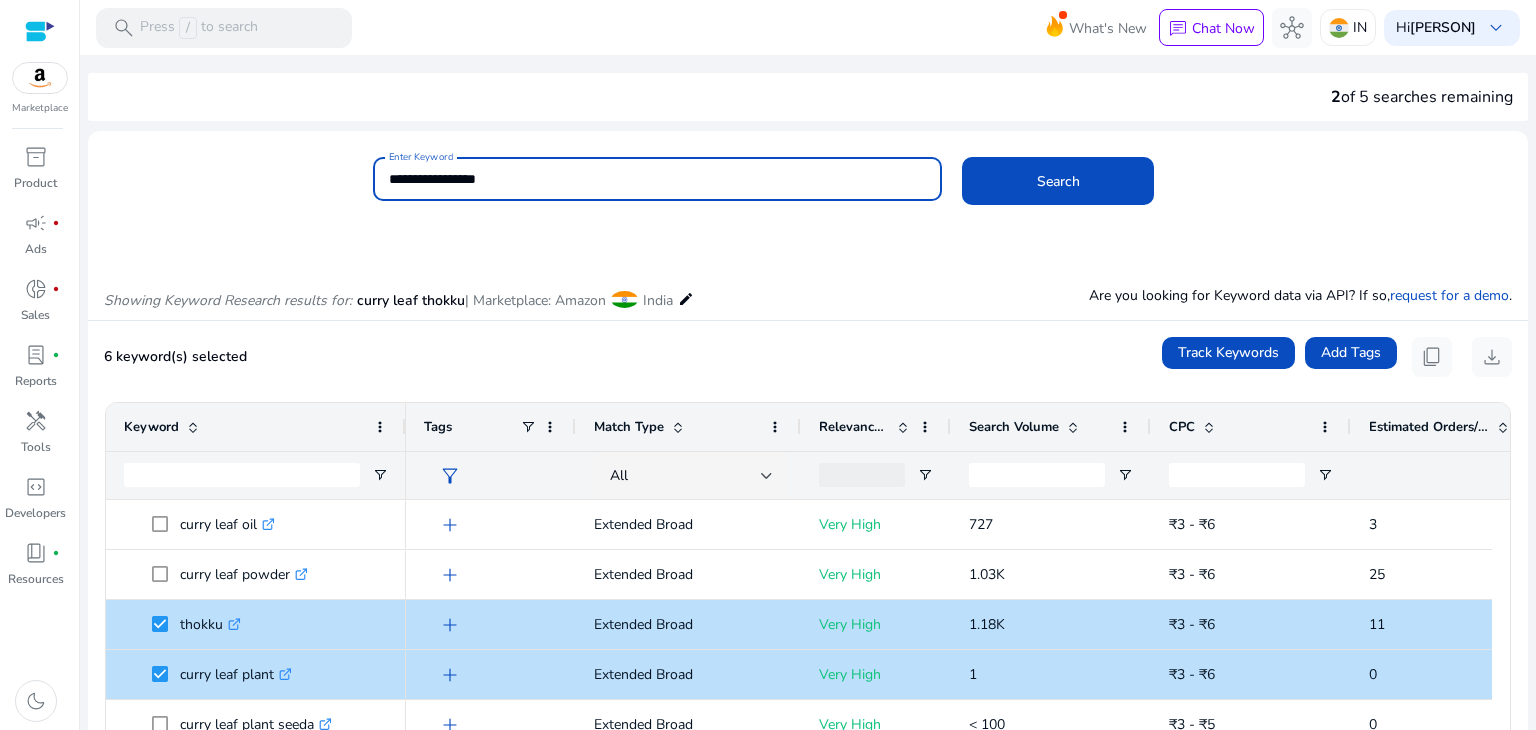 click on "**********" at bounding box center [658, 179] 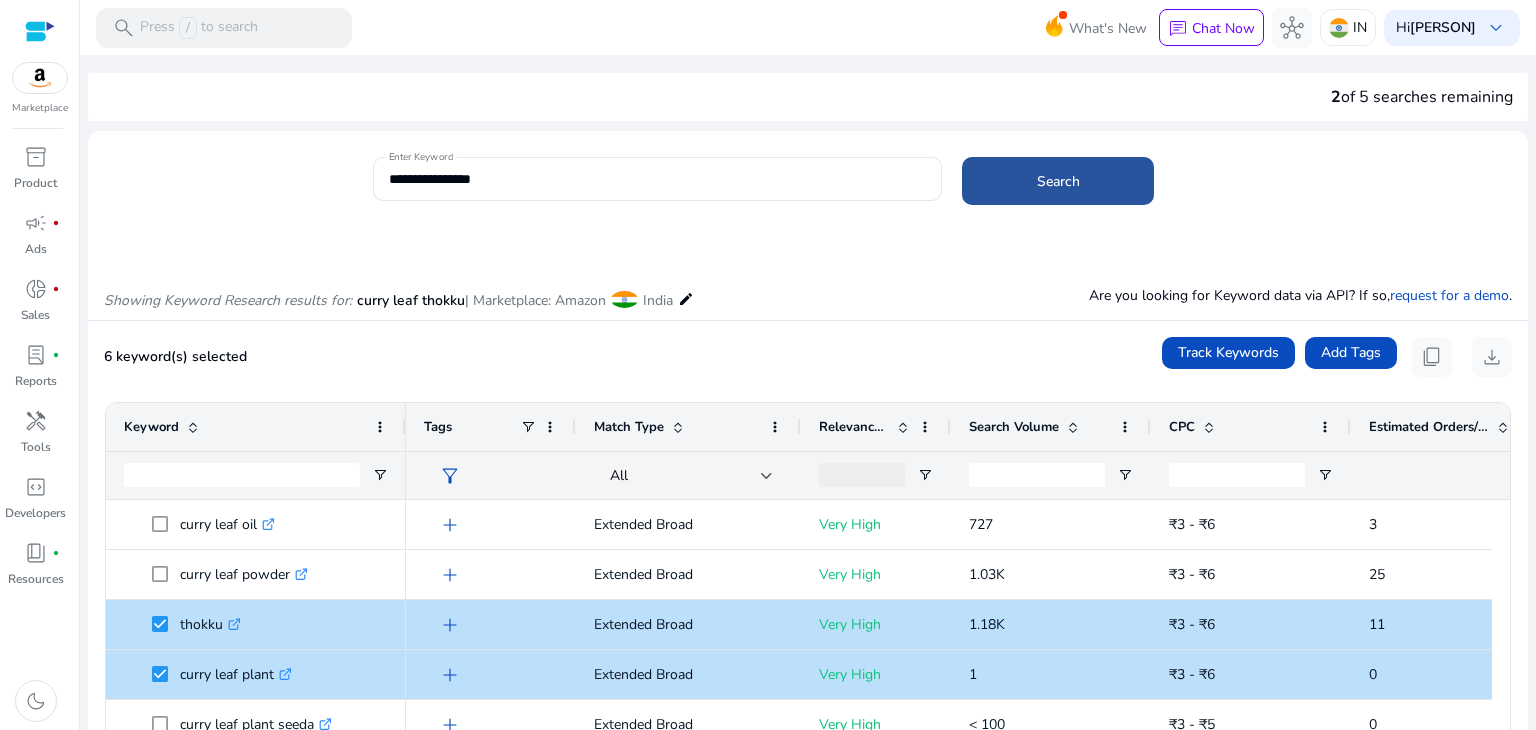 click 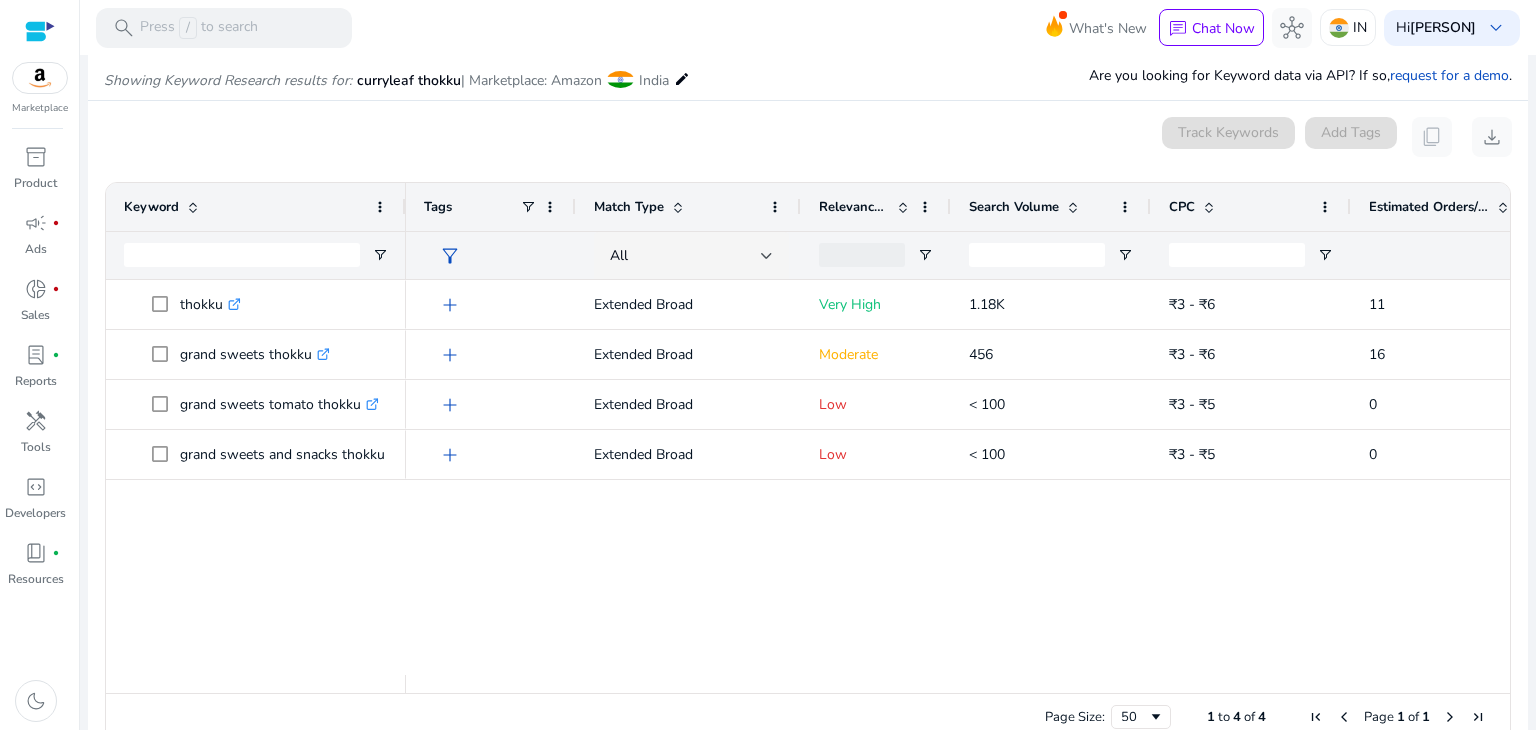 scroll, scrollTop: 238, scrollLeft: 0, axis: vertical 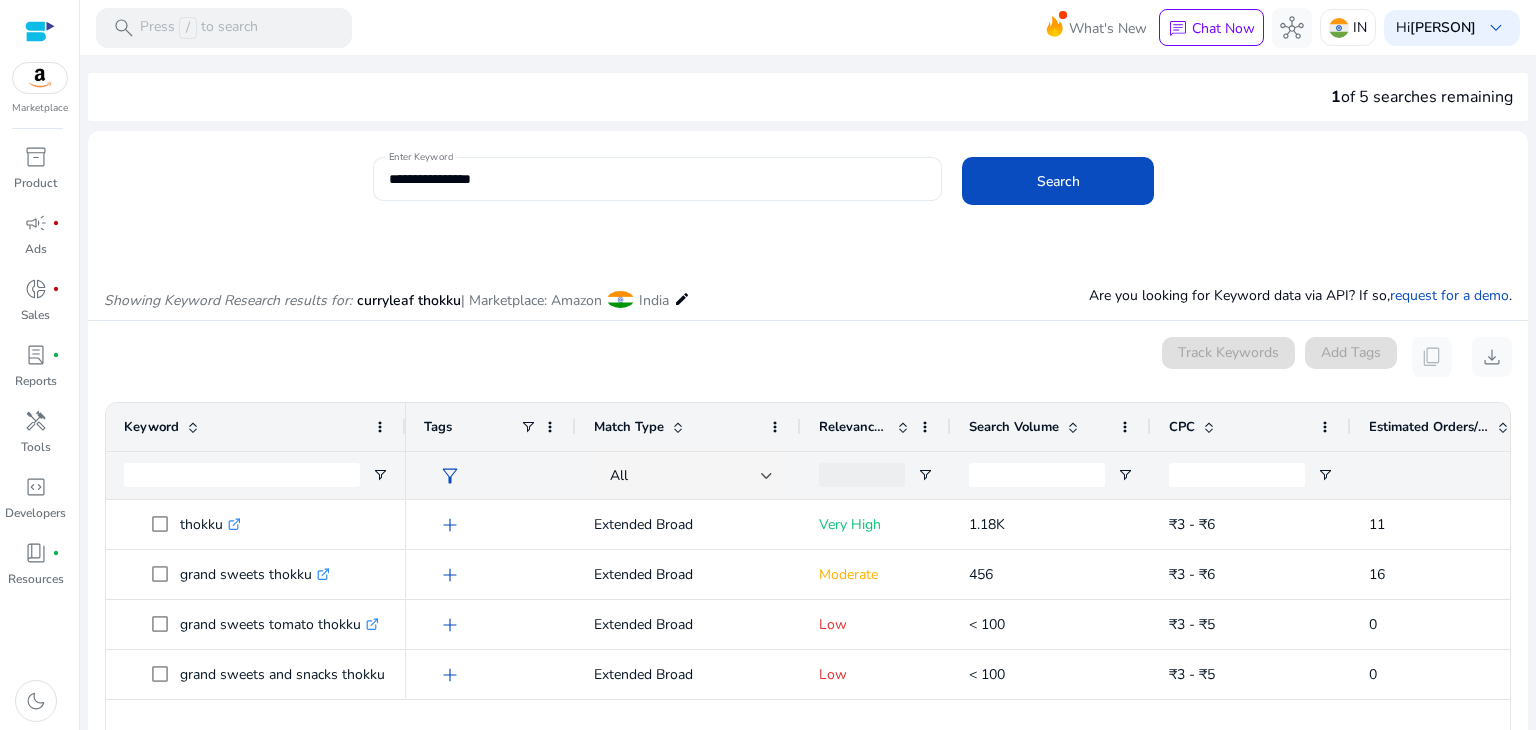 click on "**********" 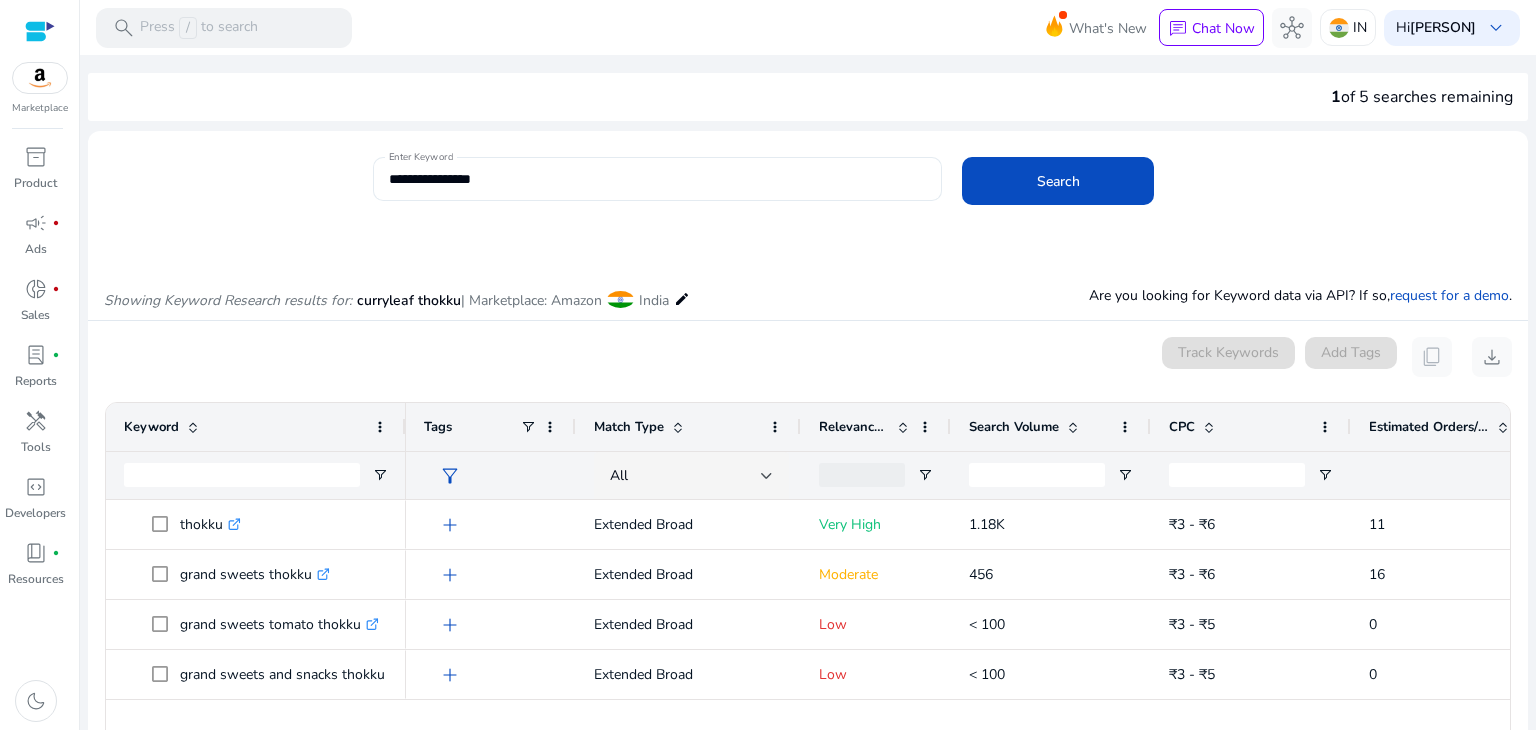 click on "**********" 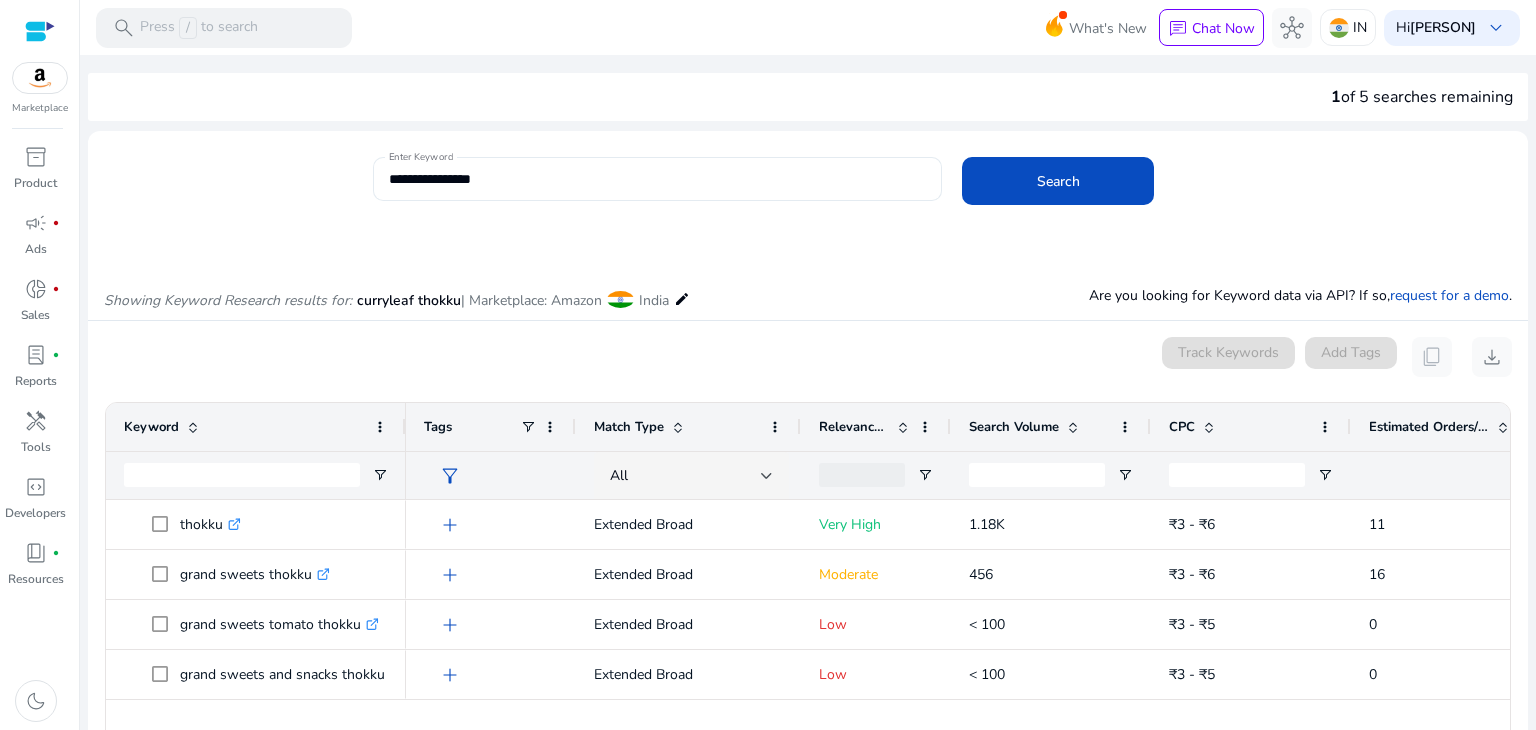 click on "**********" 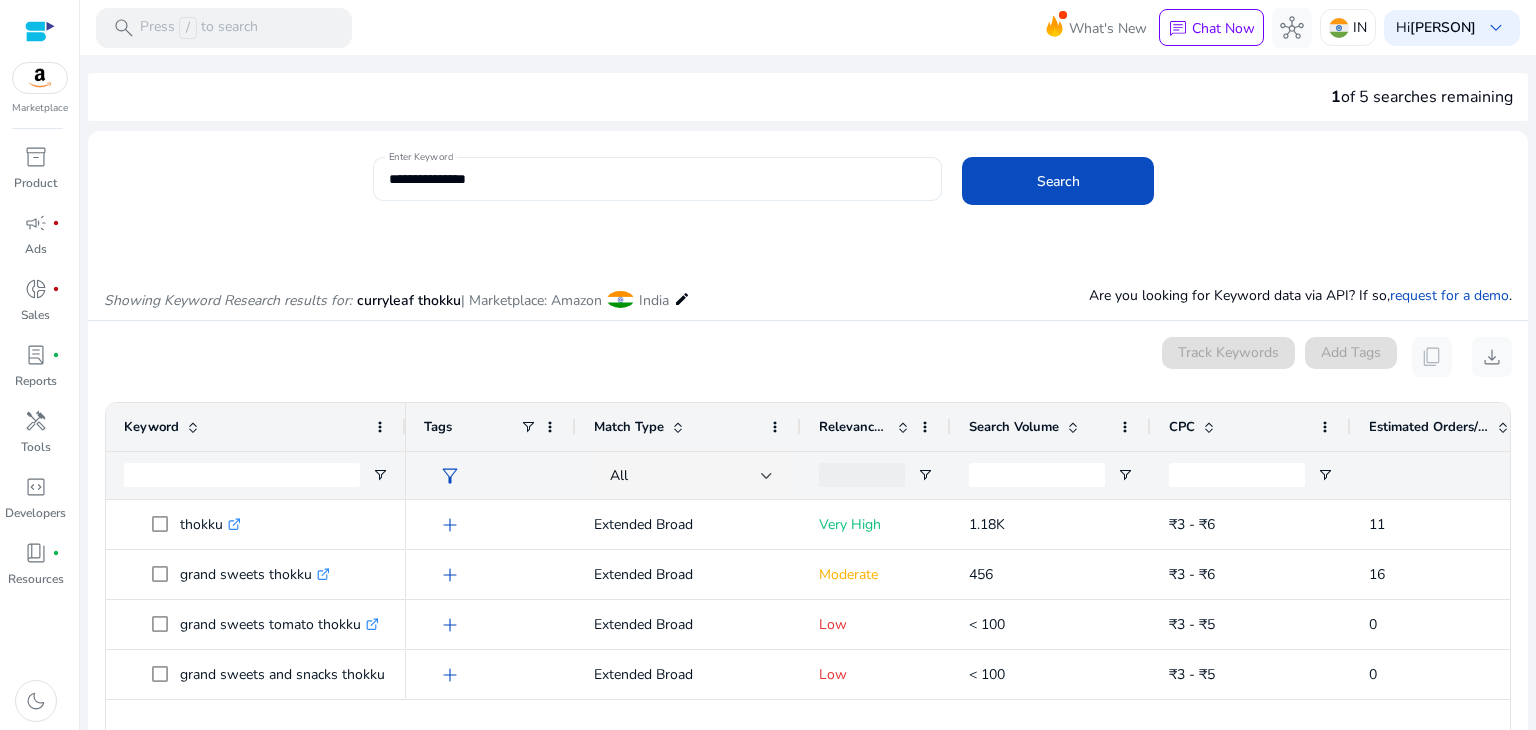 click on "**********" 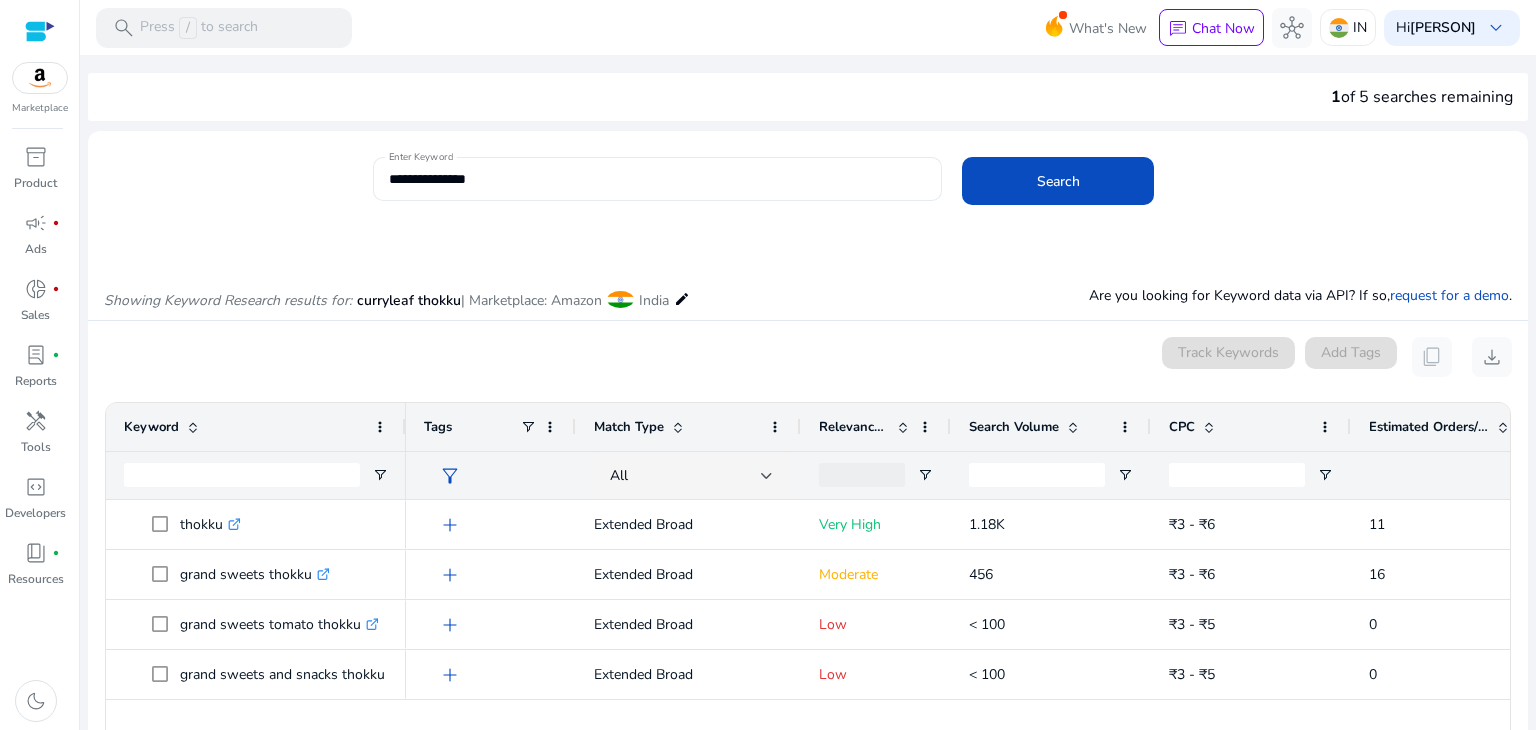 click on "**********" 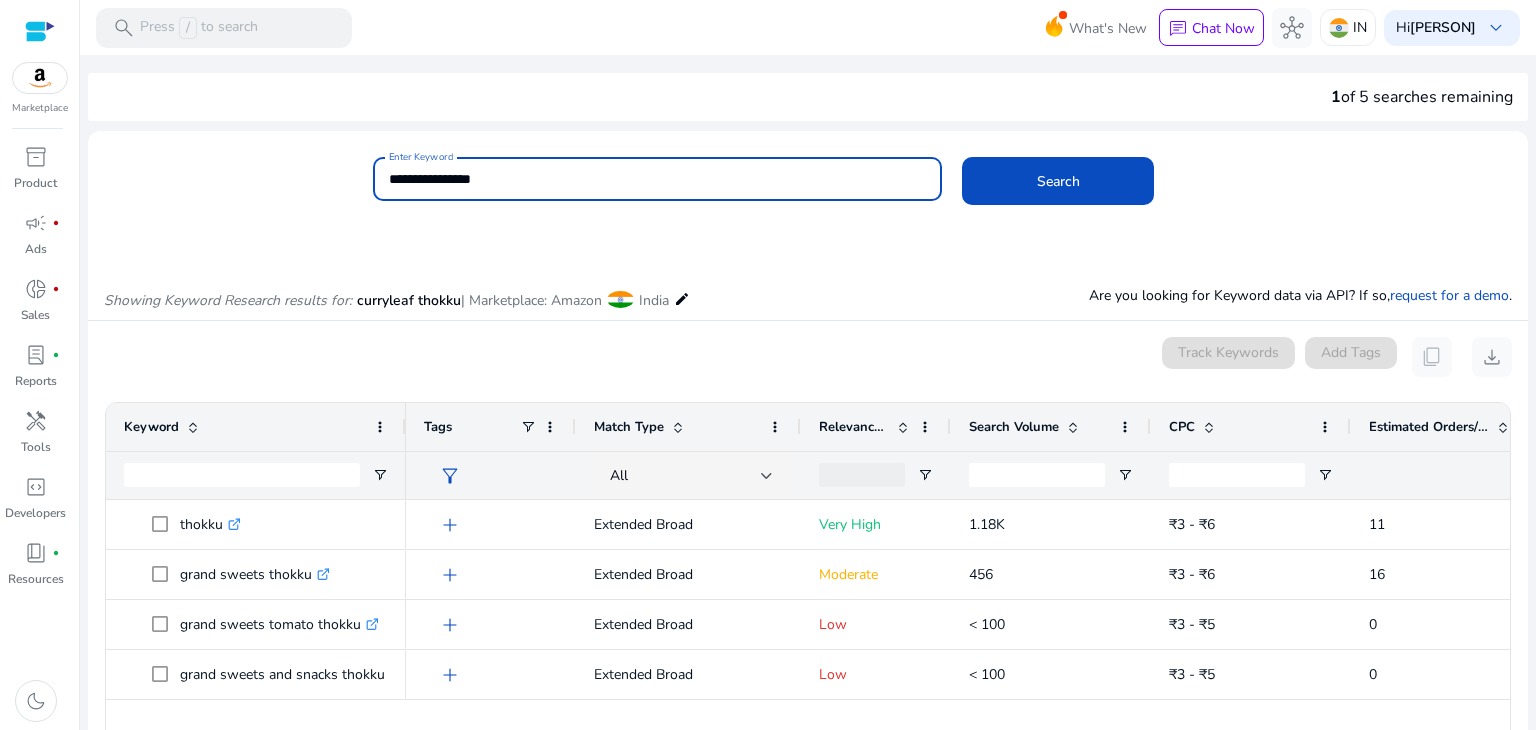 type on "**********" 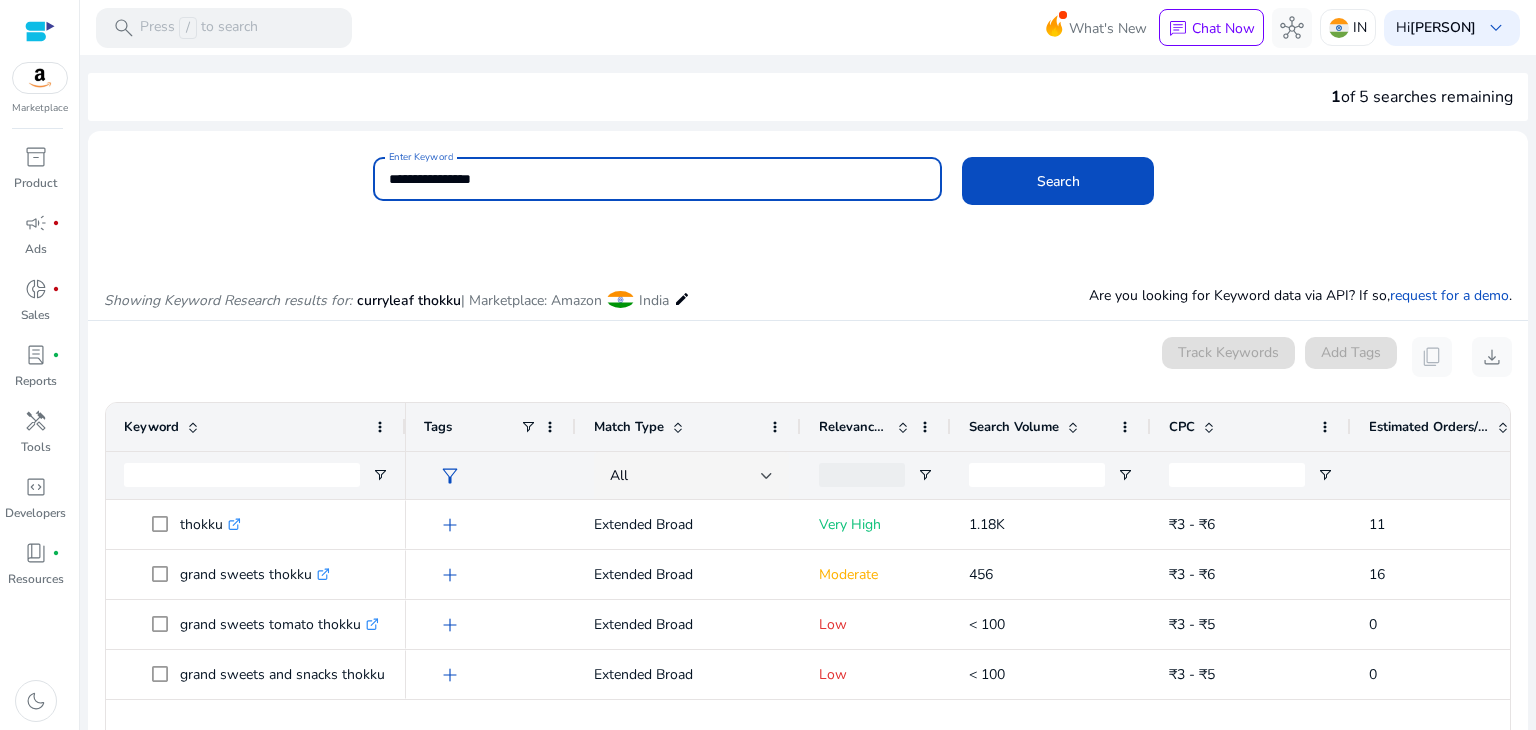 click on "**********" 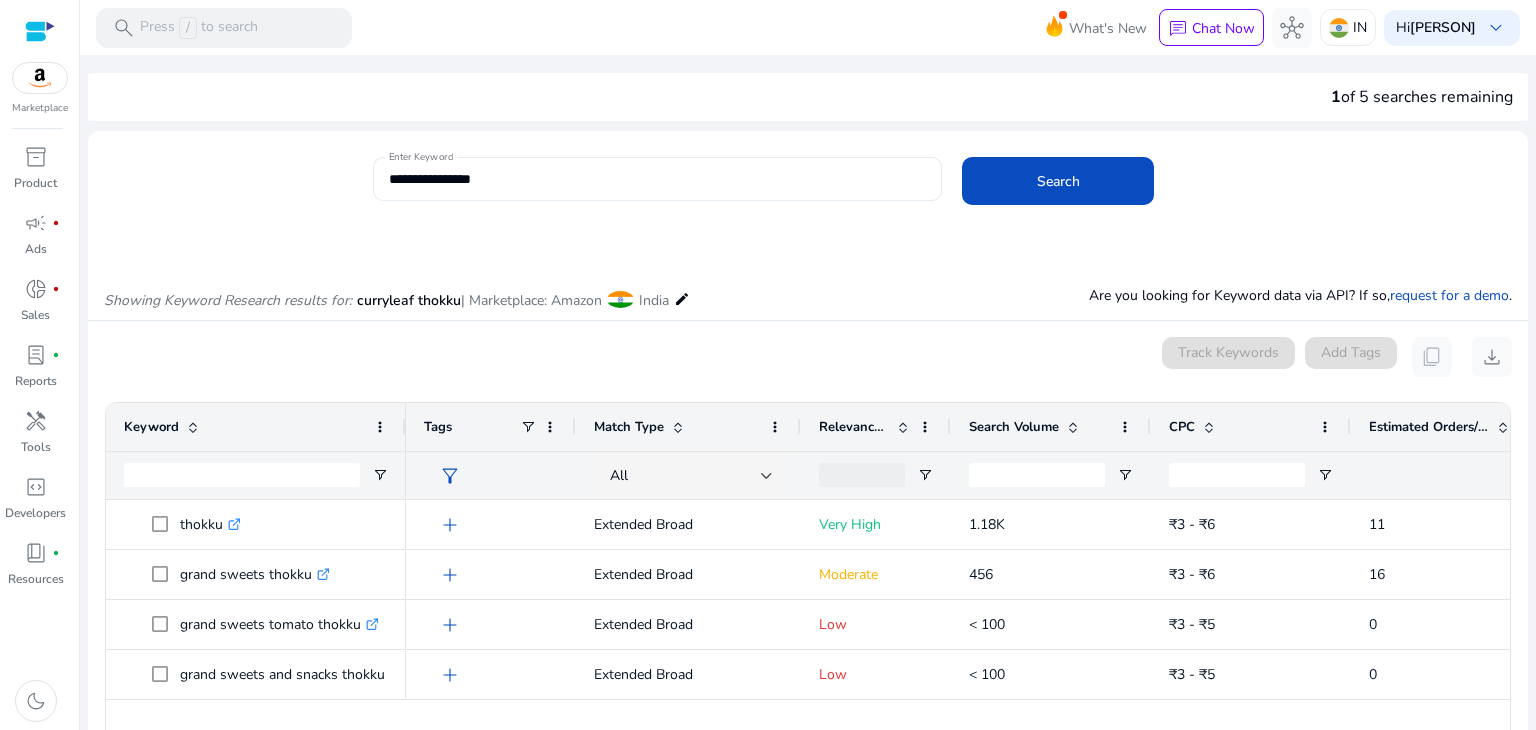 click on "**********" 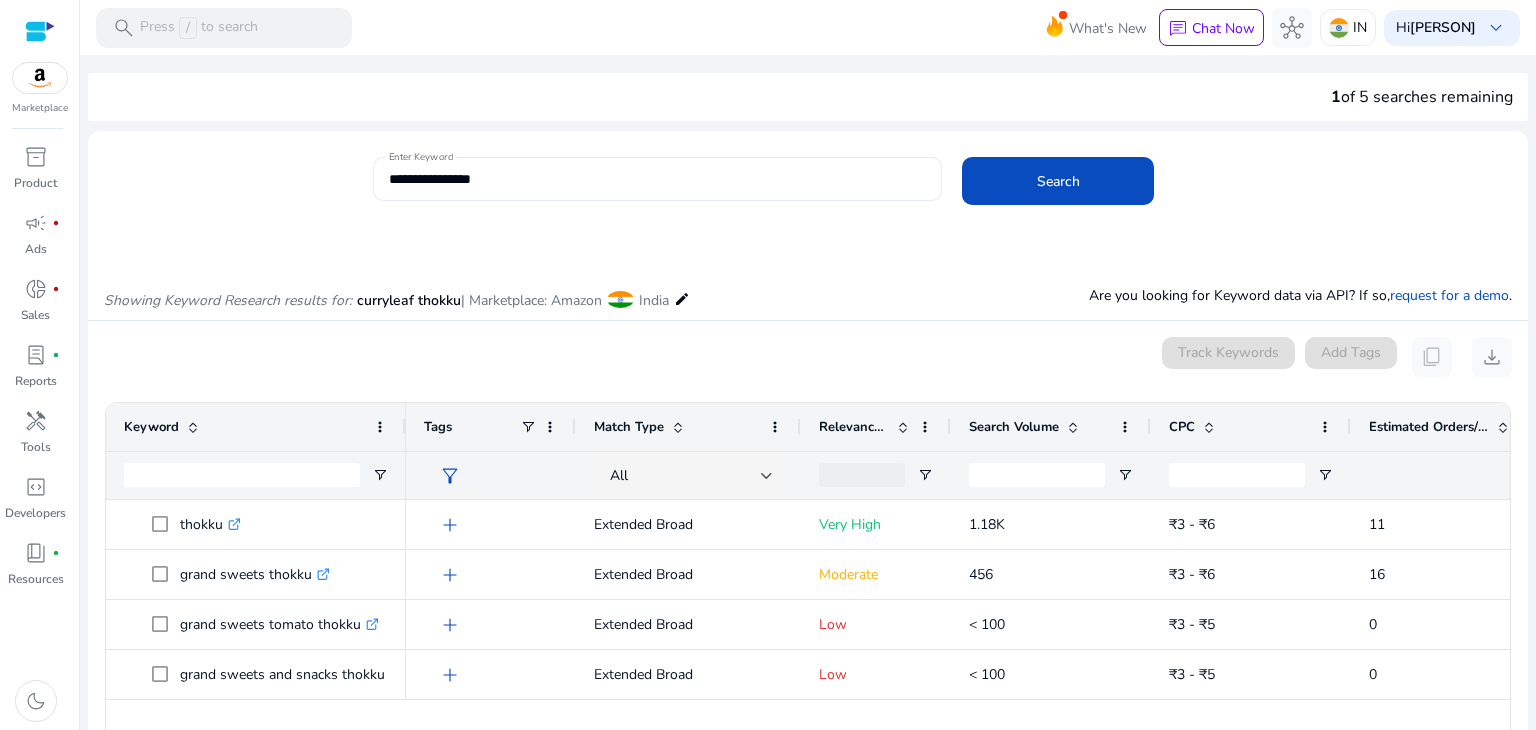 click on "**********" 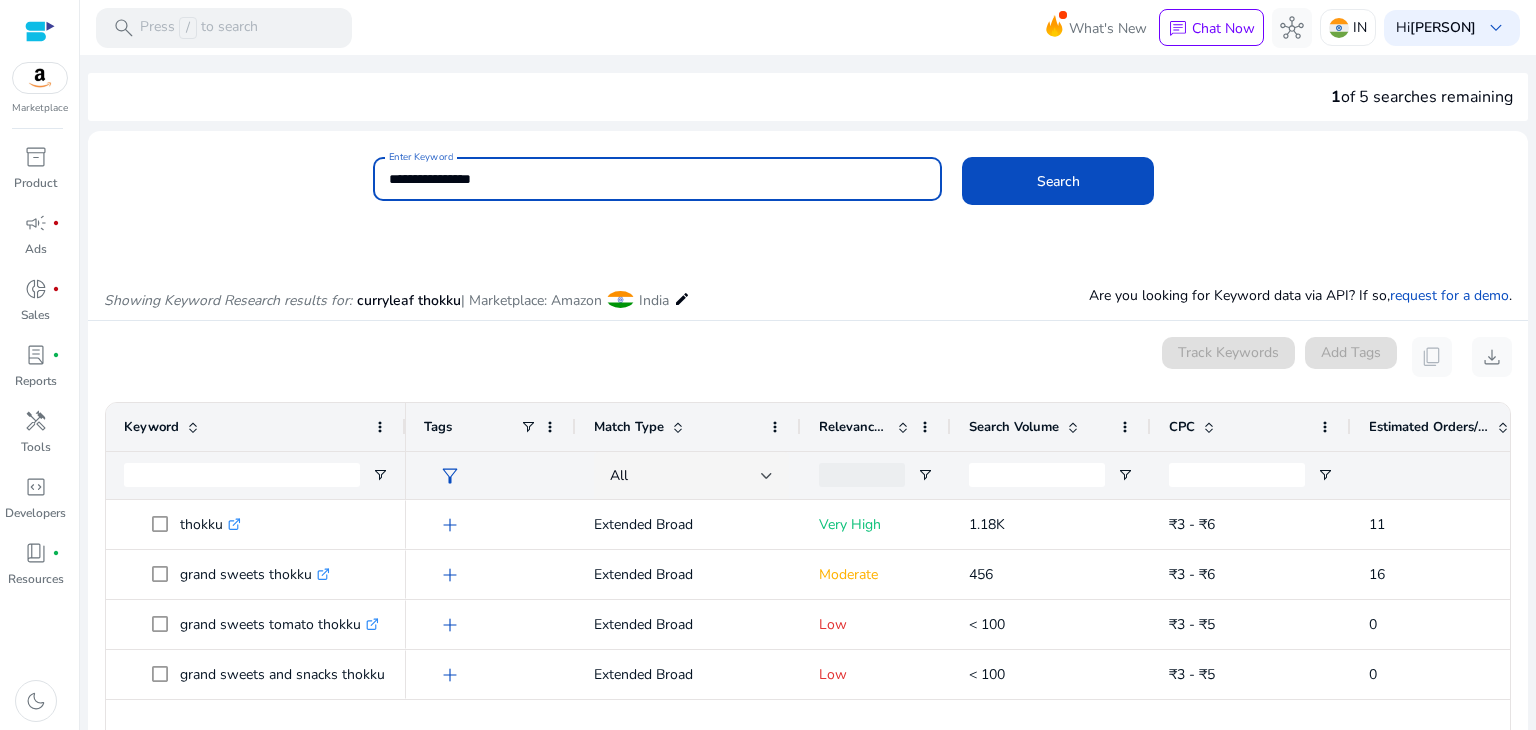 click on "**********" 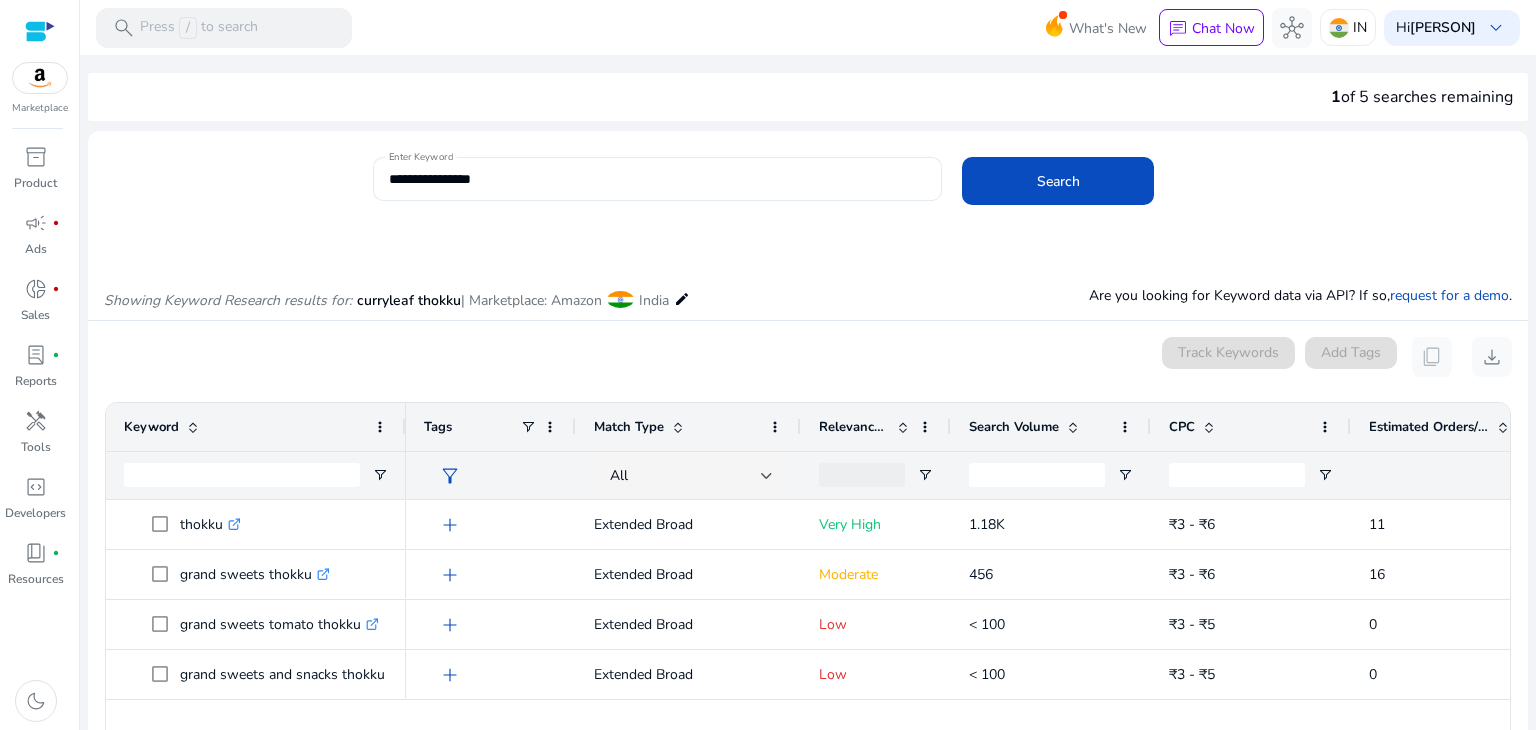 click on "**********" 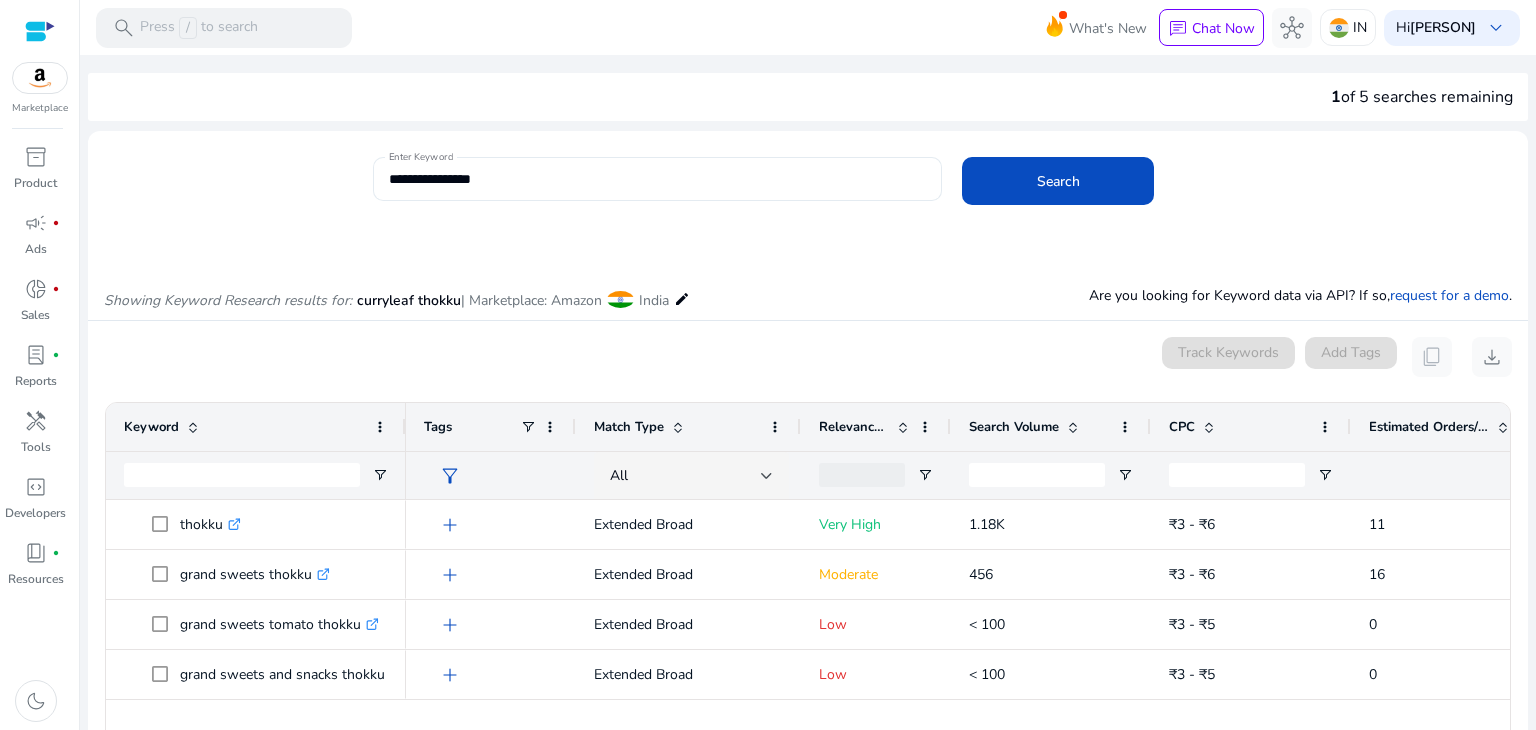click on "**********" 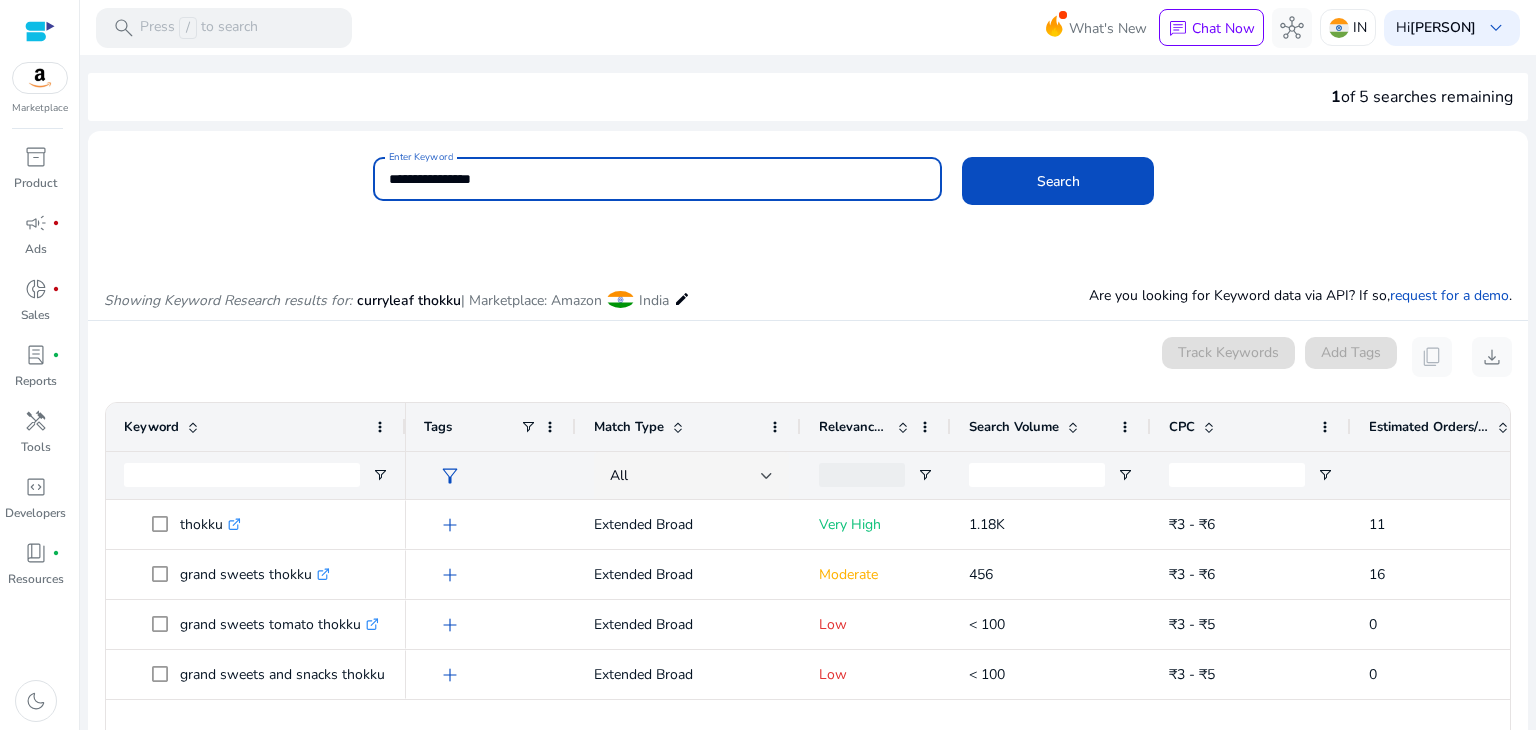 click on "**********" 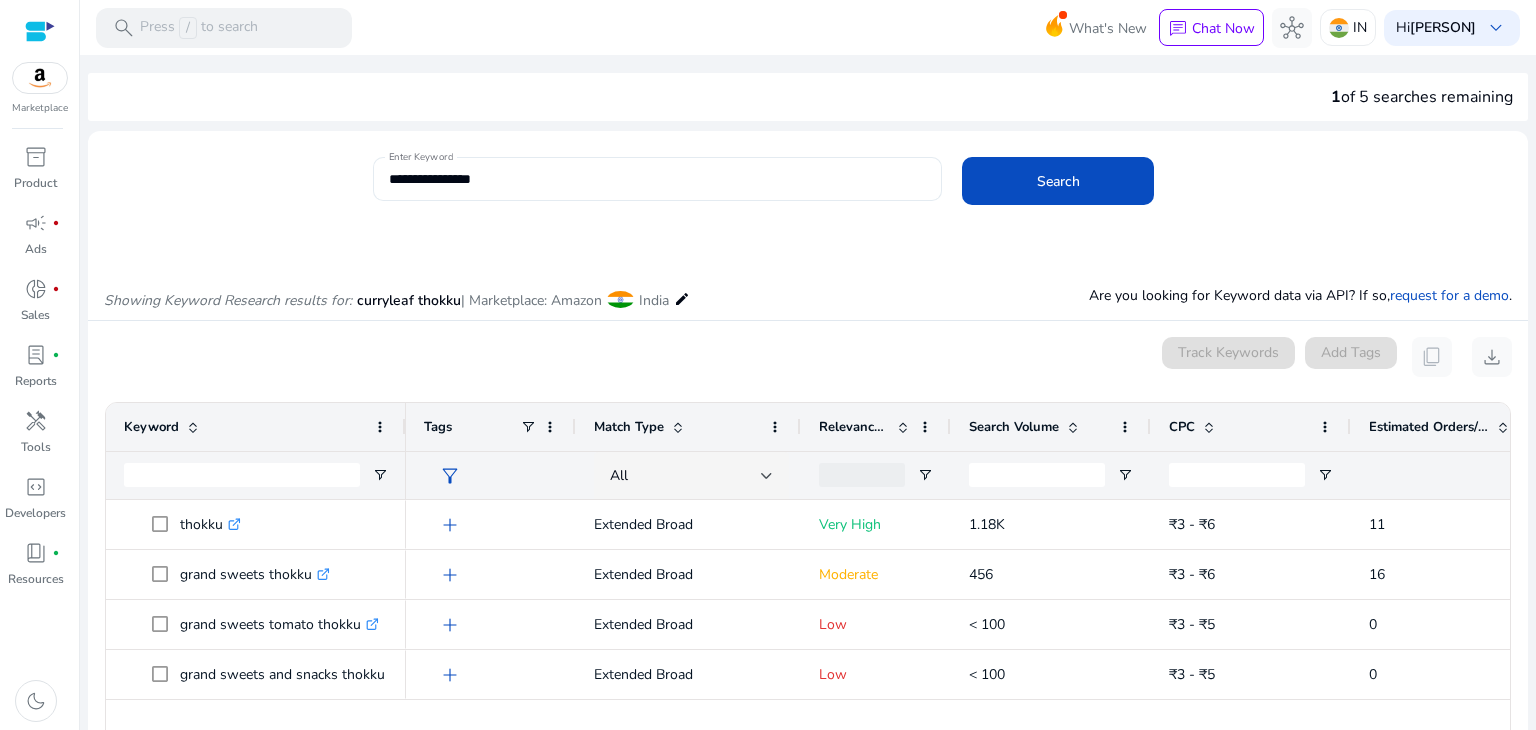 click on "**********" 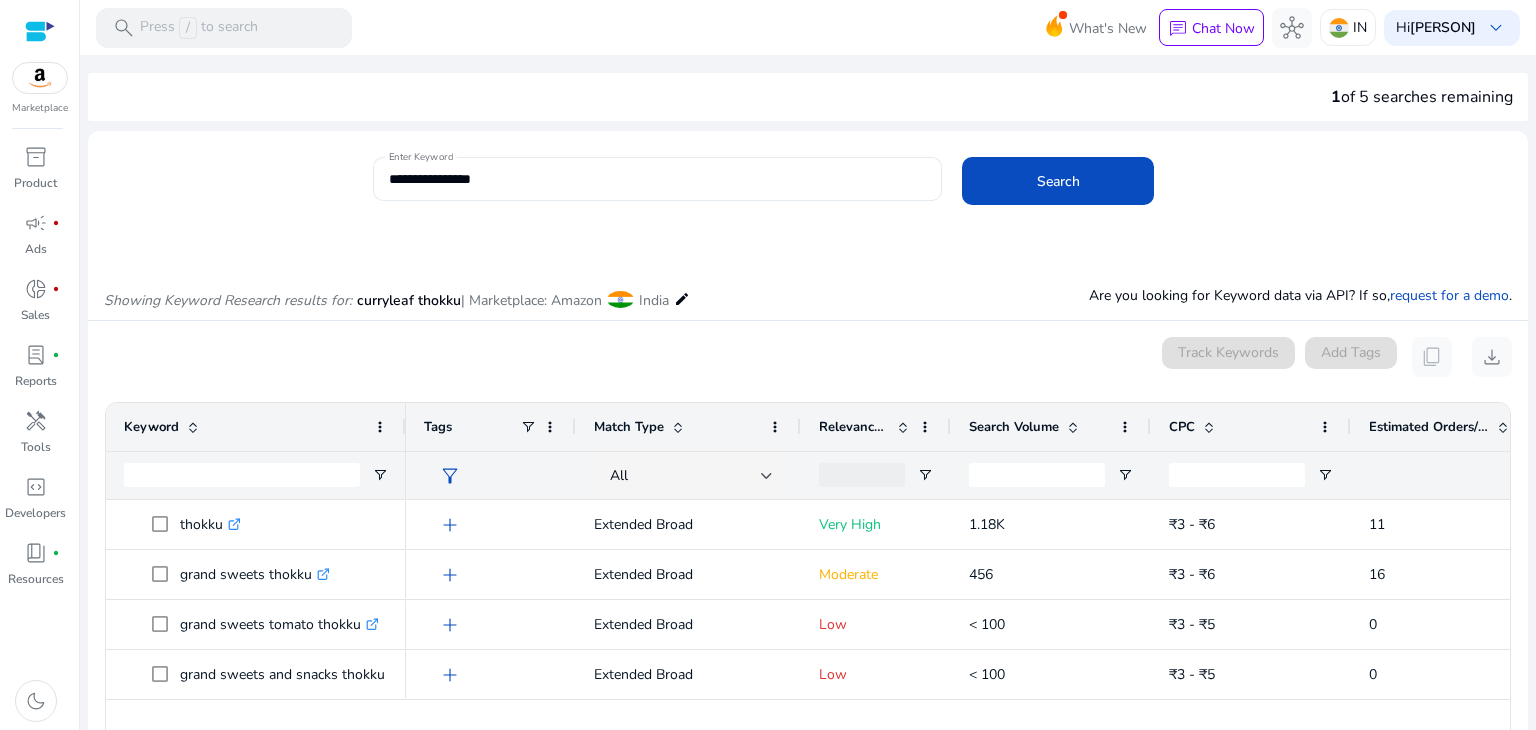 click on "**********" 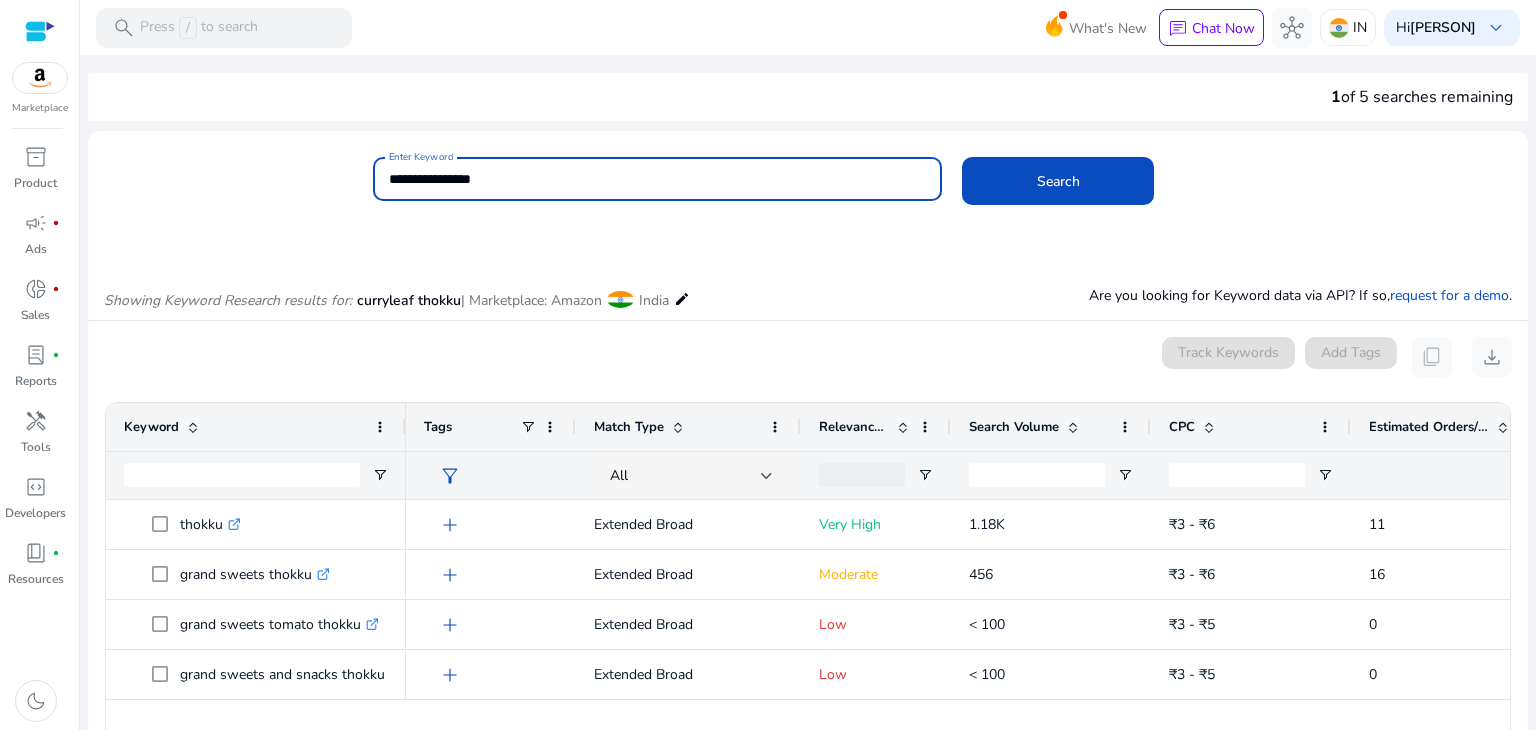click on "**********" at bounding box center [658, 179] 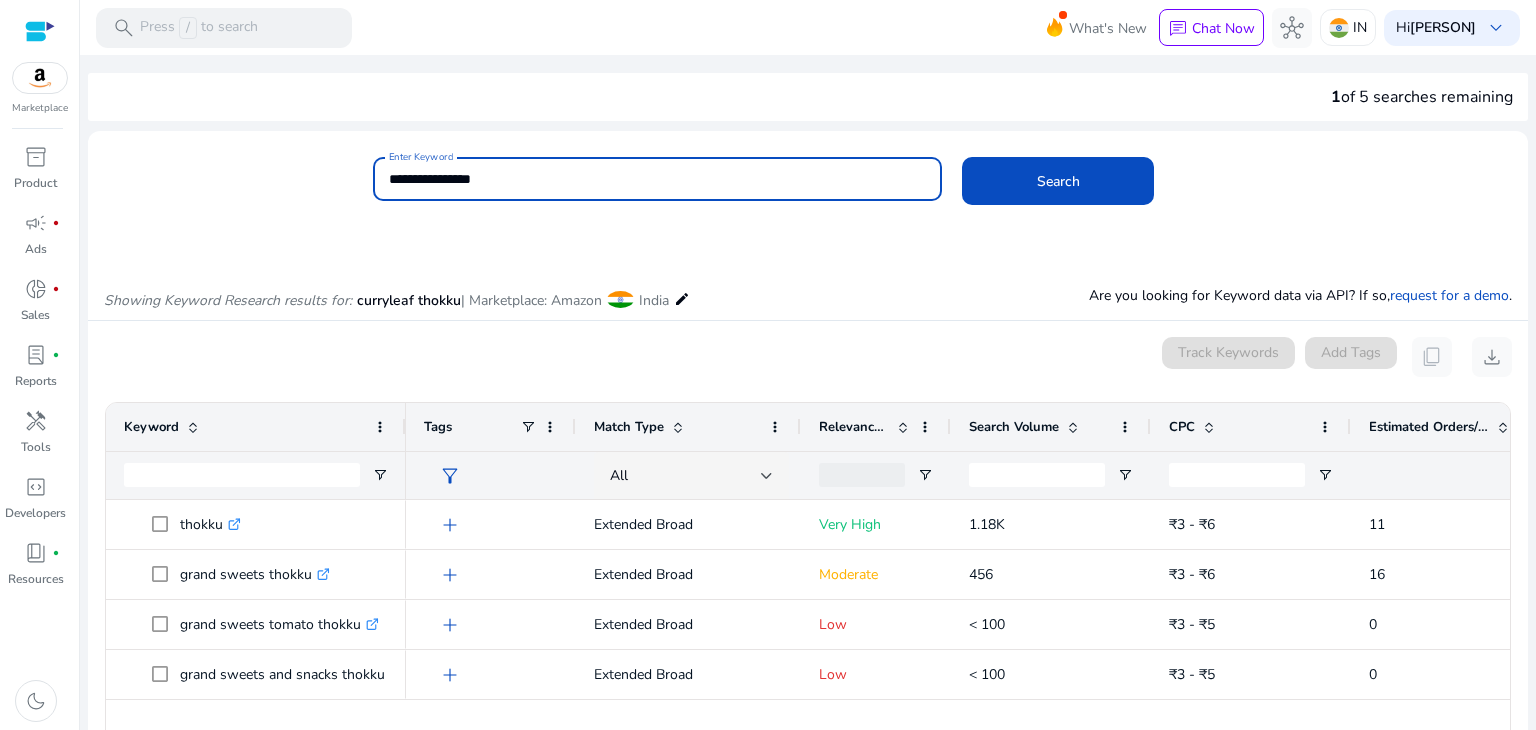 click on "**********" at bounding box center (658, 179) 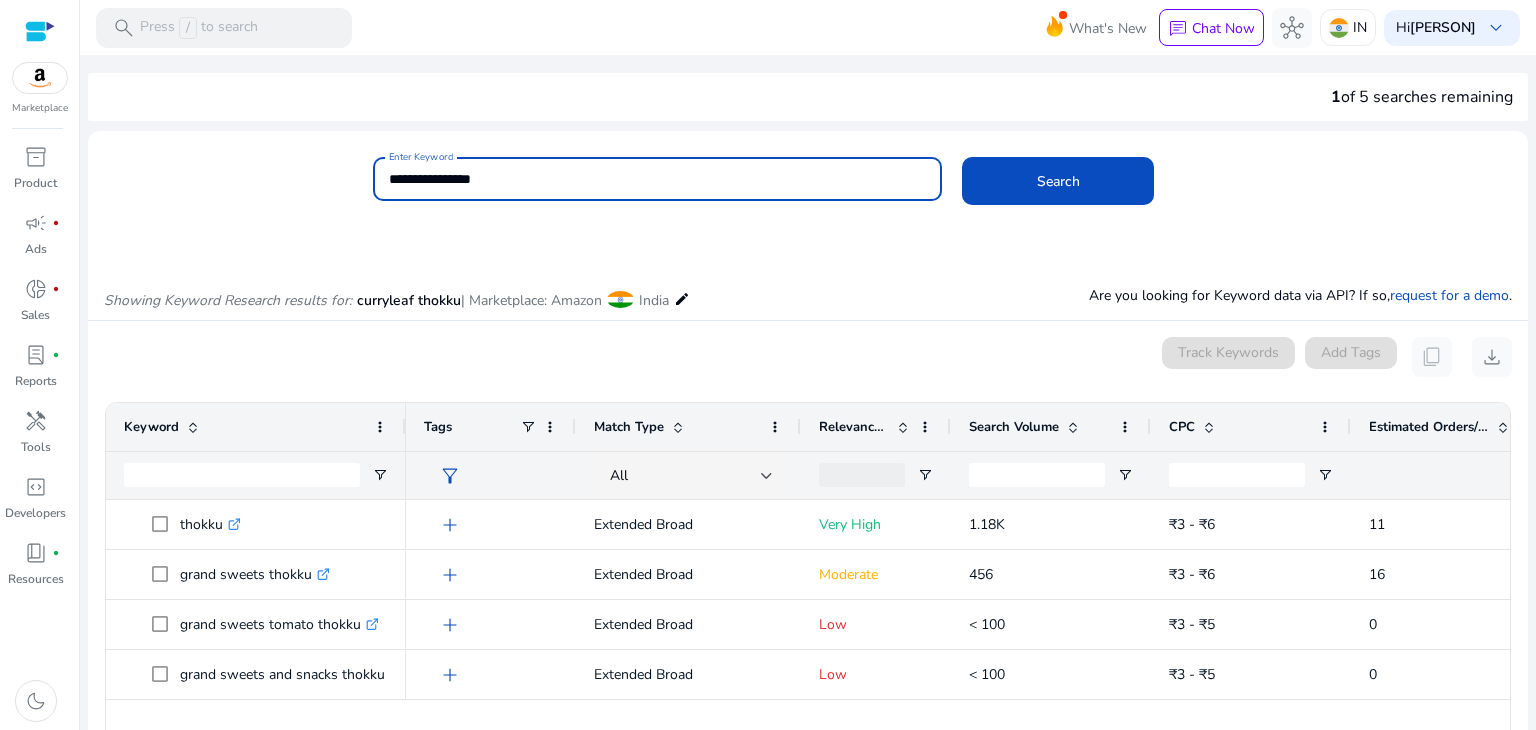 click on "**********" at bounding box center [658, 179] 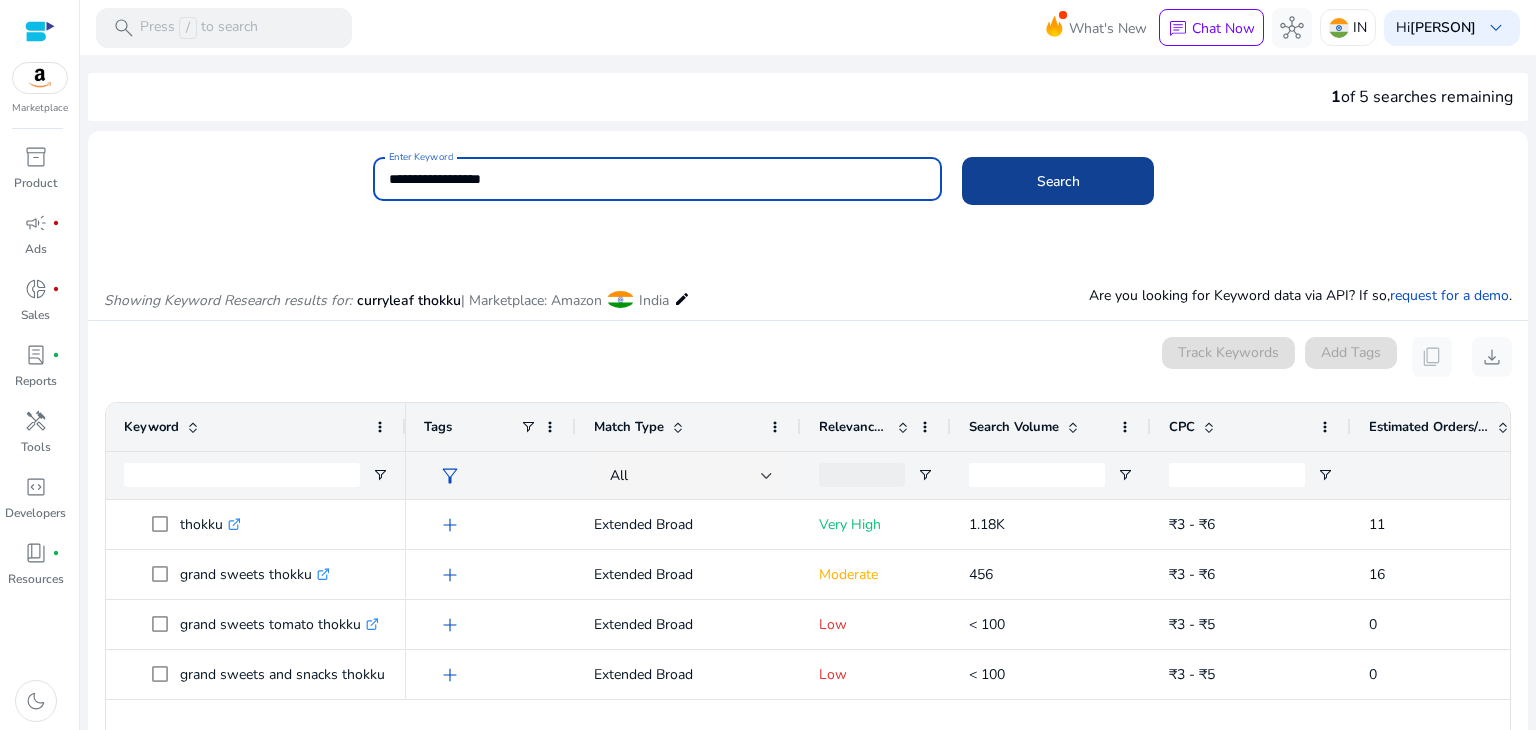 type on "**********" 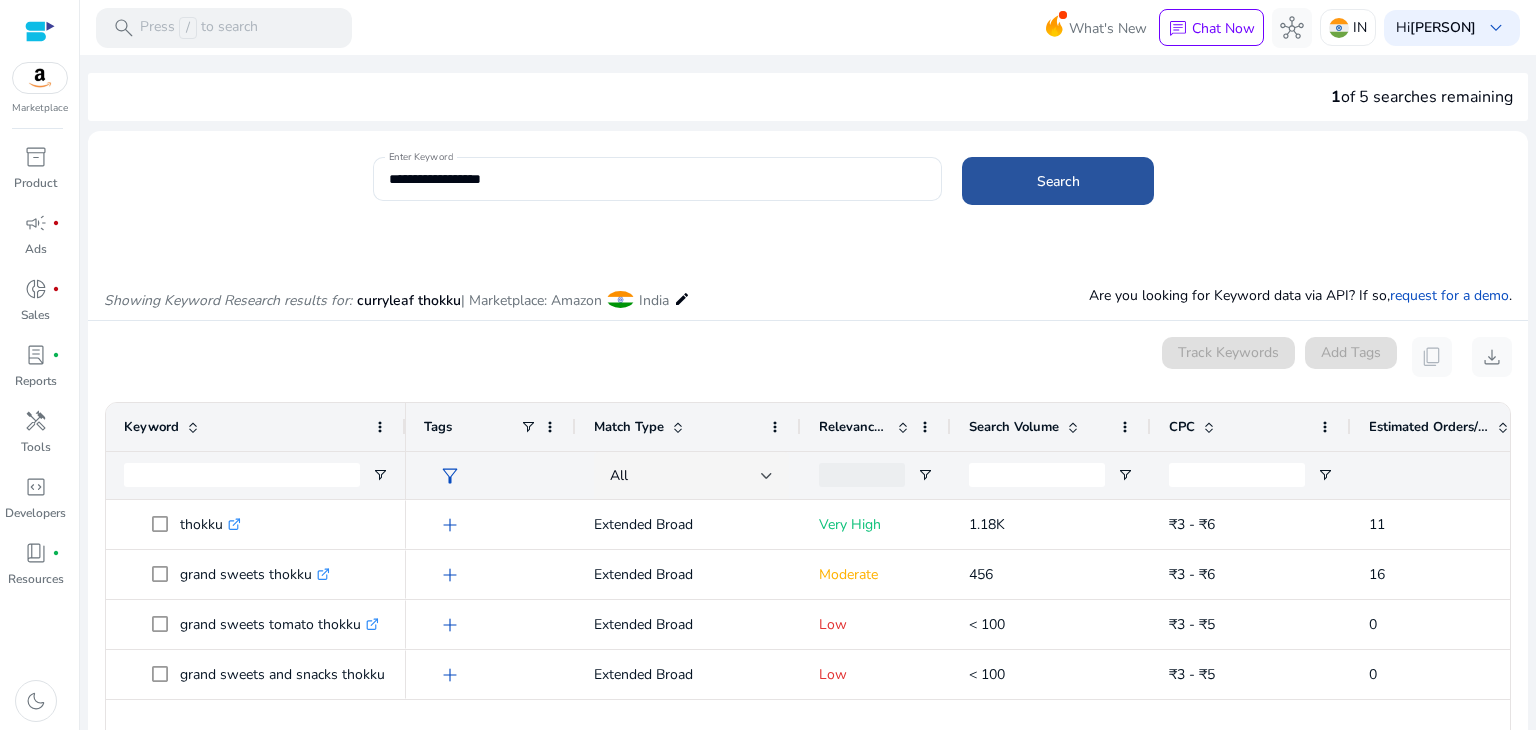 click 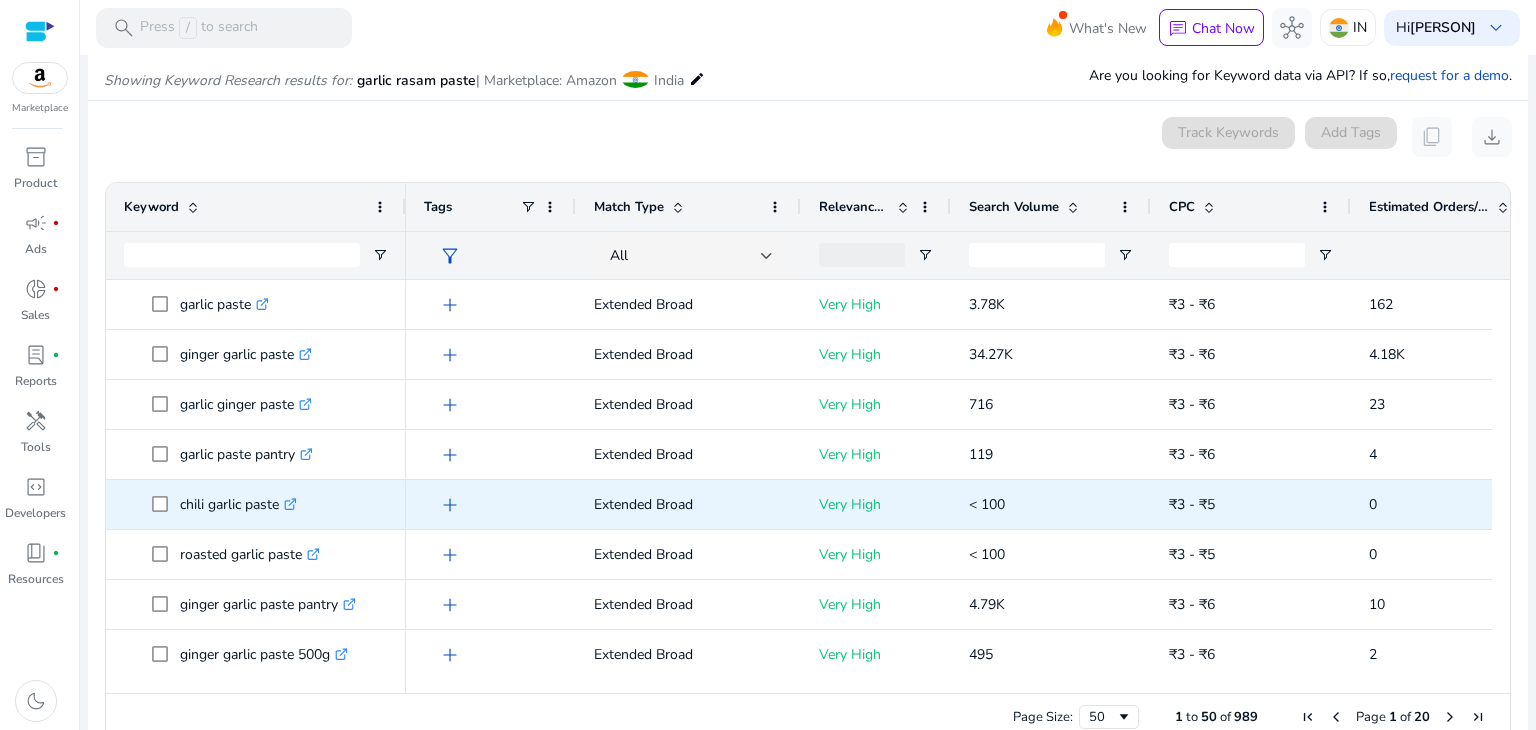 scroll, scrollTop: 238, scrollLeft: 0, axis: vertical 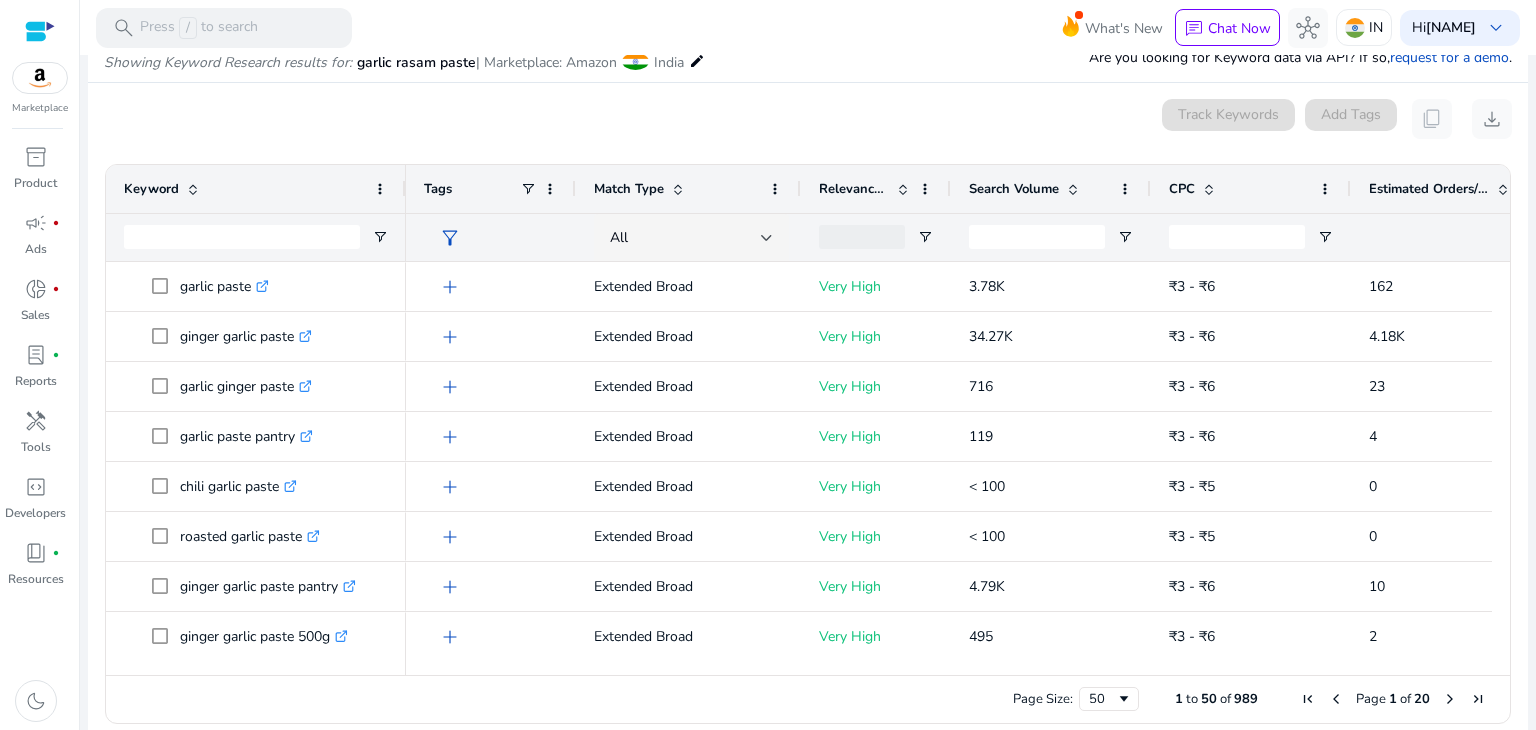 click on "0 keyword(s) selected   Track Keywords   Add Tags   content_copy   download" at bounding box center (808, 119) 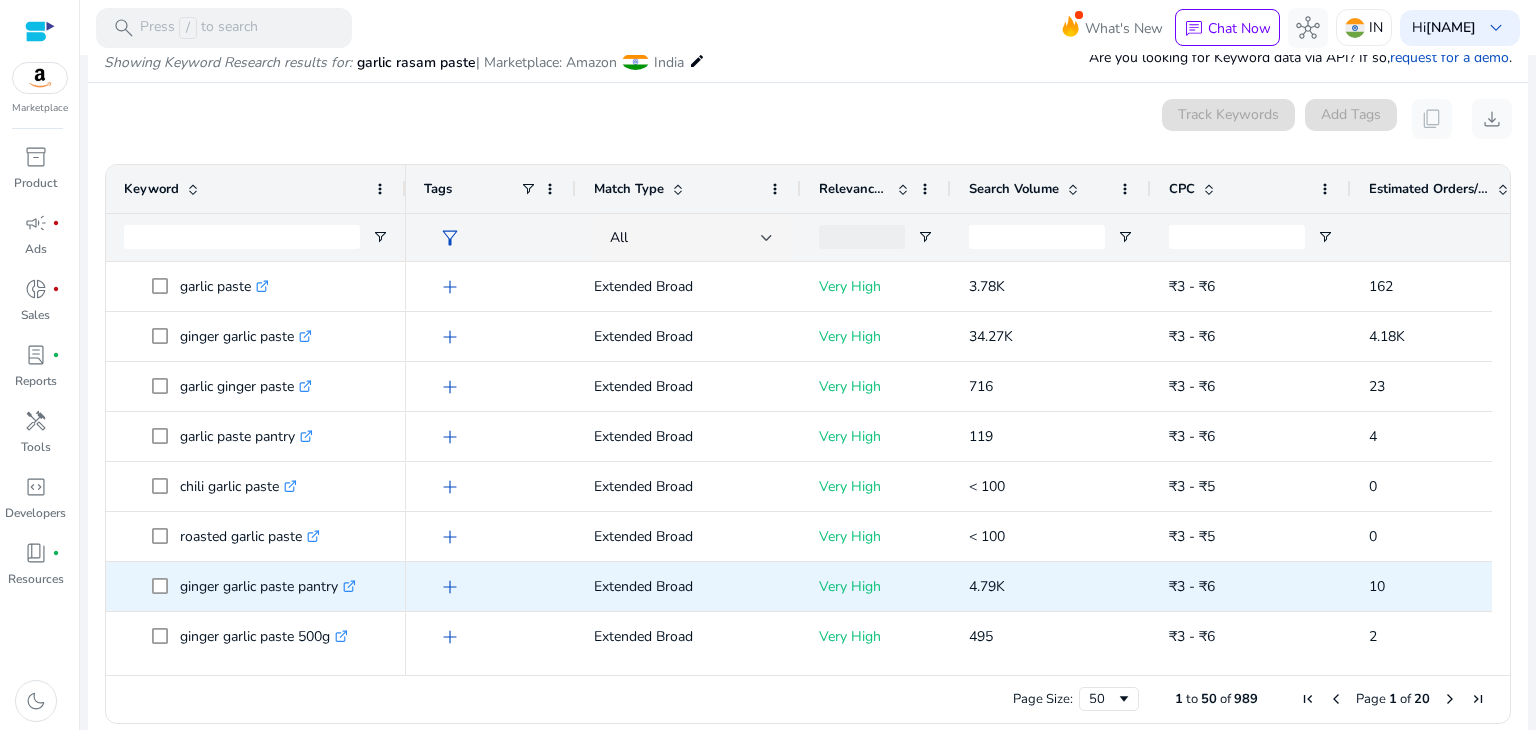 scroll, scrollTop: 352, scrollLeft: 0, axis: vertical 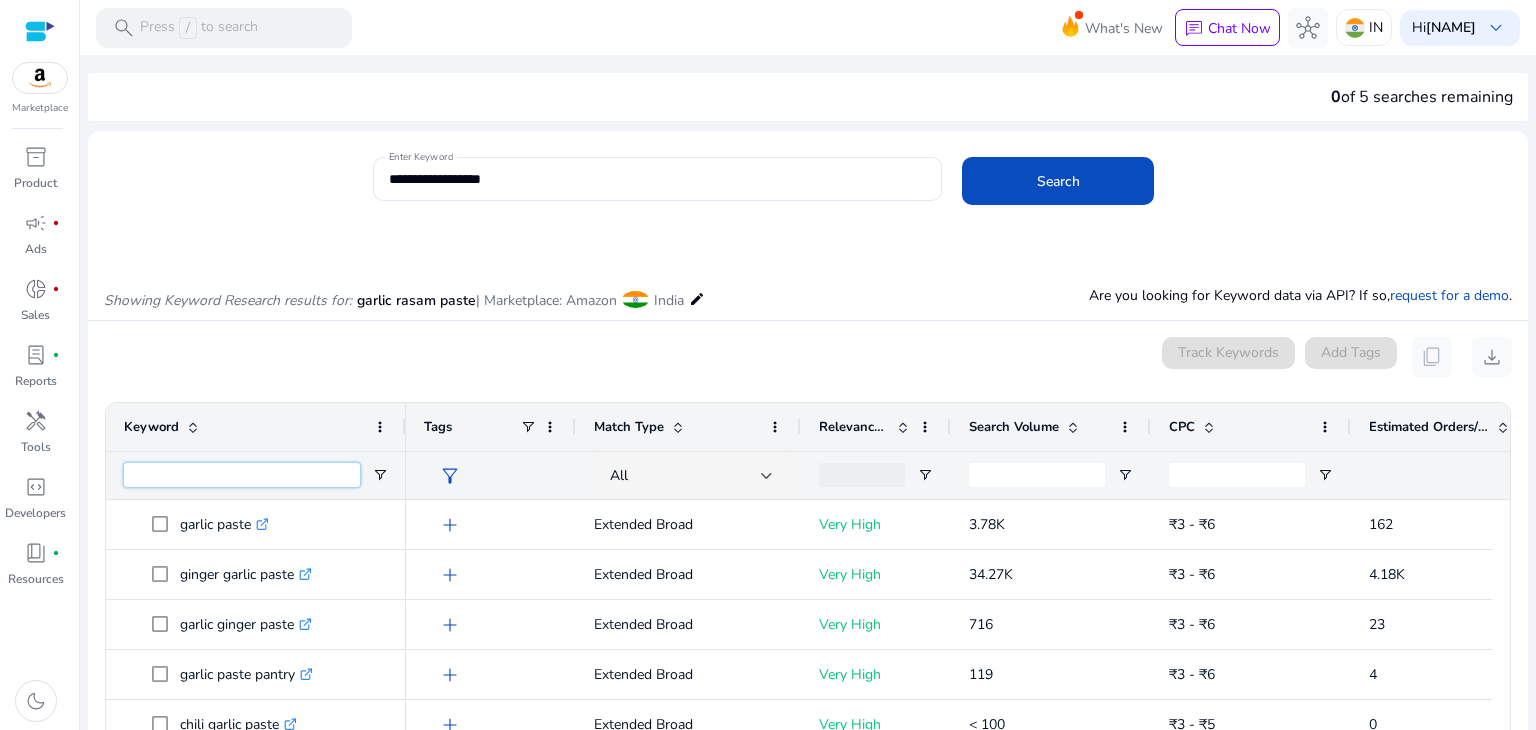 click at bounding box center [242, 475] 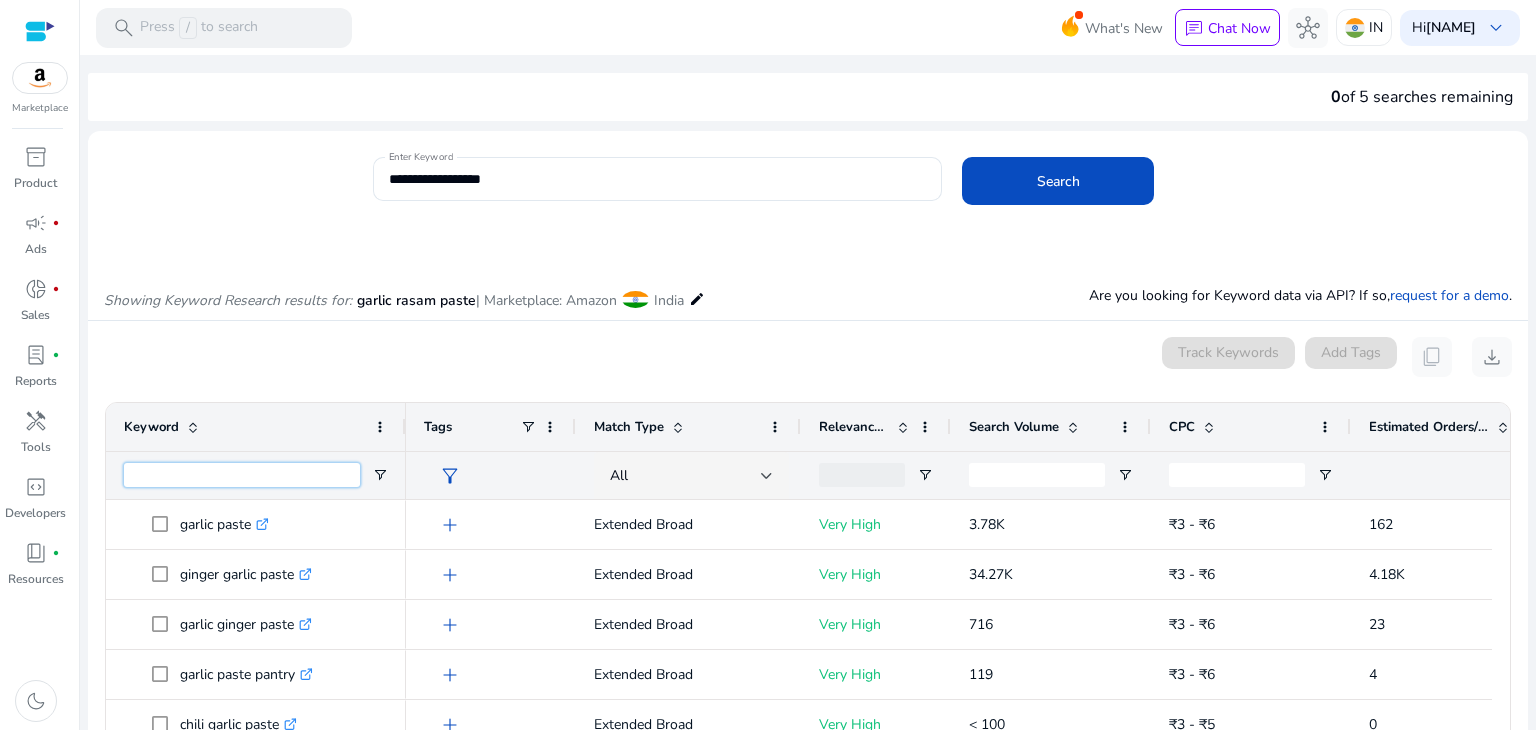 click at bounding box center (242, 475) 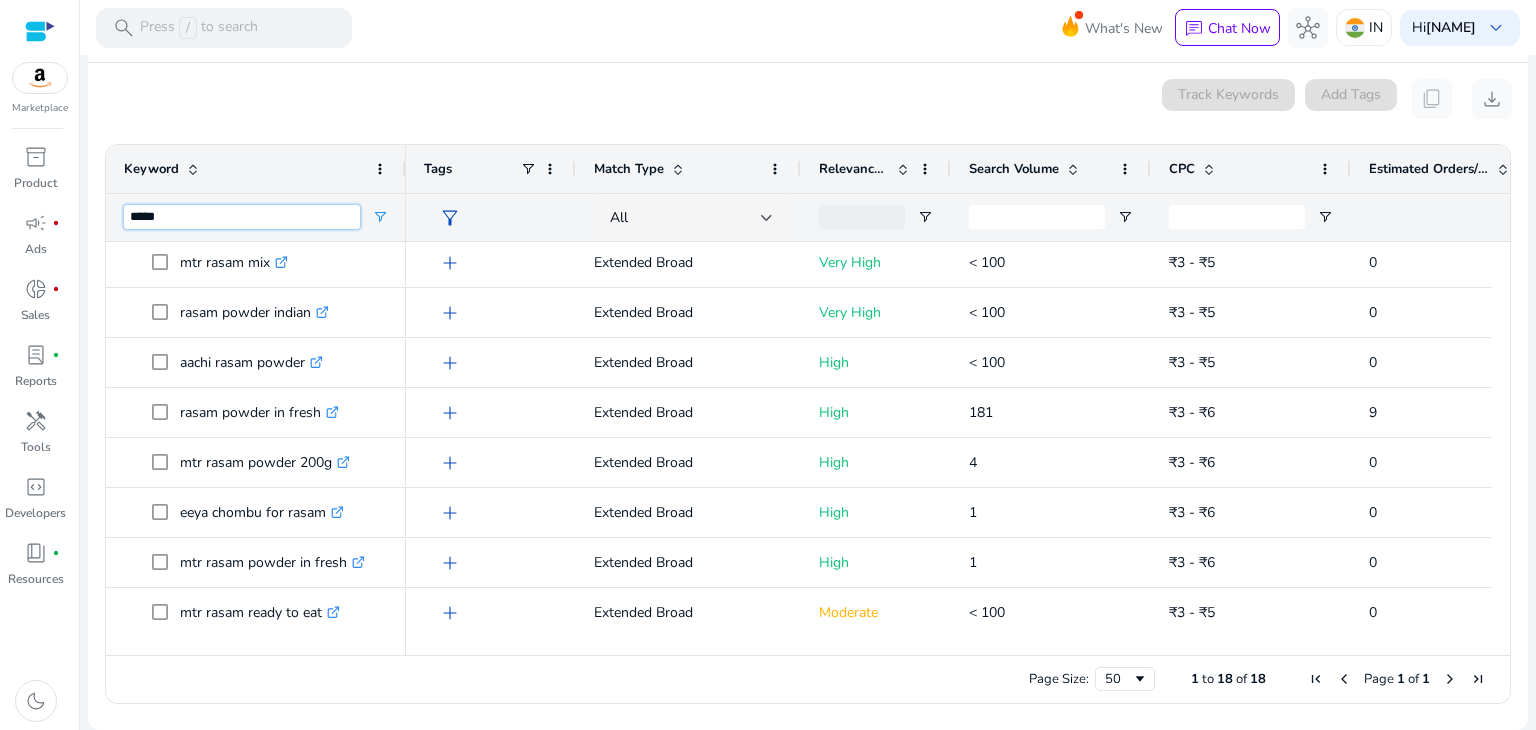 type on "*****" 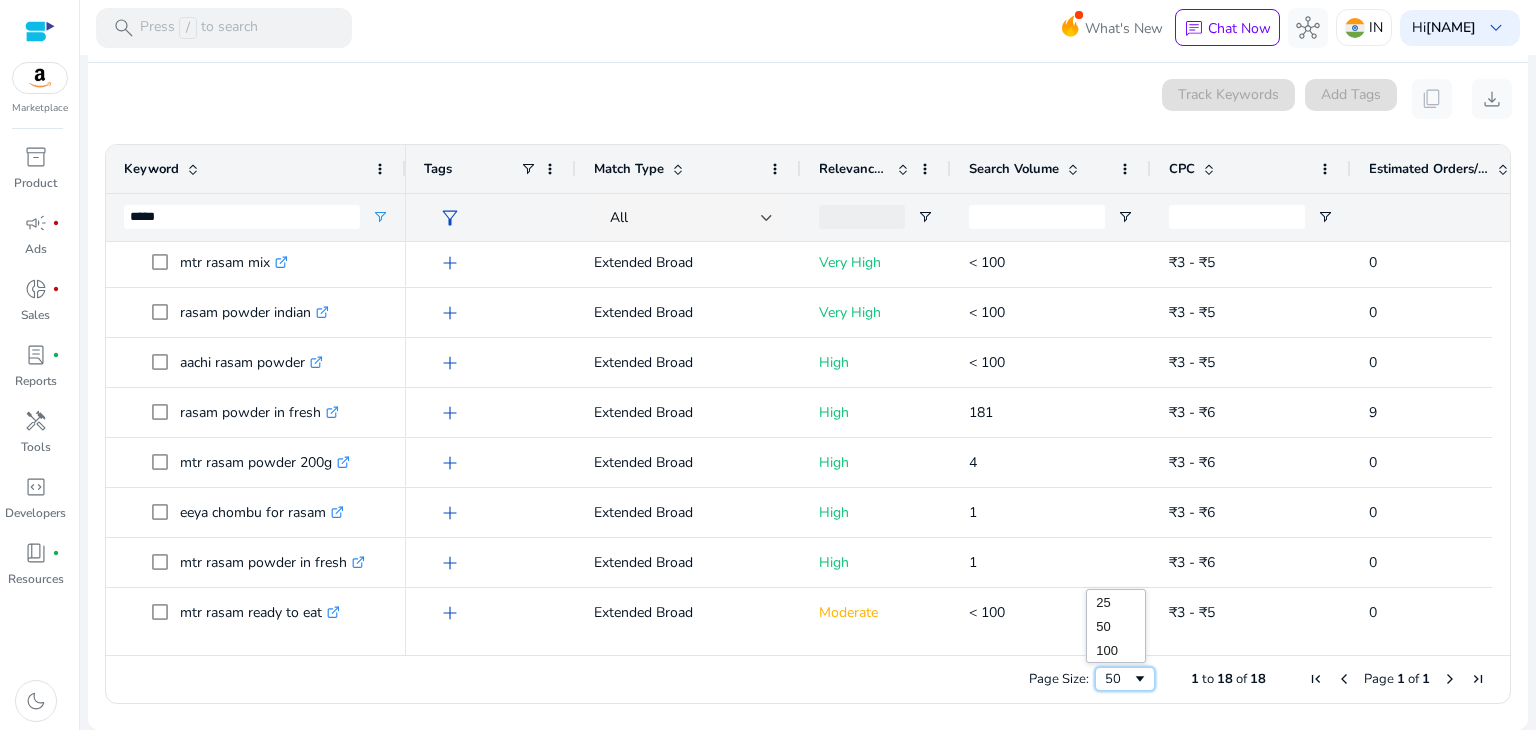 click on "50" at bounding box center (1118, 679) 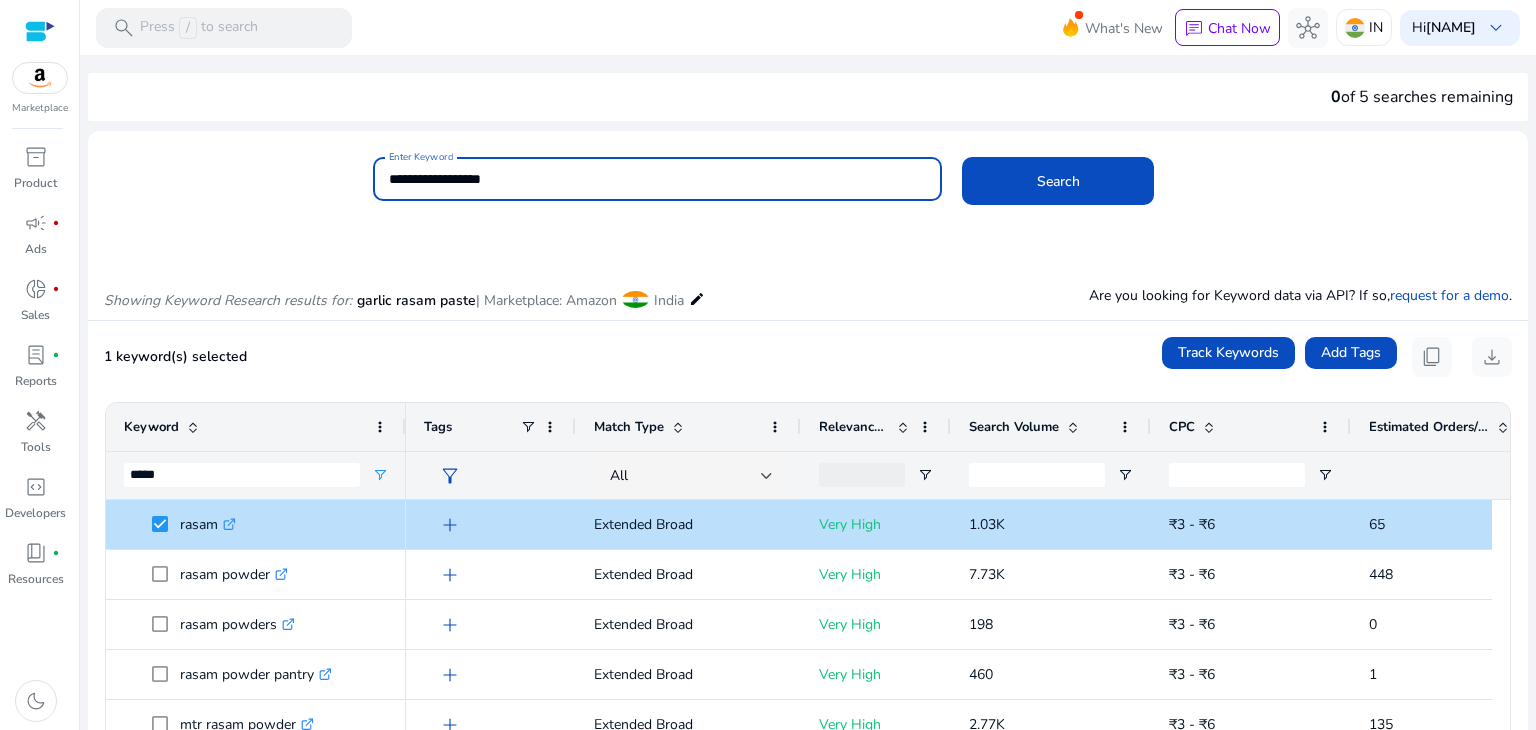 click on "**********" at bounding box center (658, 179) 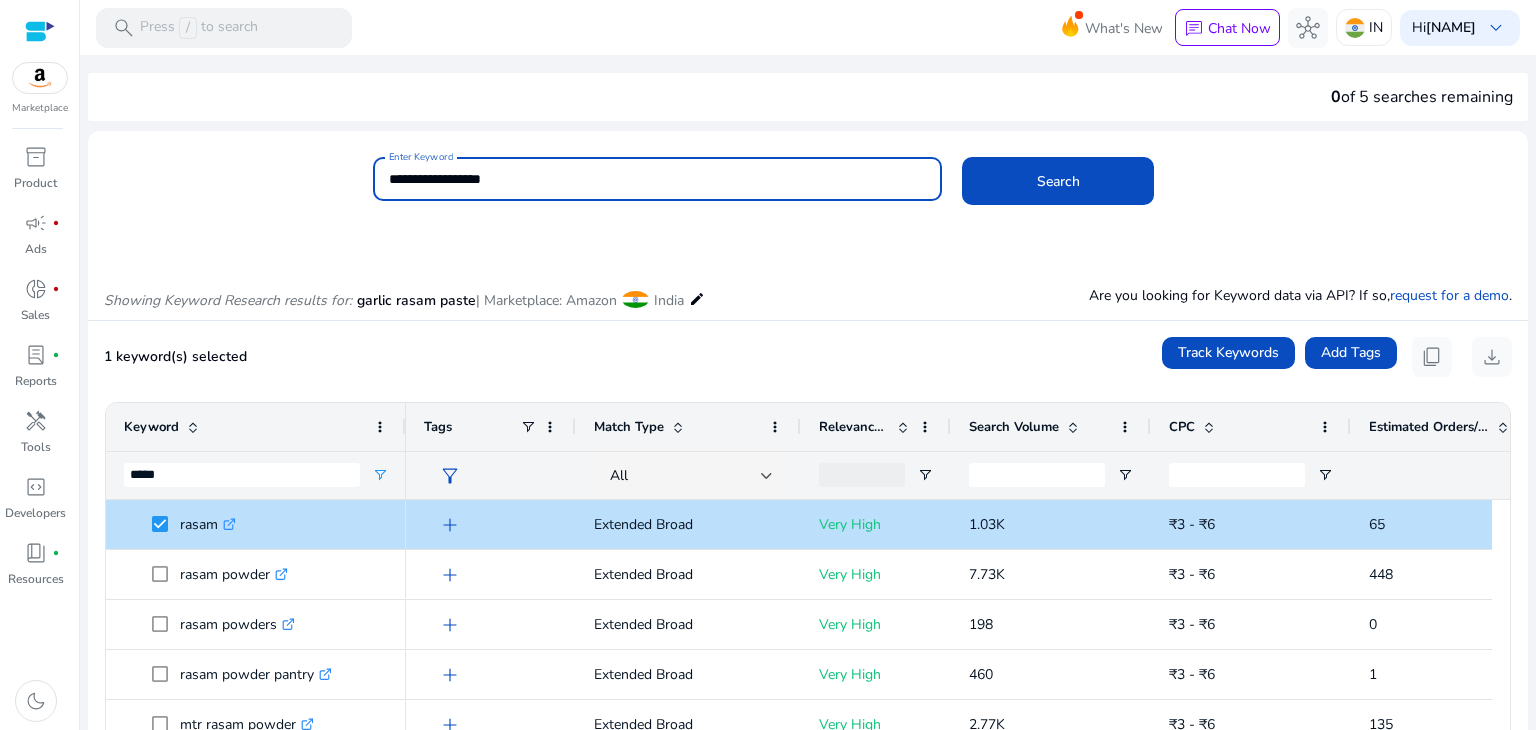 click on "**********" at bounding box center (658, 179) 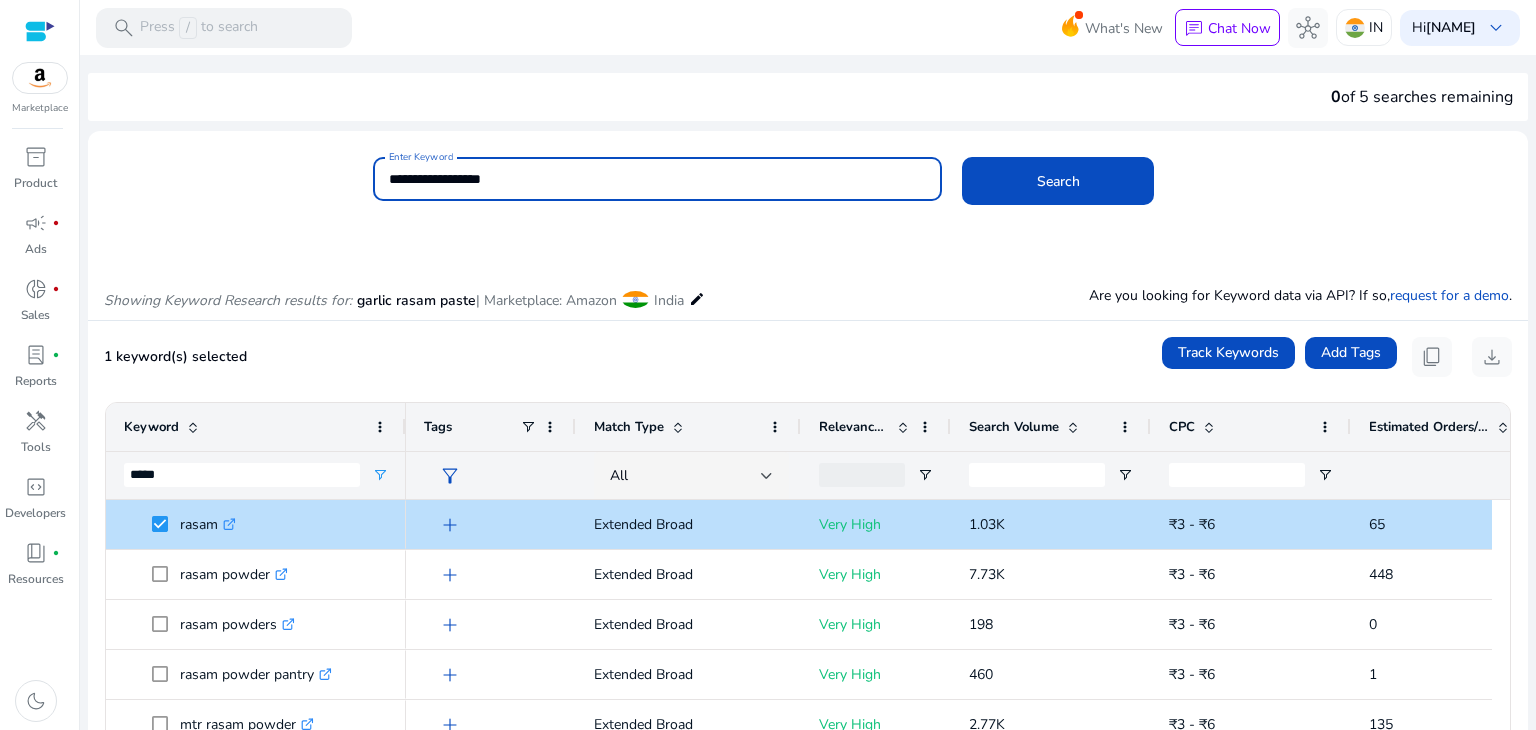 click on "**********" at bounding box center (658, 179) 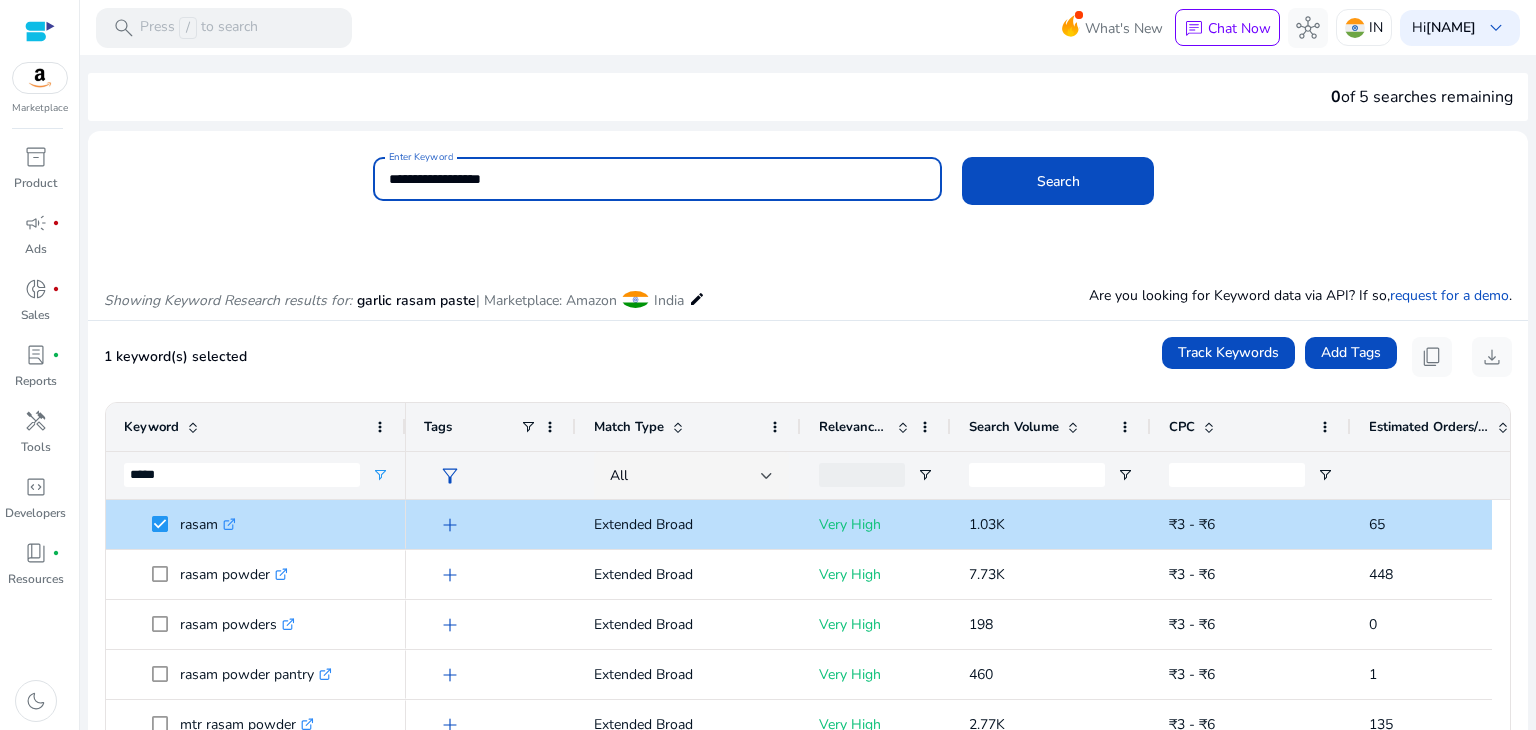 click on "**********" at bounding box center (658, 179) 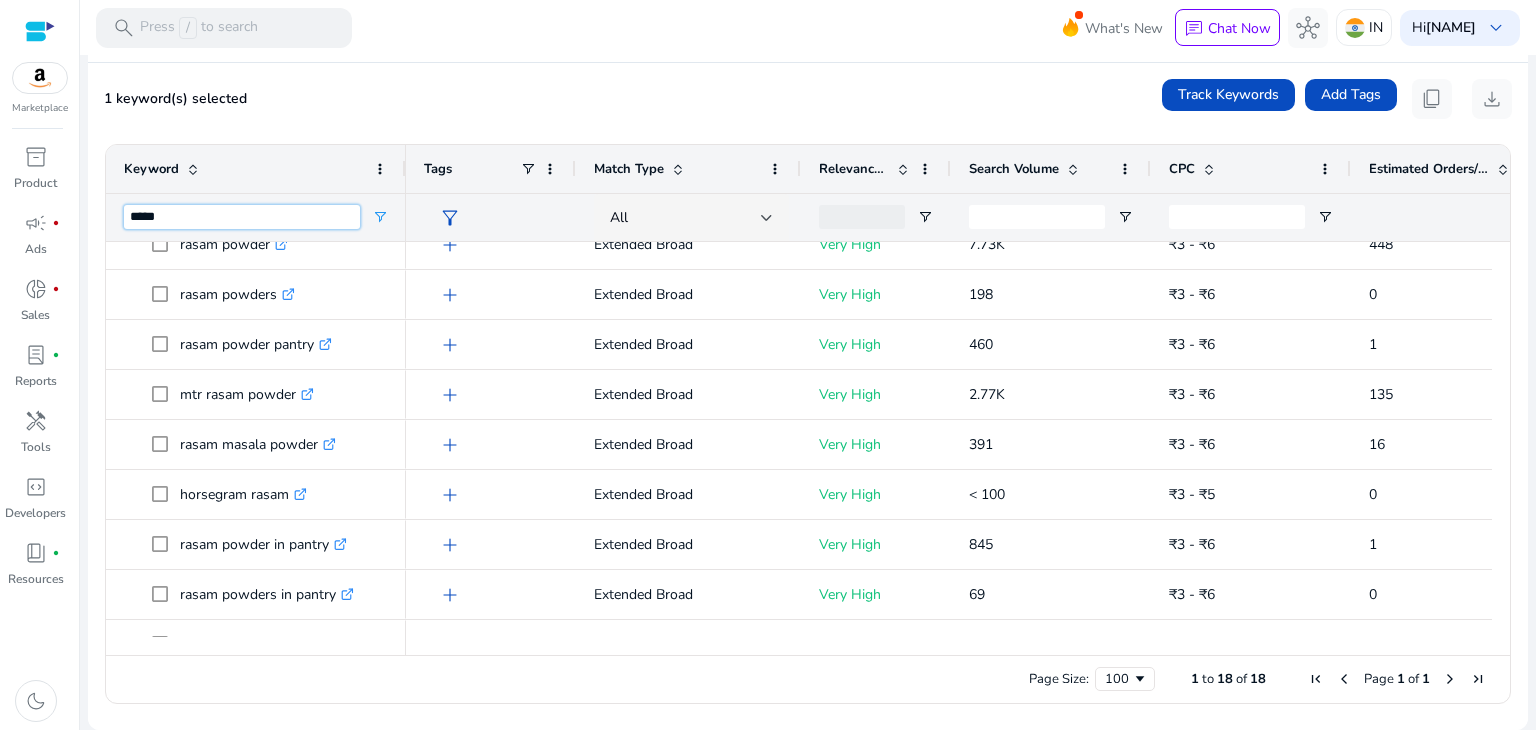 click on "*****" at bounding box center (242, 217) 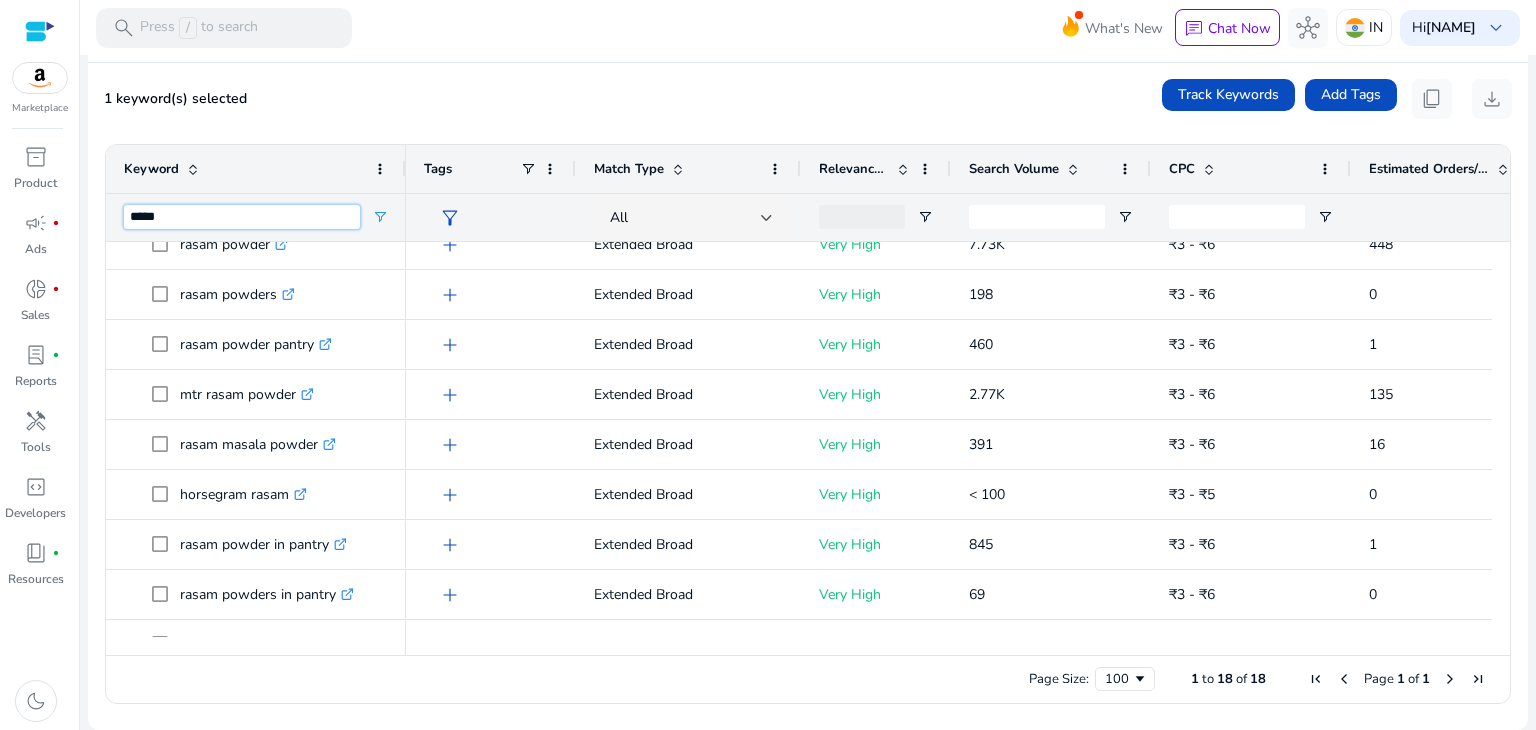 click on "*****" at bounding box center (242, 217) 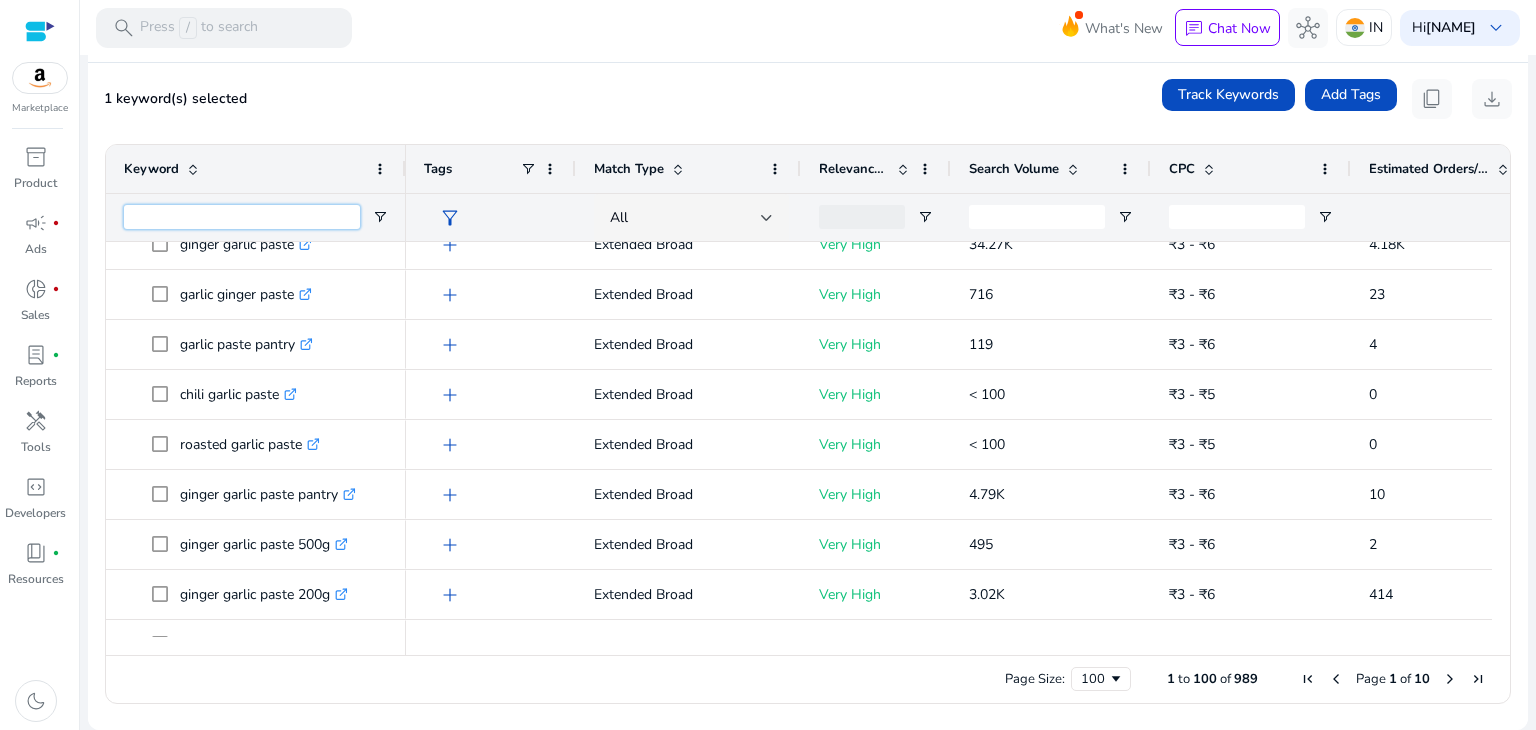type 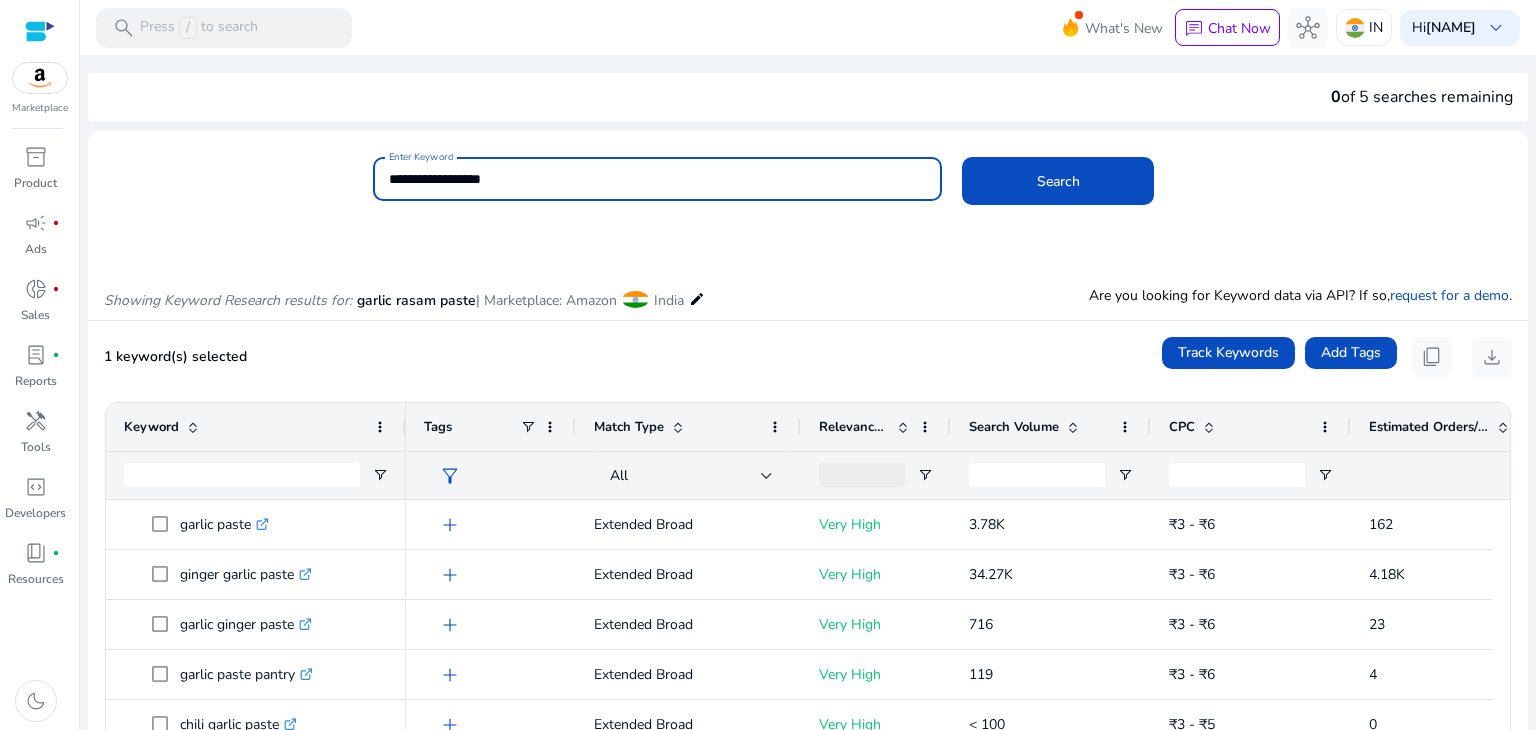 click on "**********" at bounding box center [658, 179] 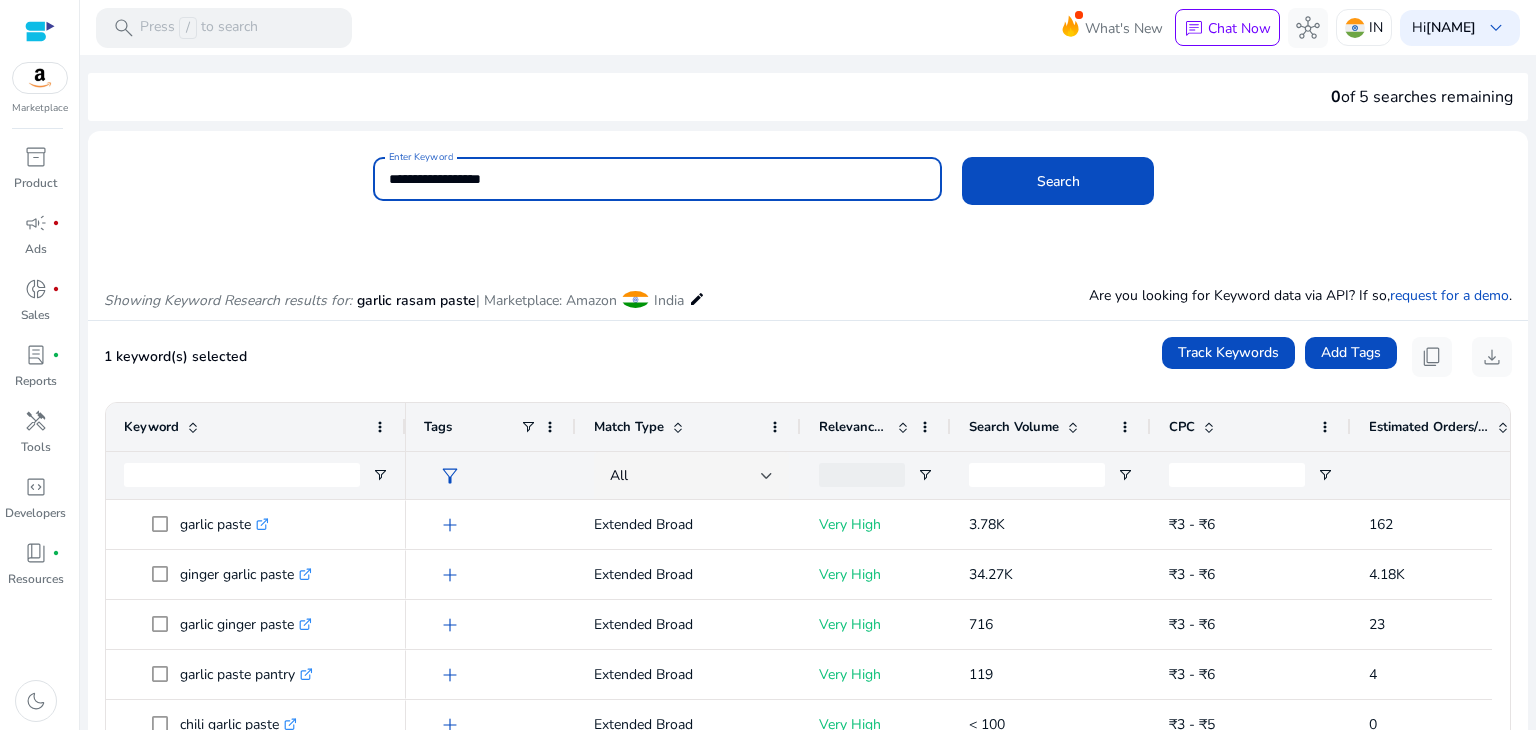 click on "**********" at bounding box center (658, 179) 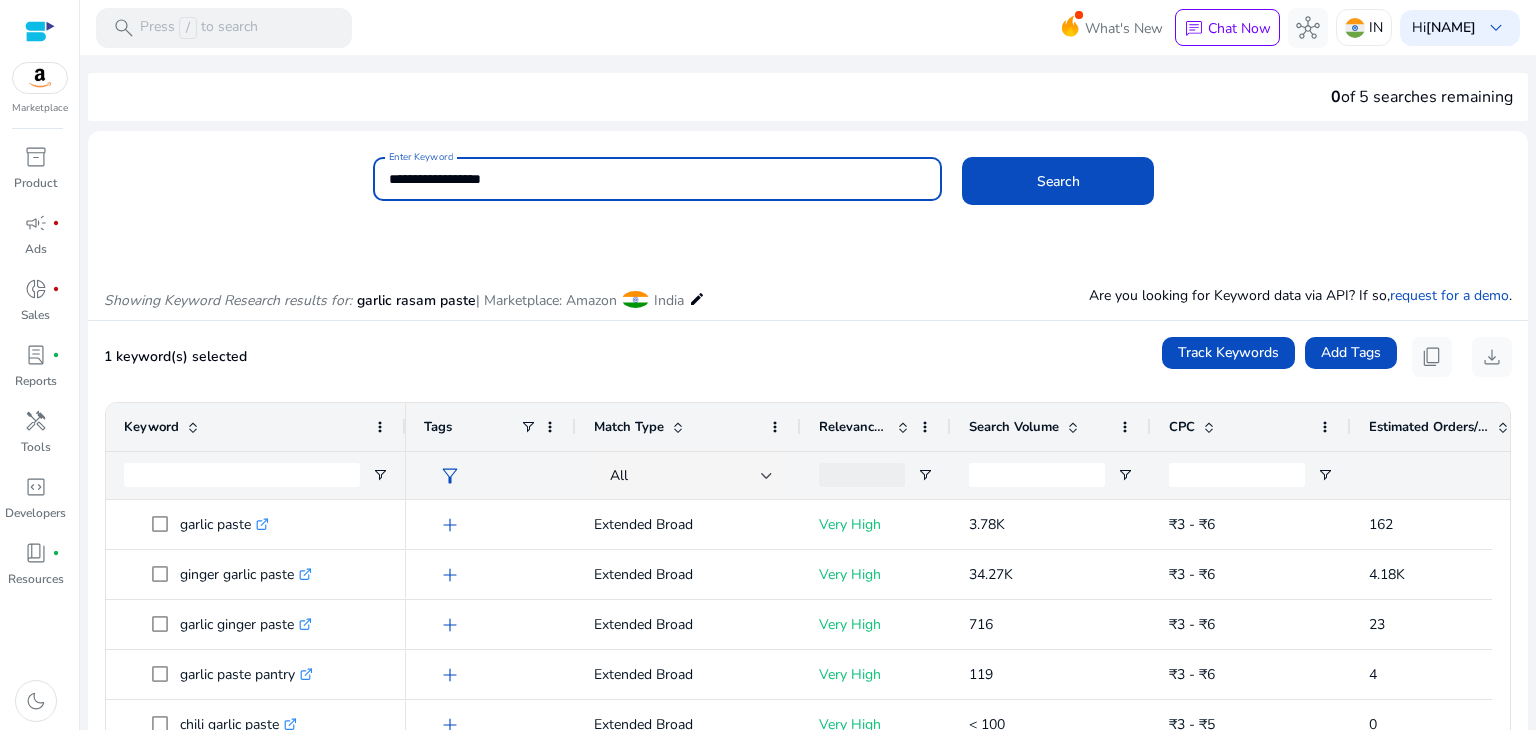 click on "**********" at bounding box center (658, 179) 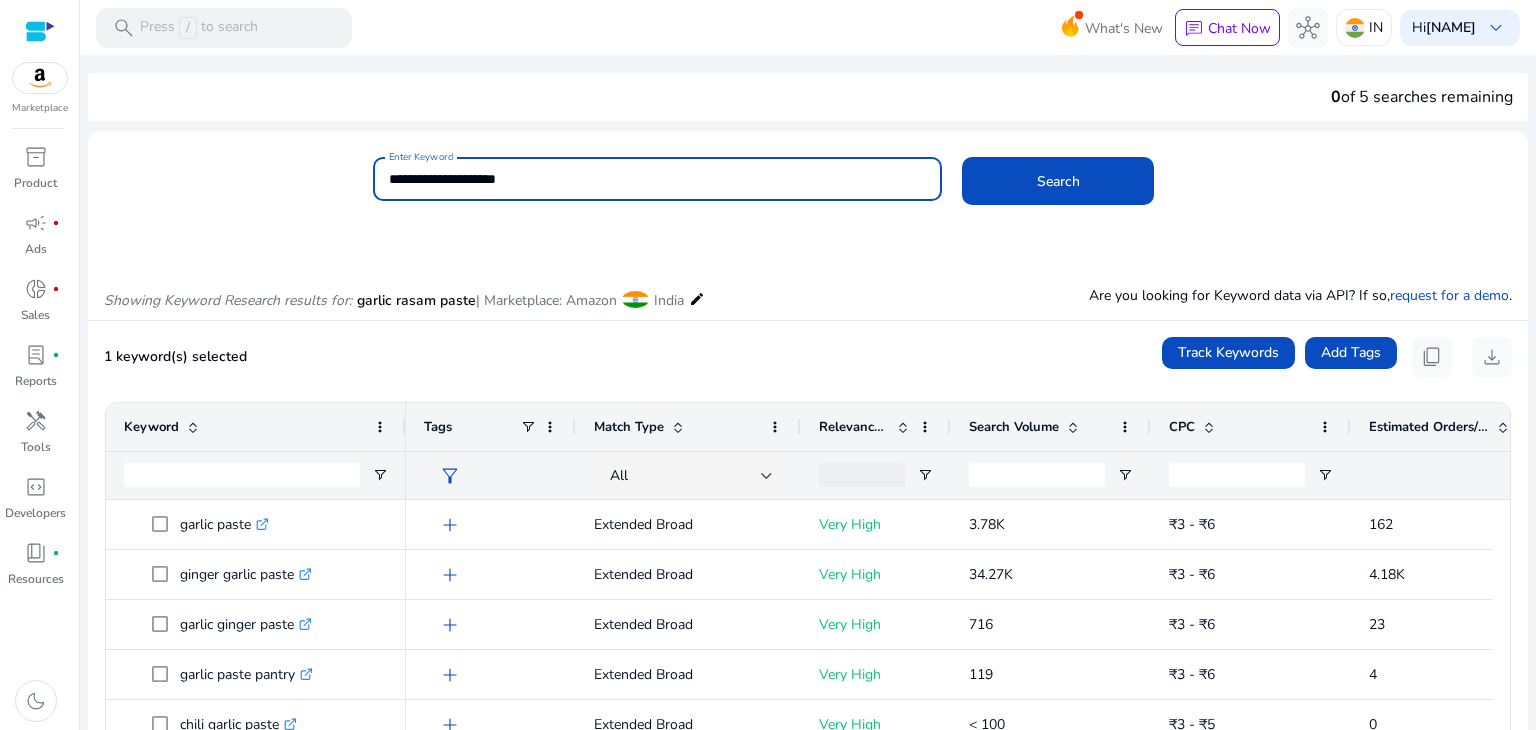 click on "Search" 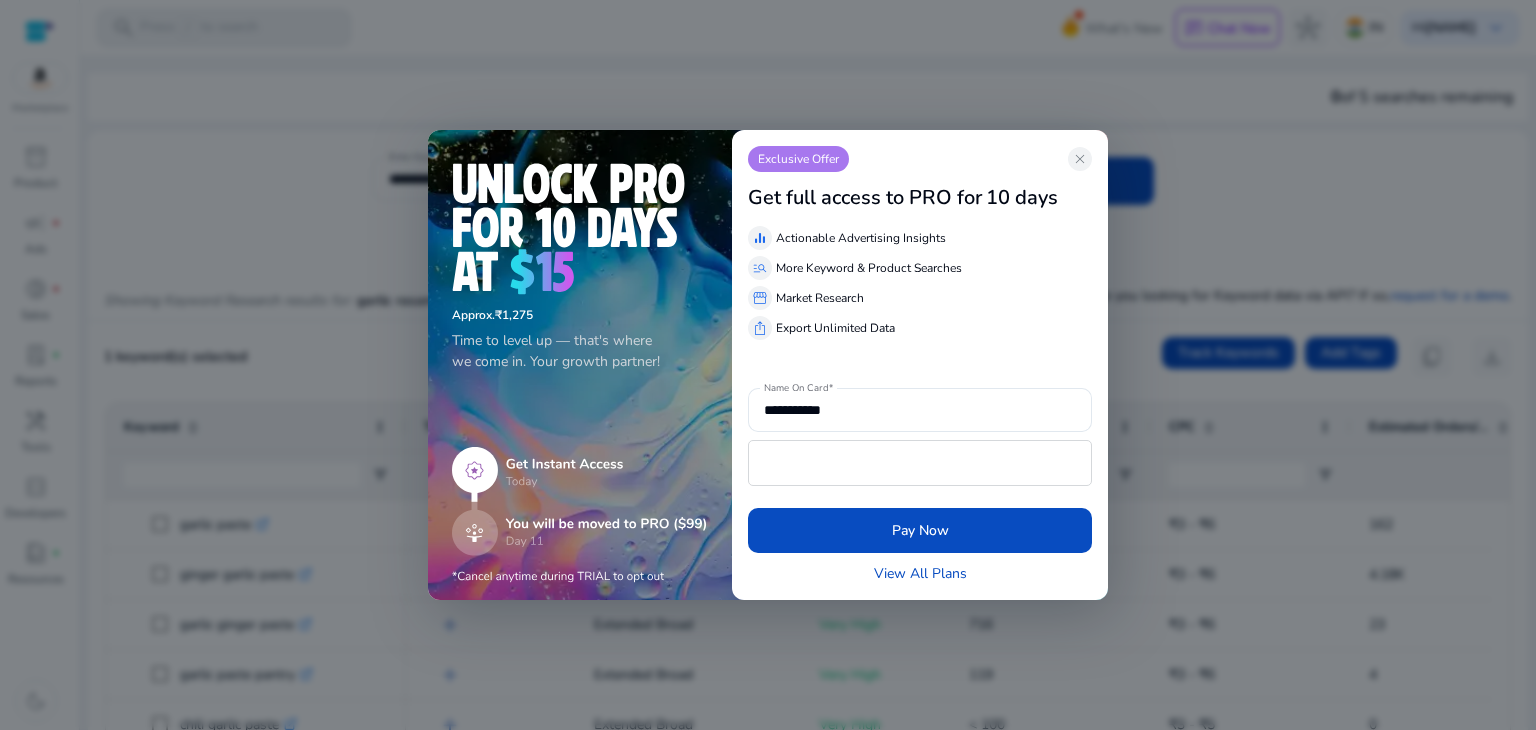 click at bounding box center [768, 365] 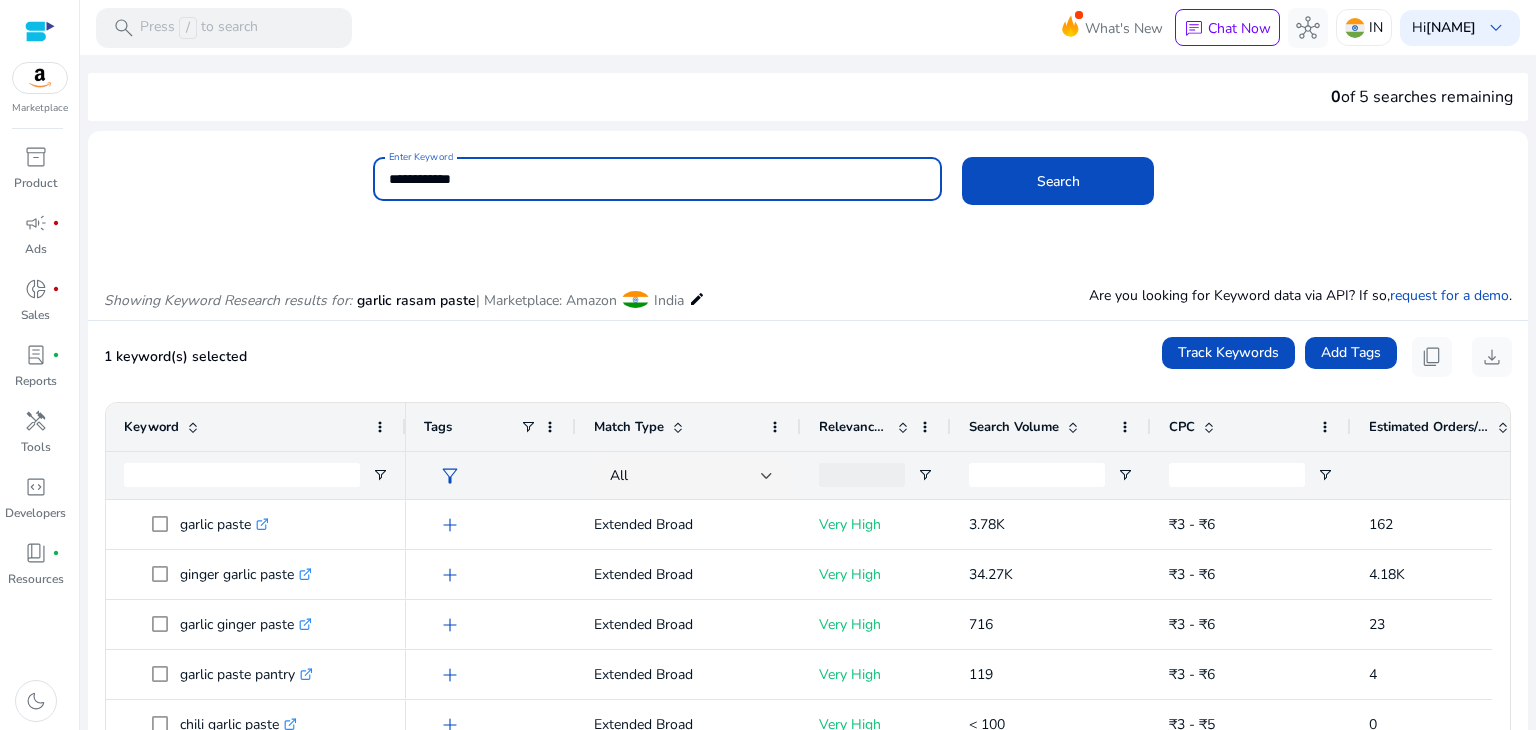 type on "**********" 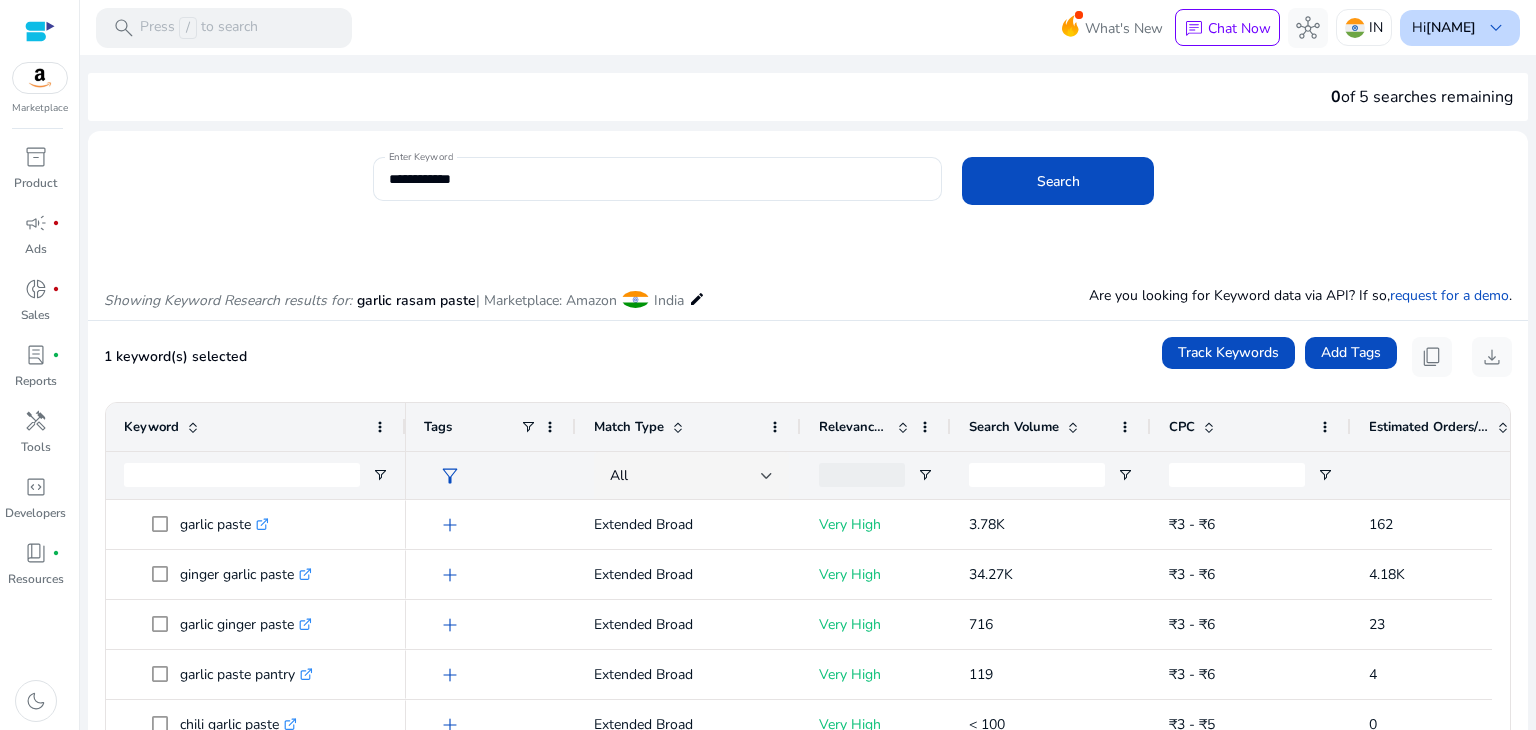 click on "What's New  chat  Chat Now  hub  IN  Hi  chandrababu  keyboard_arrow_down" at bounding box center [1302, 28] 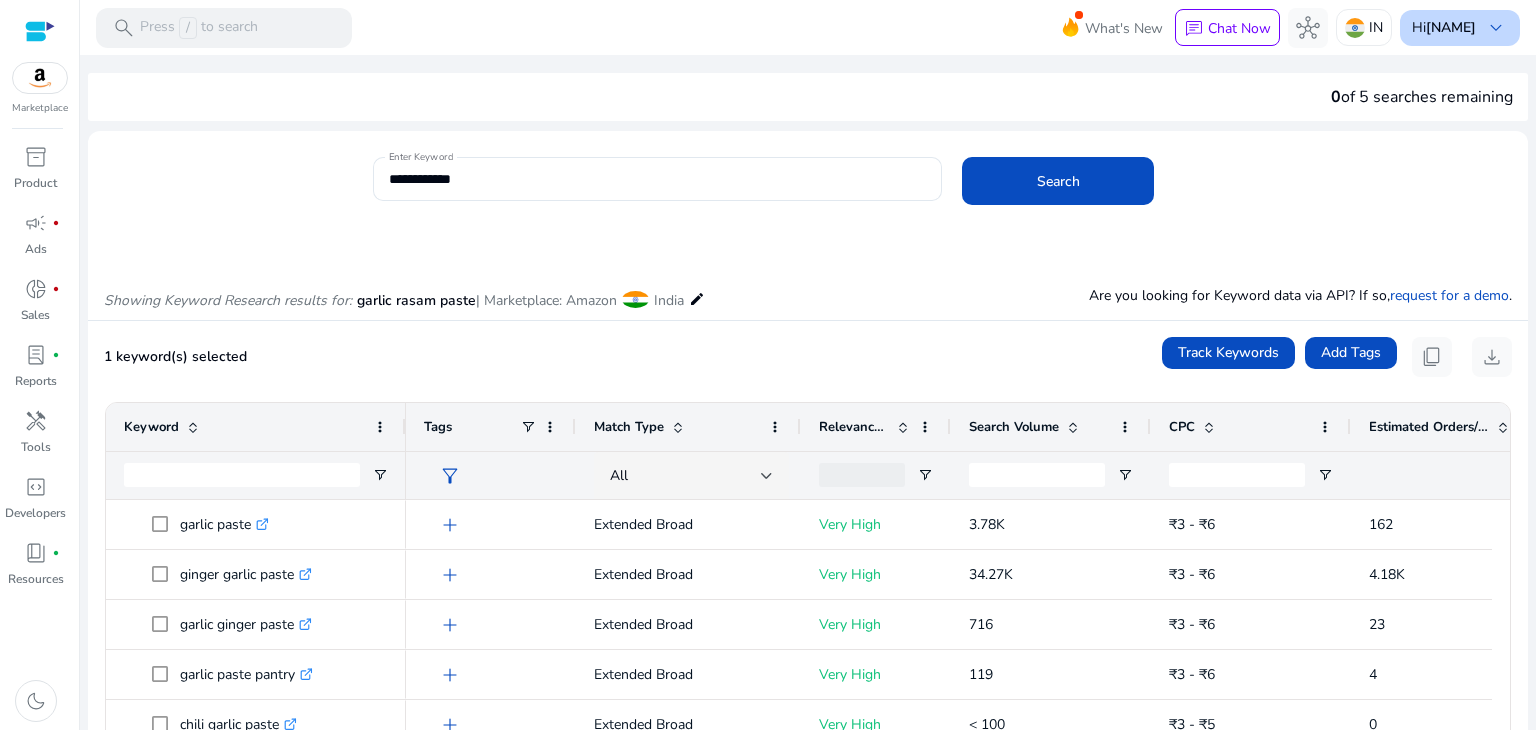click on "Hi  chandrababu  keyboard_arrow_down" at bounding box center [1460, 28] 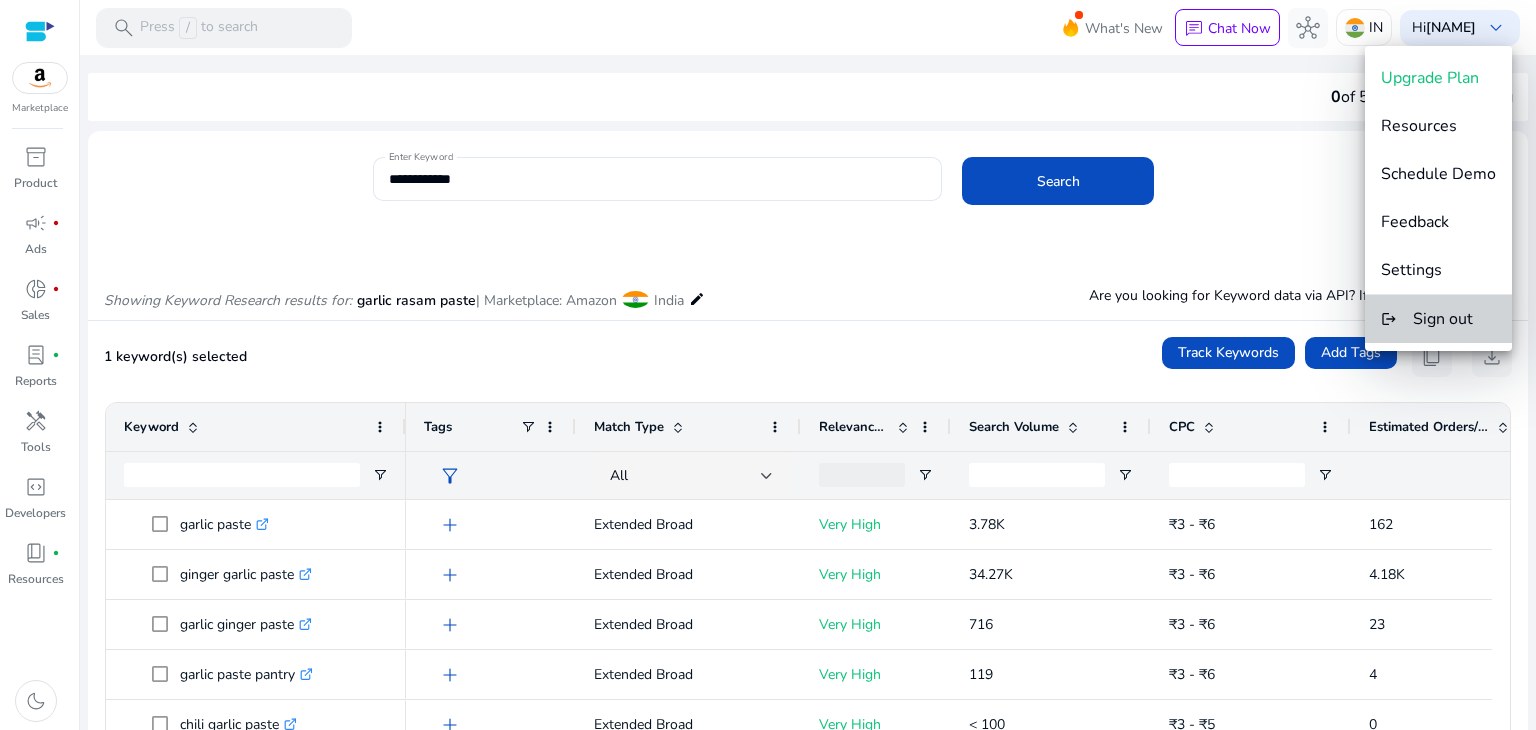 click on "Sign out" at bounding box center [1443, 319] 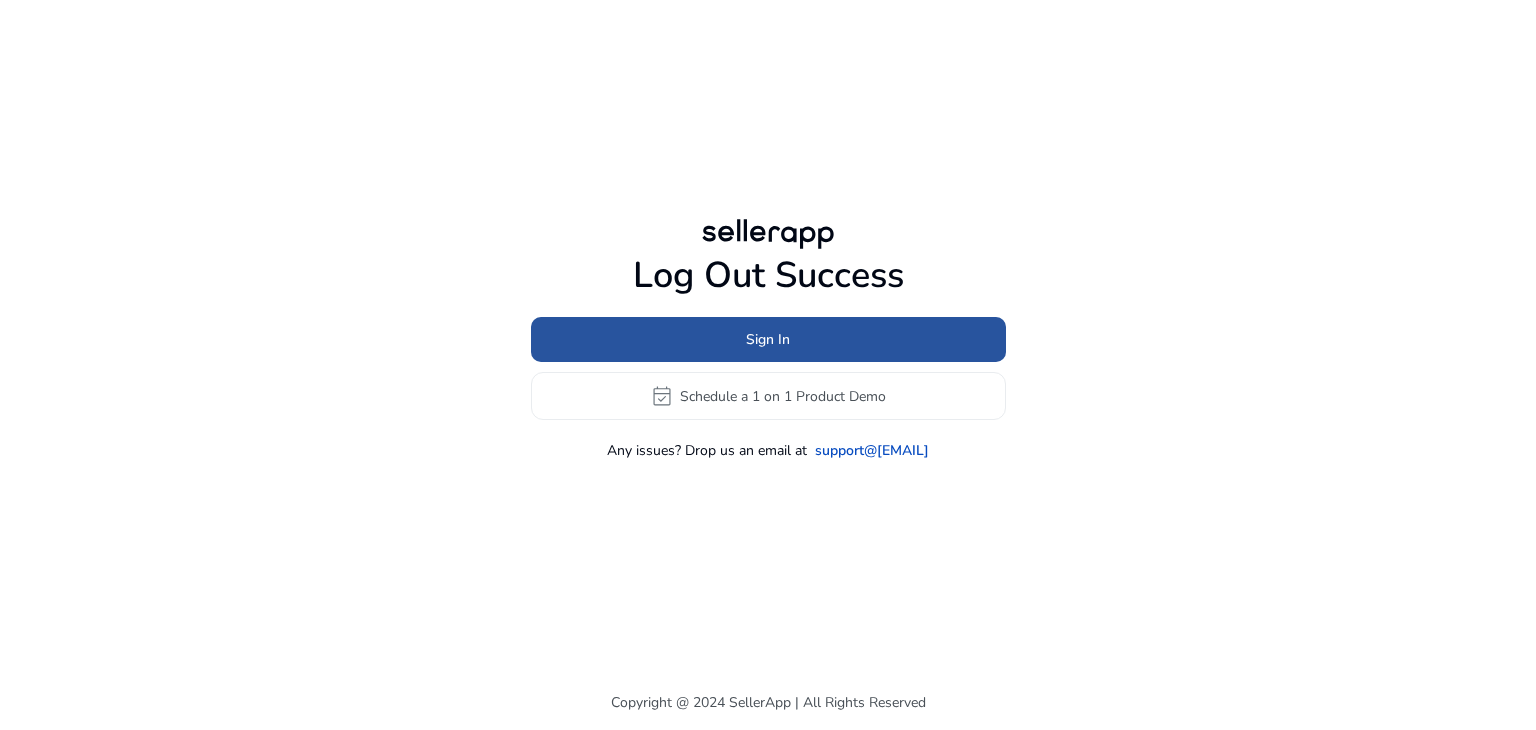click 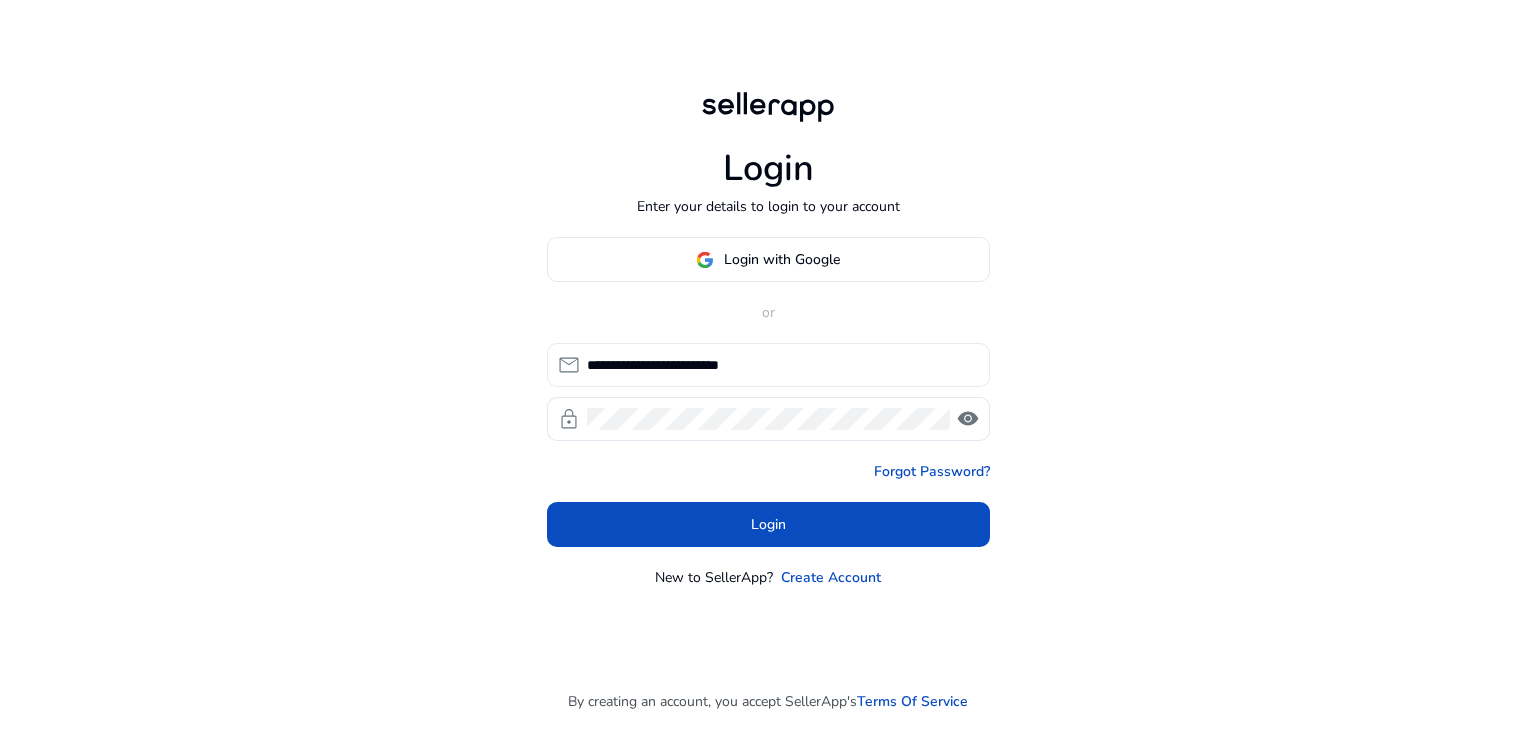 click on "**********" 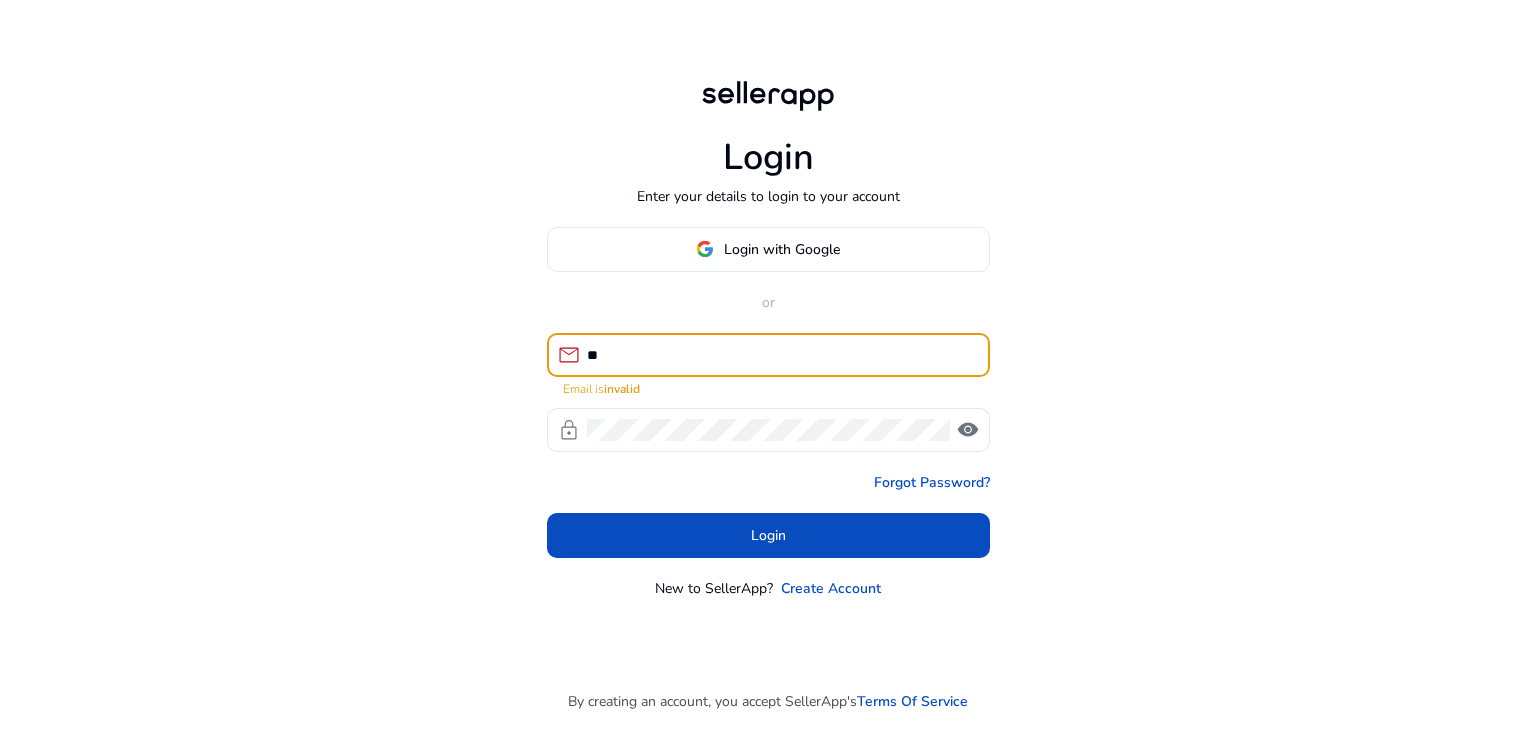 type on "*" 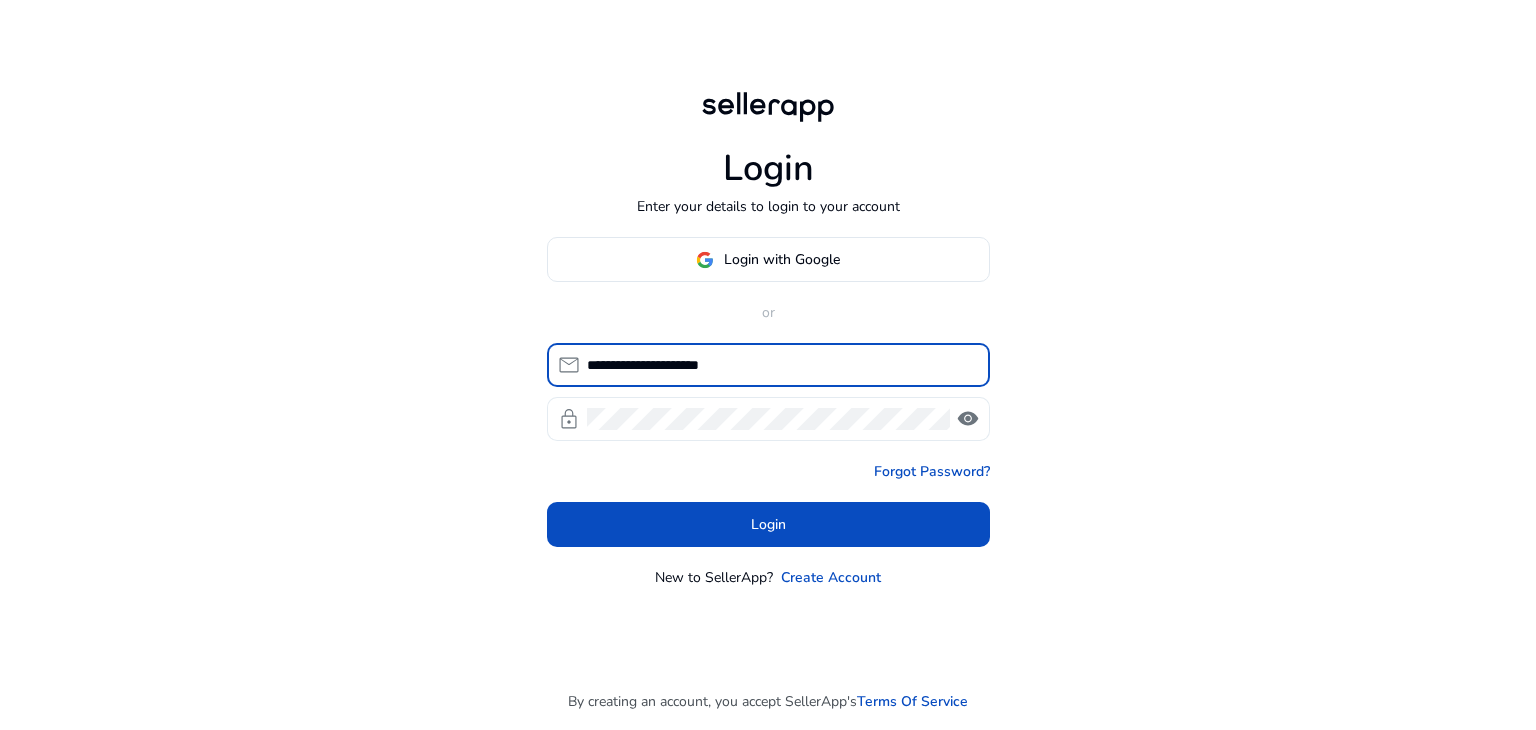 type on "**********" 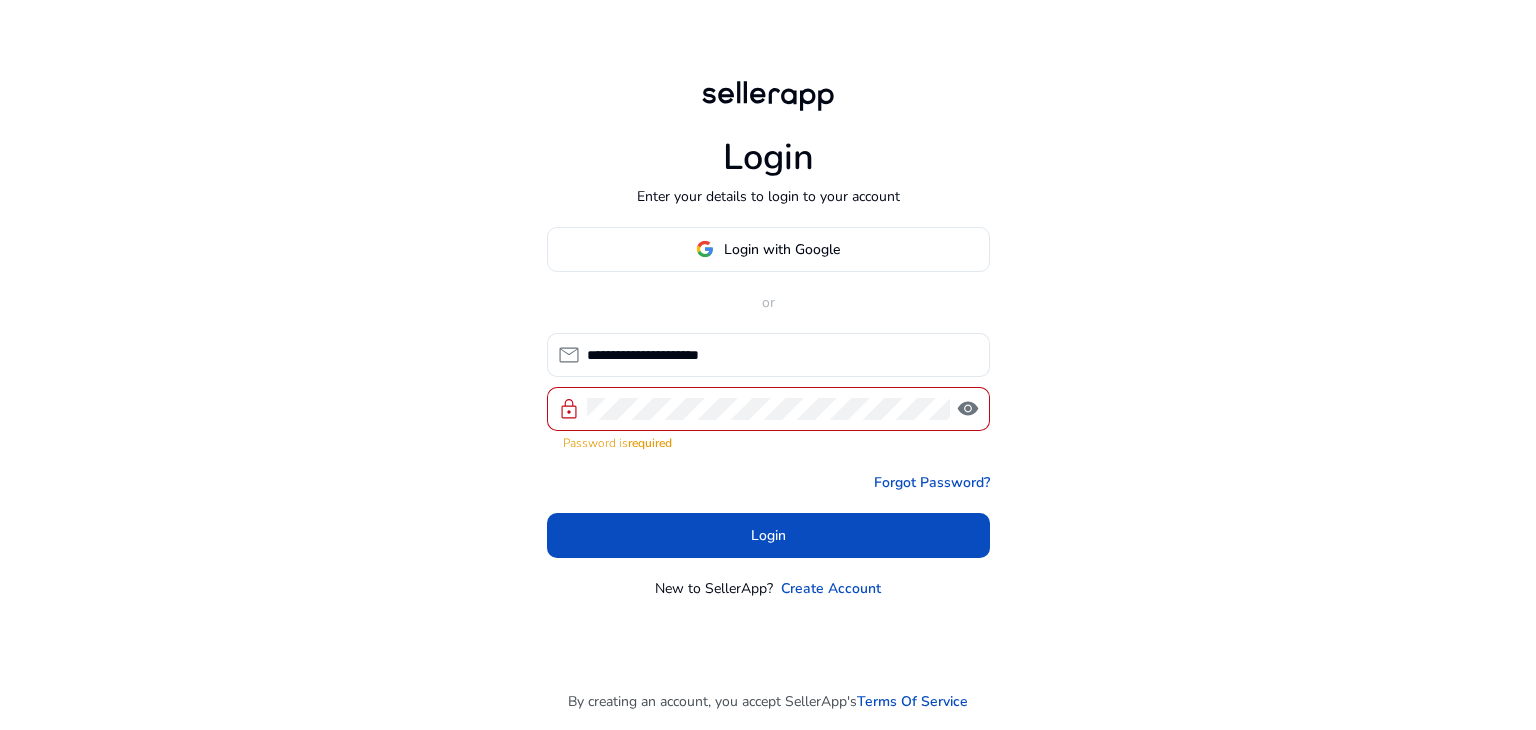 click 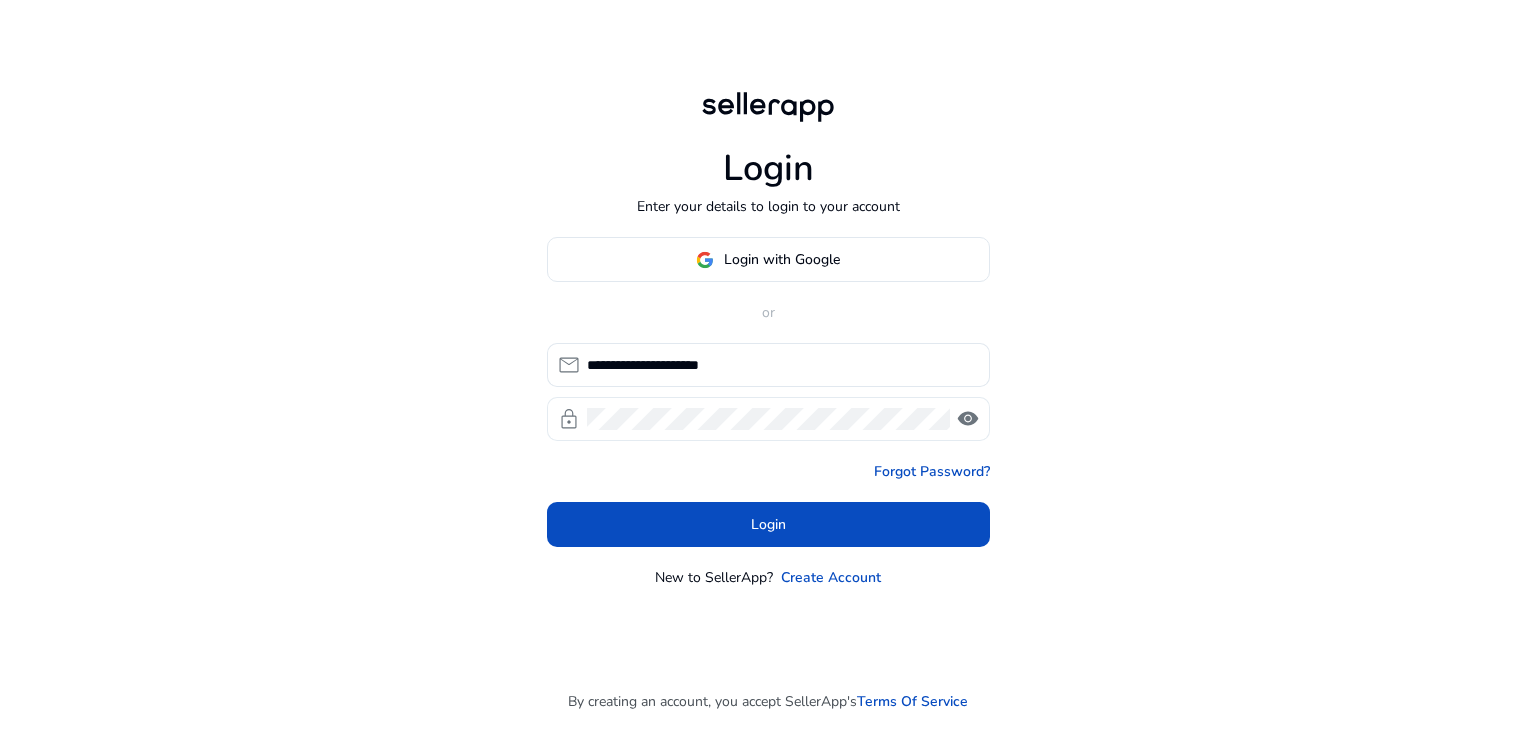 click on "visibility" 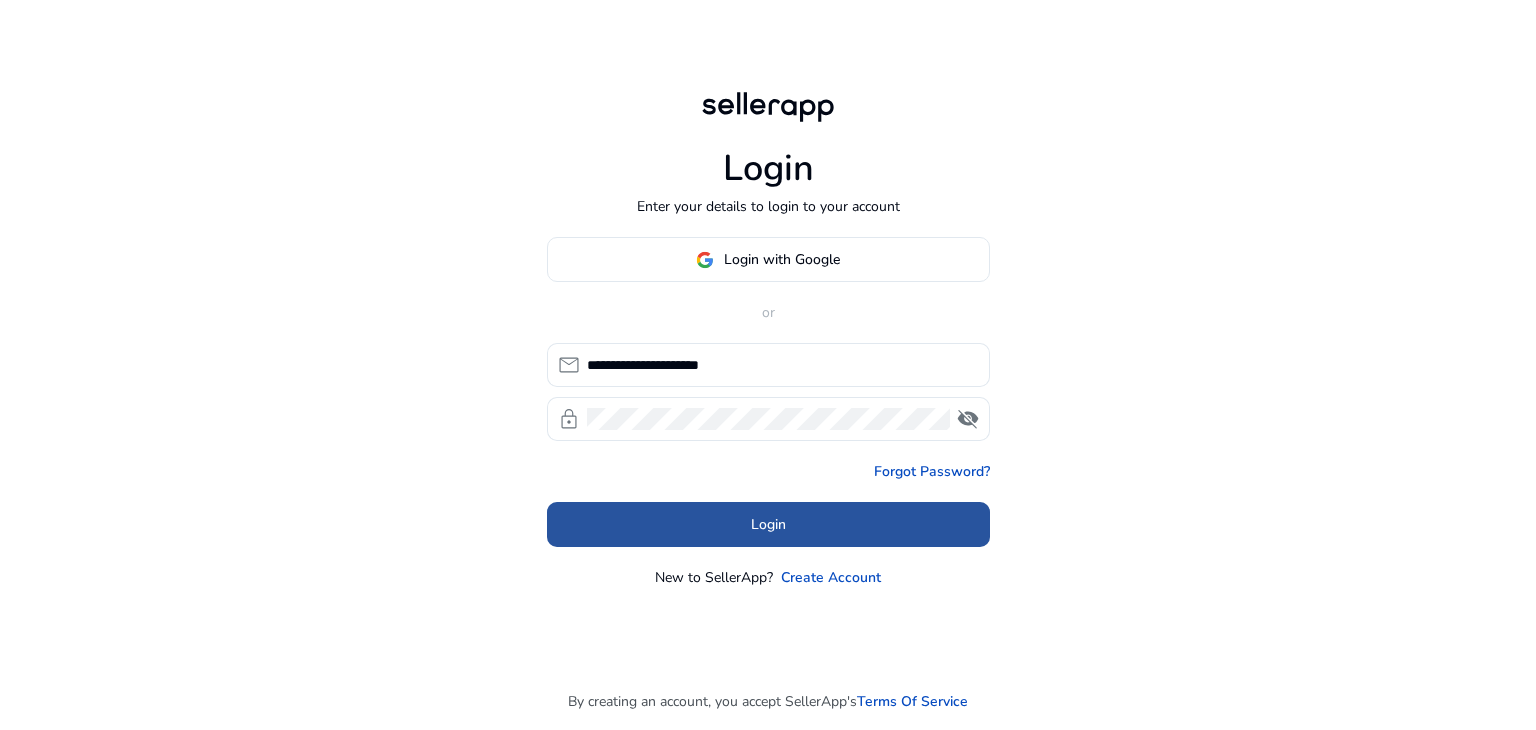 click at bounding box center (768, 525) 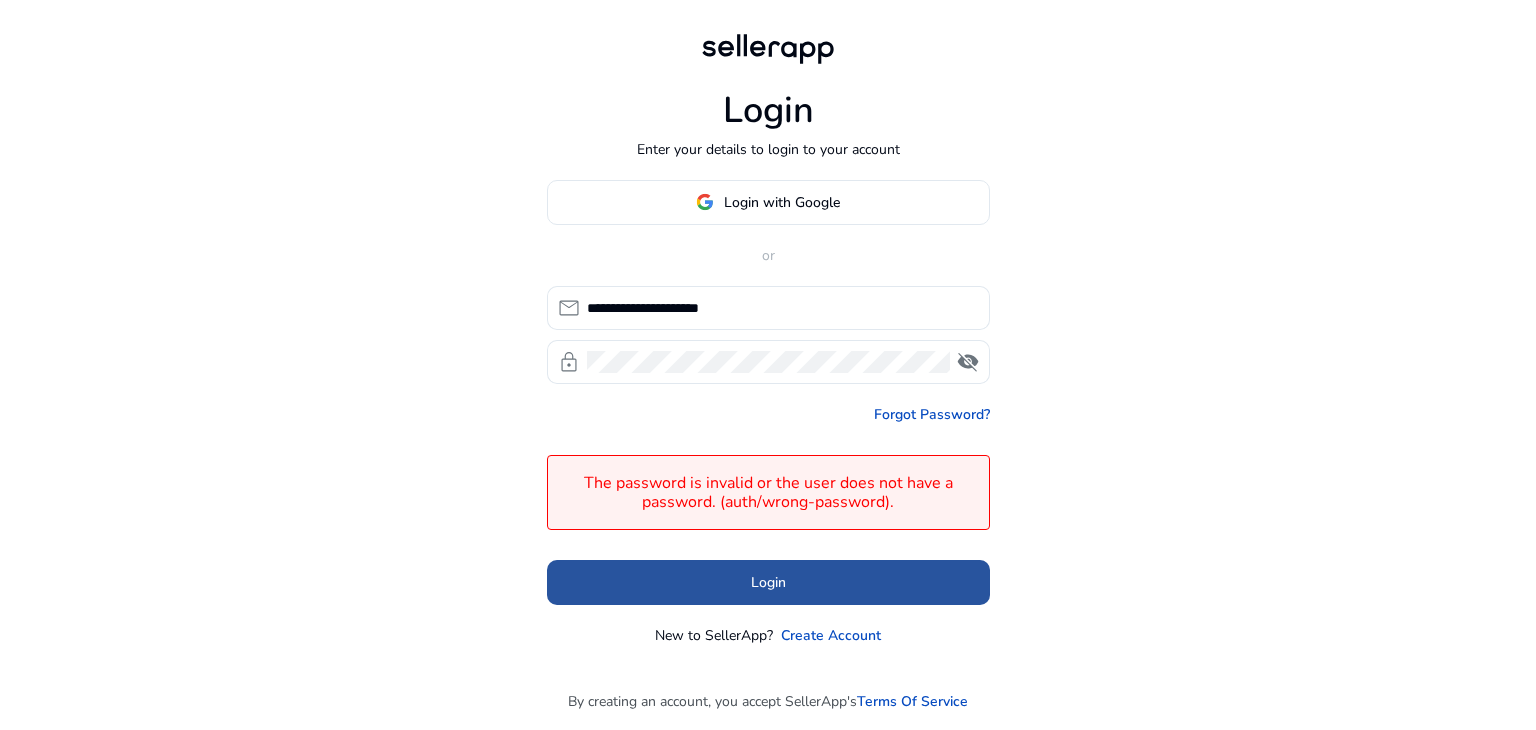 click at bounding box center [768, 582] 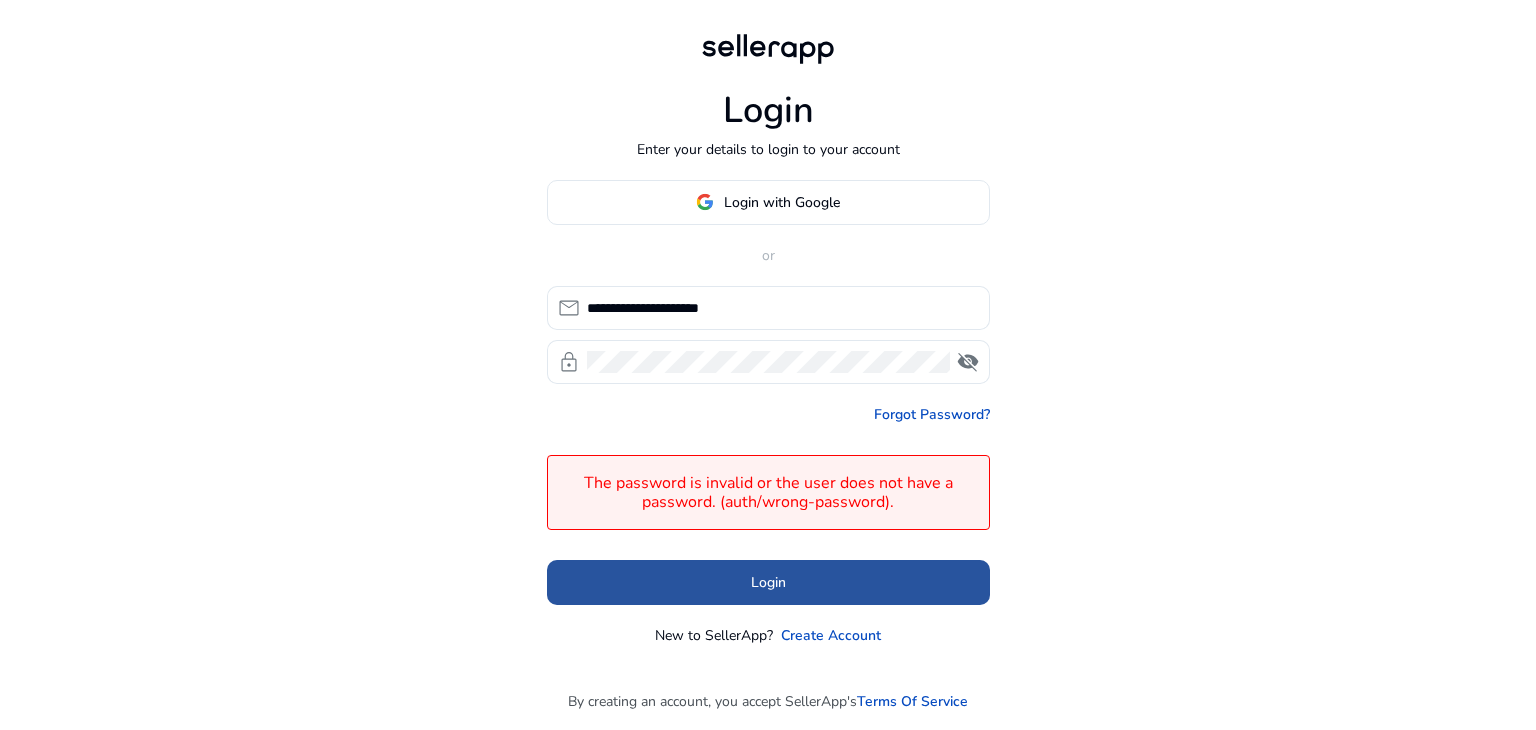 click at bounding box center [768, 582] 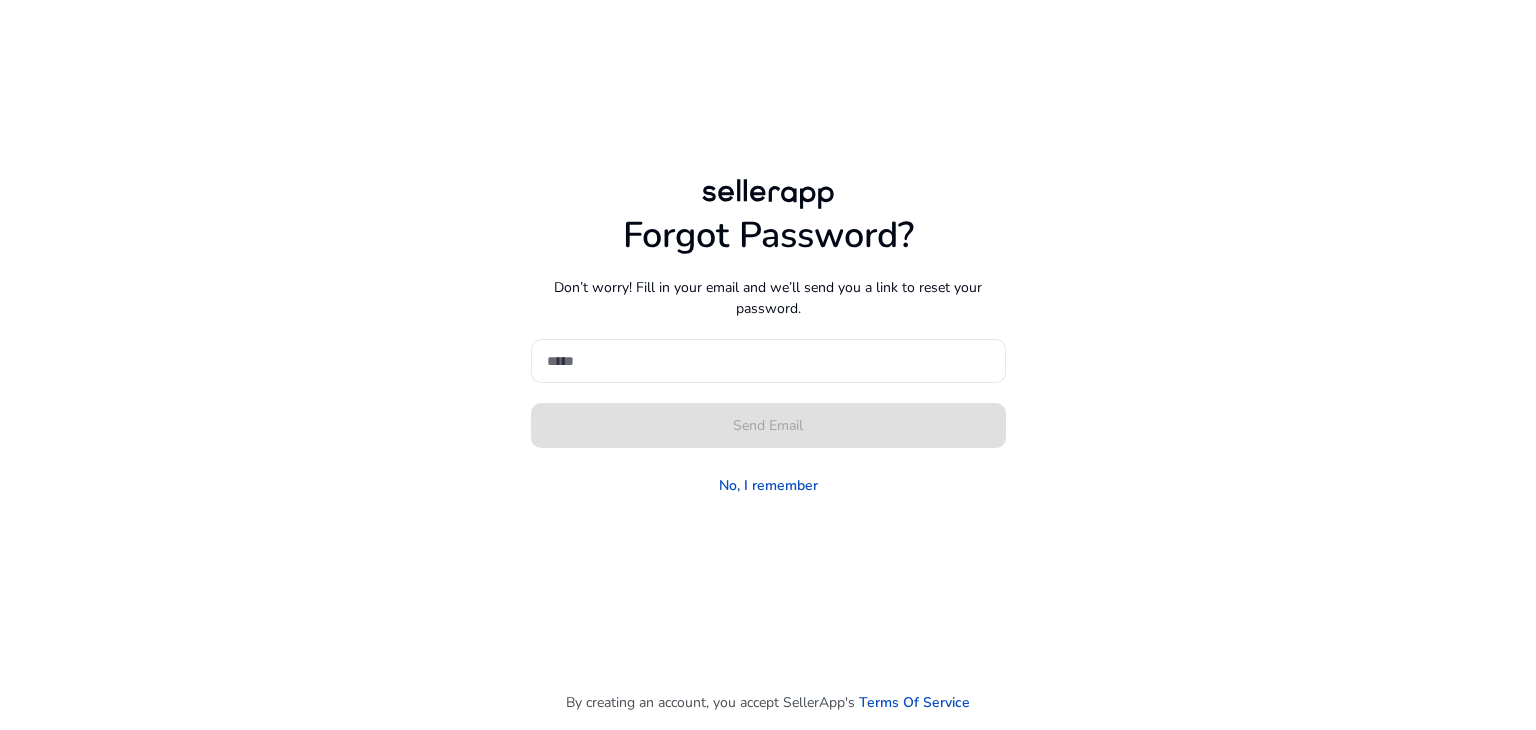 click on "Send Email  No, I remember" 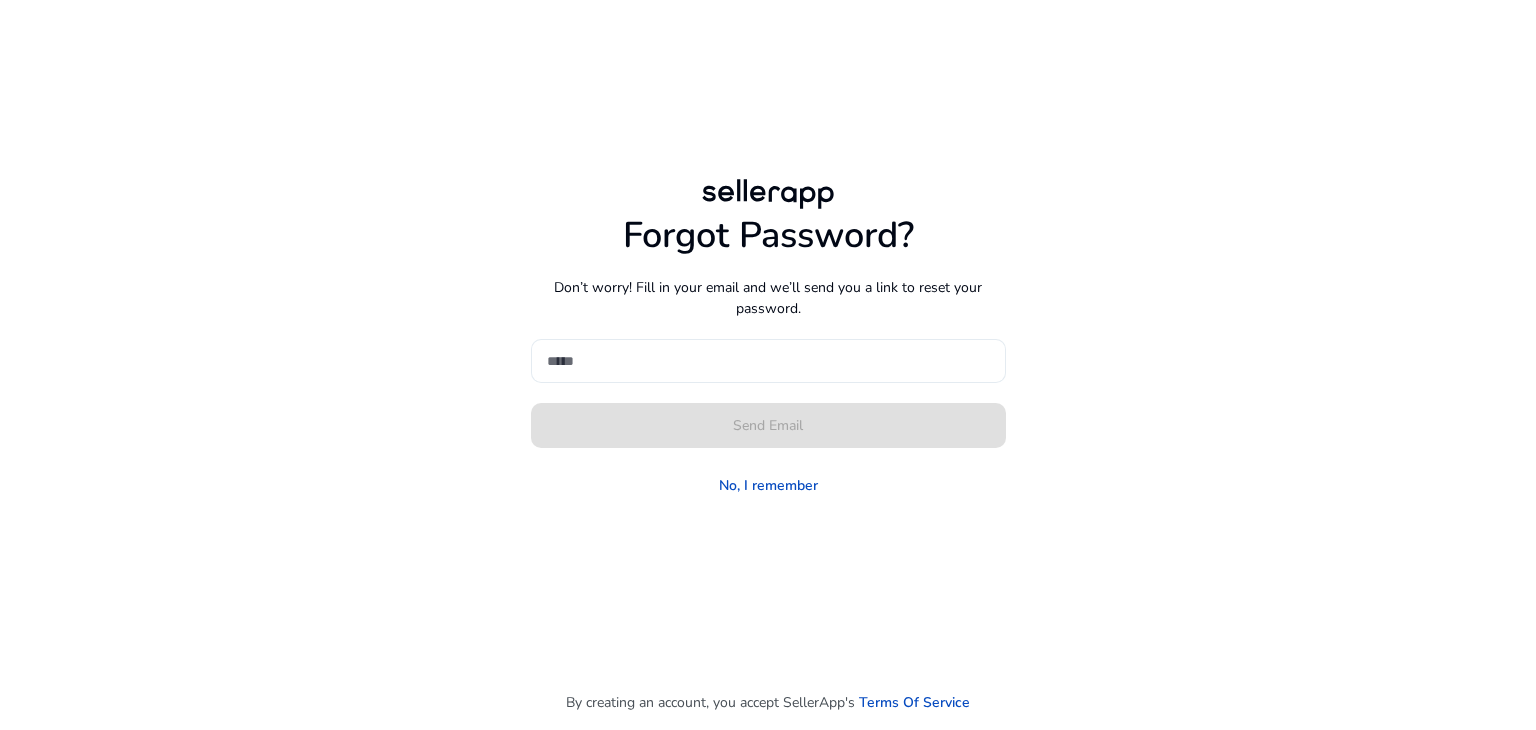 click 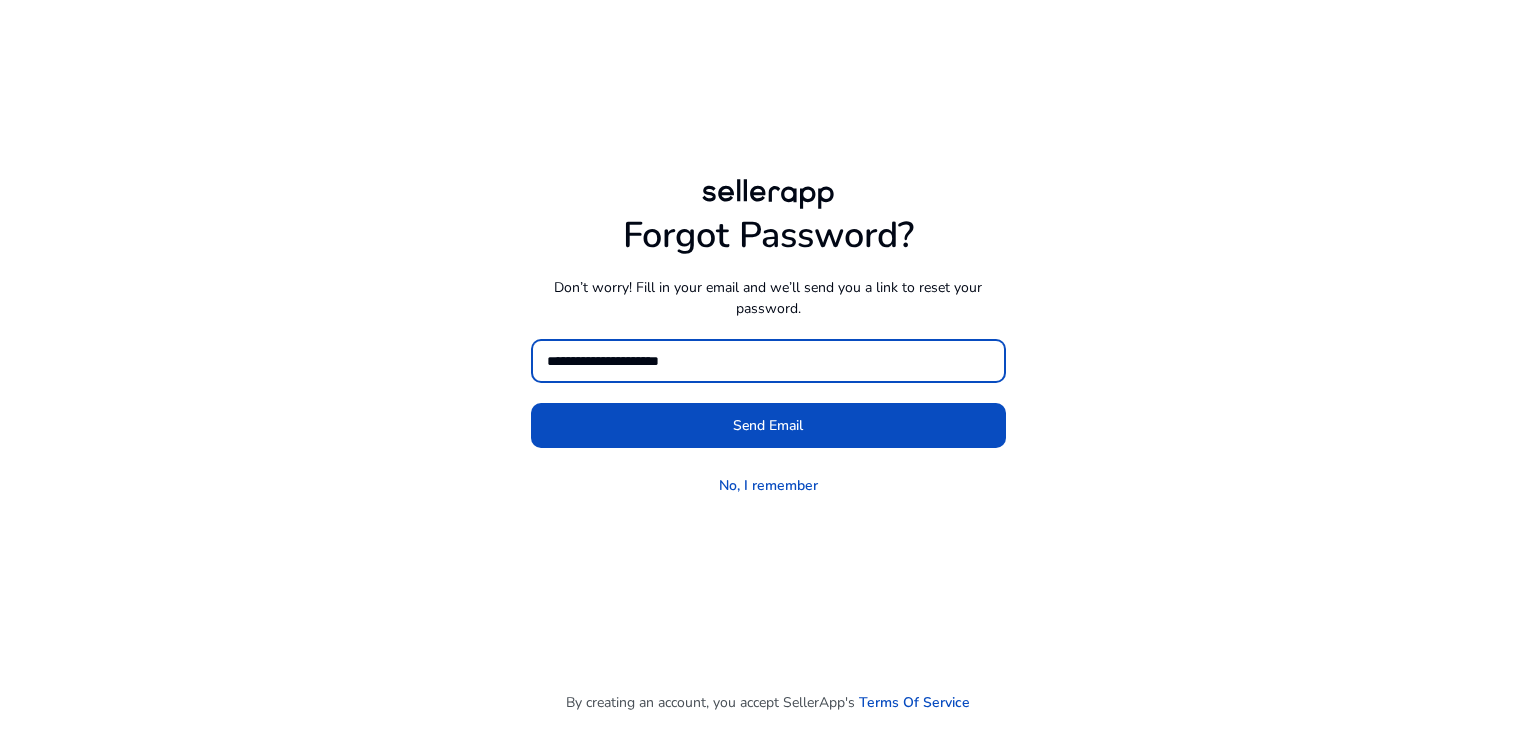 type on "**********" 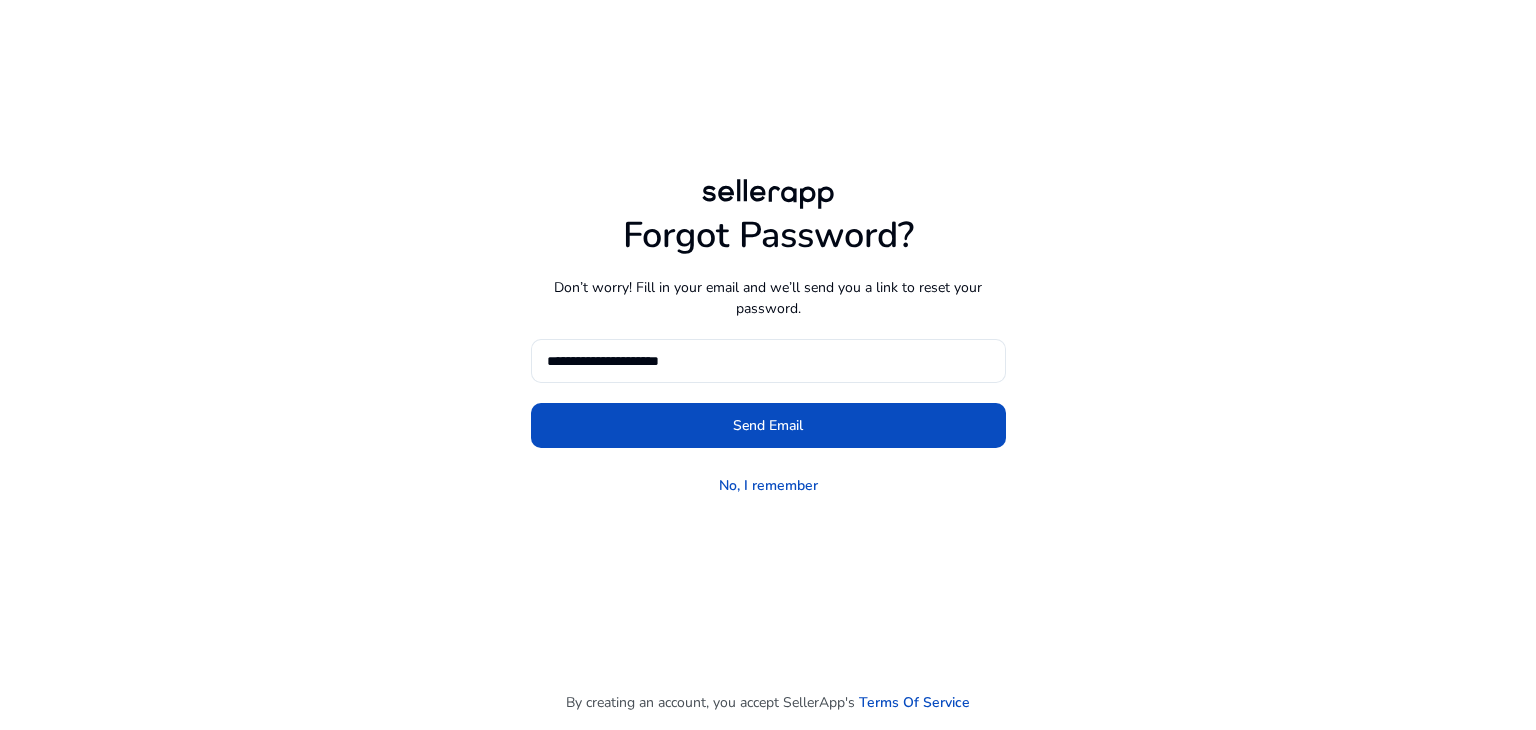 click on "**********" 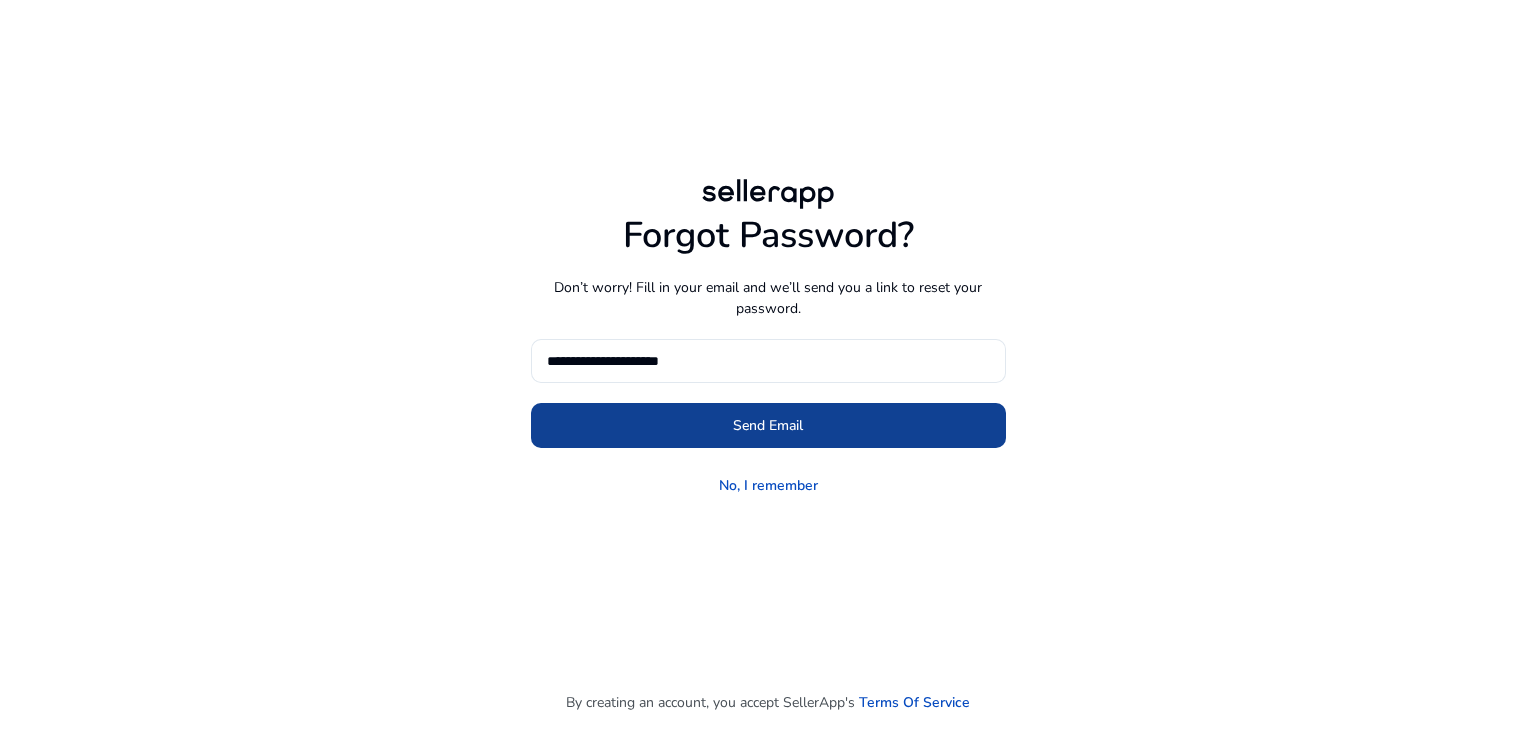 click 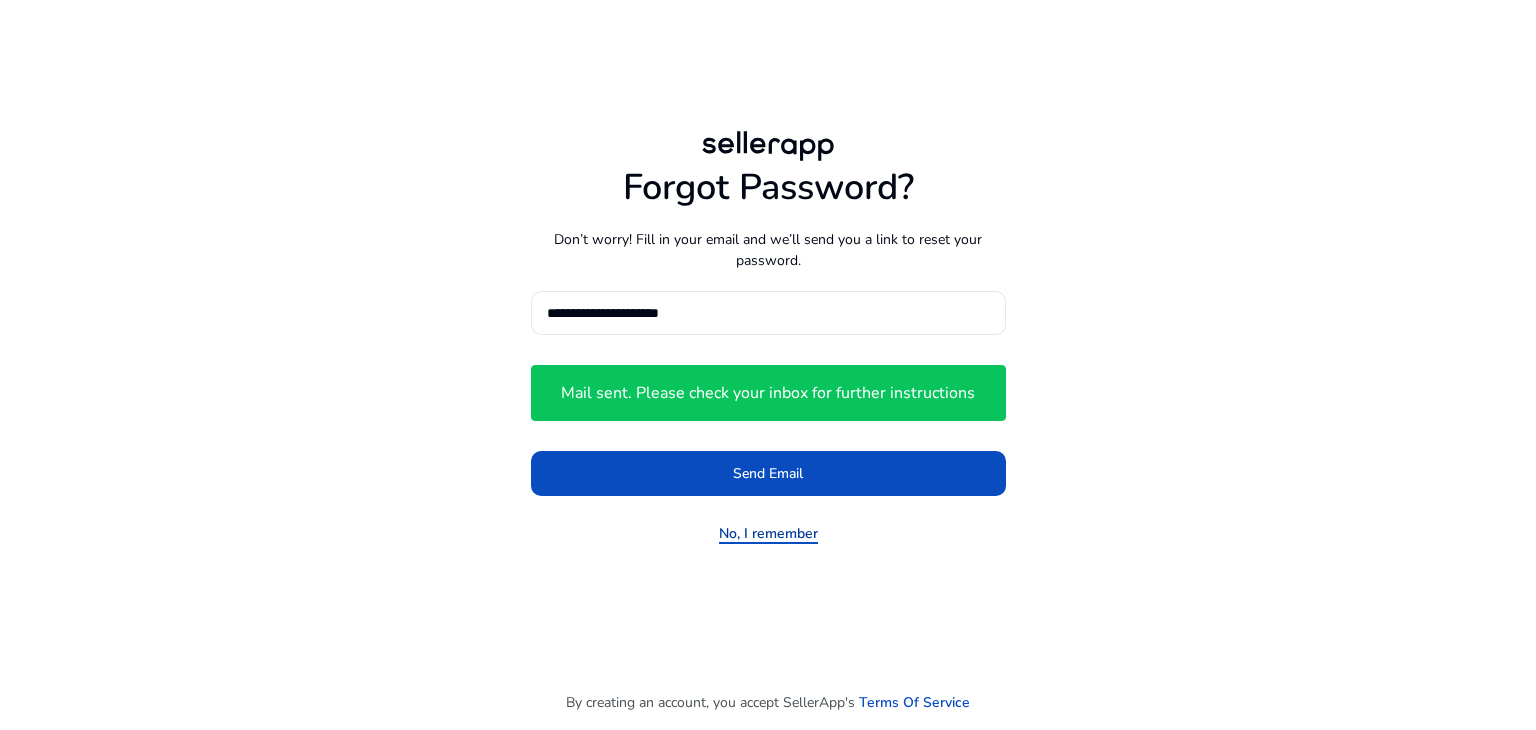 click on "No, I remember" 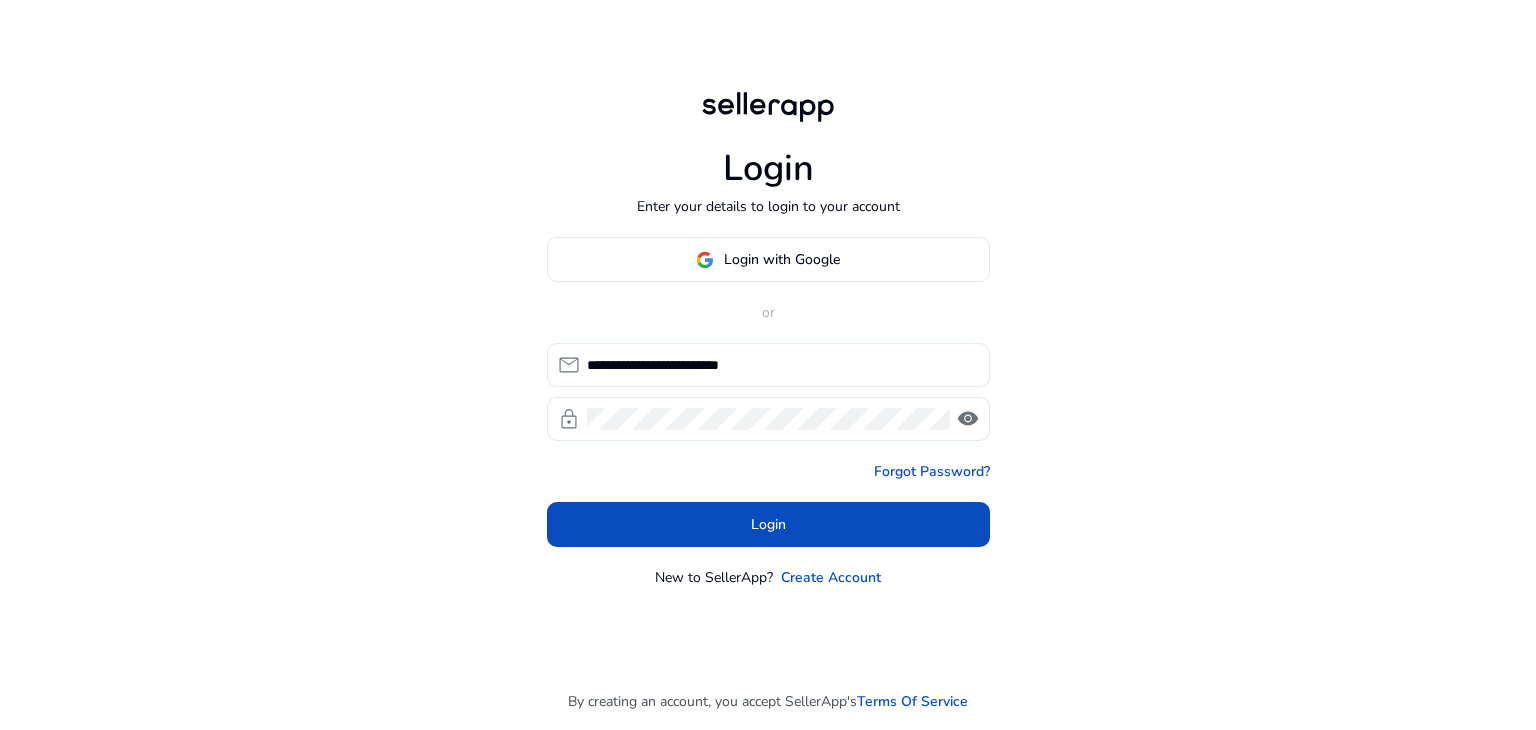 click on "**********" at bounding box center [780, 365] 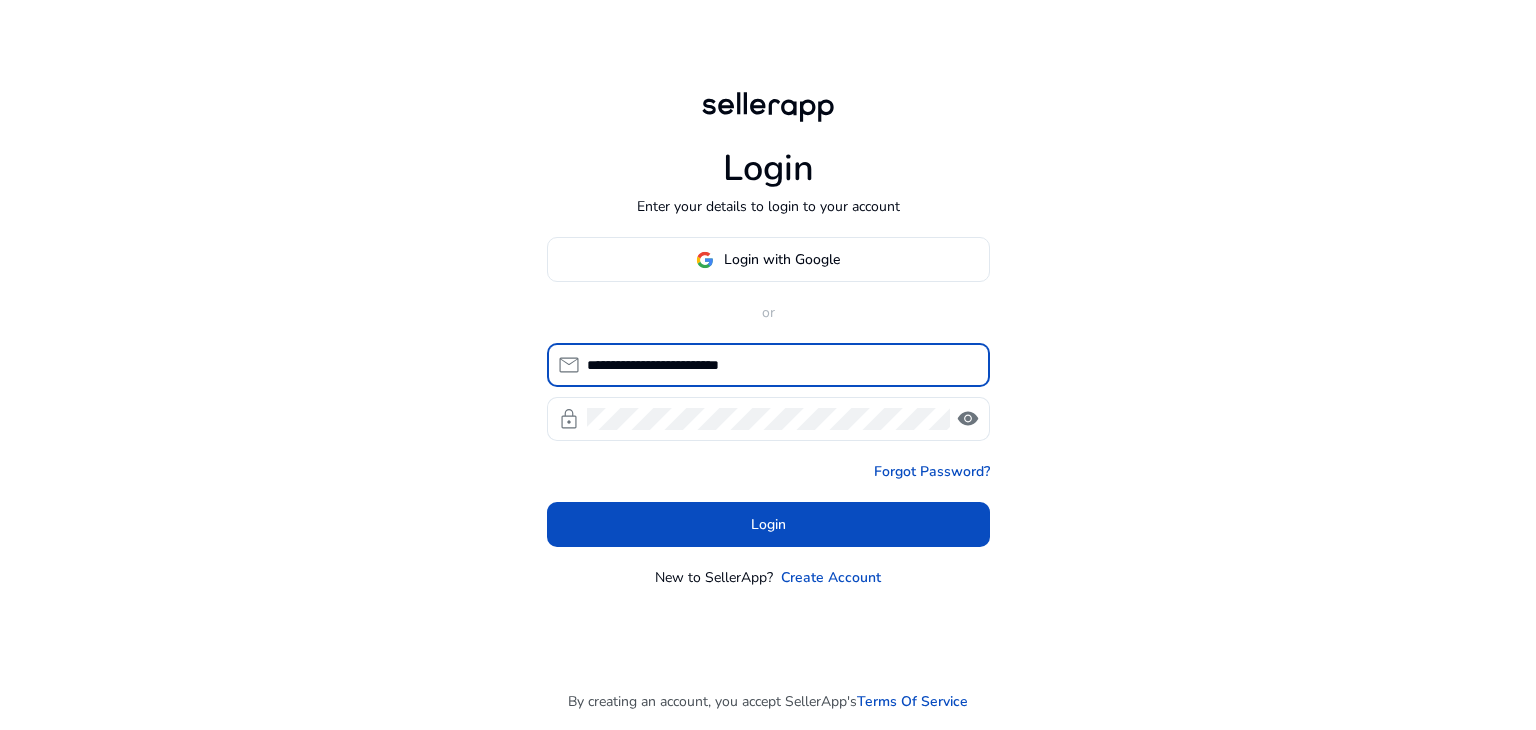 click on "**********" at bounding box center (780, 365) 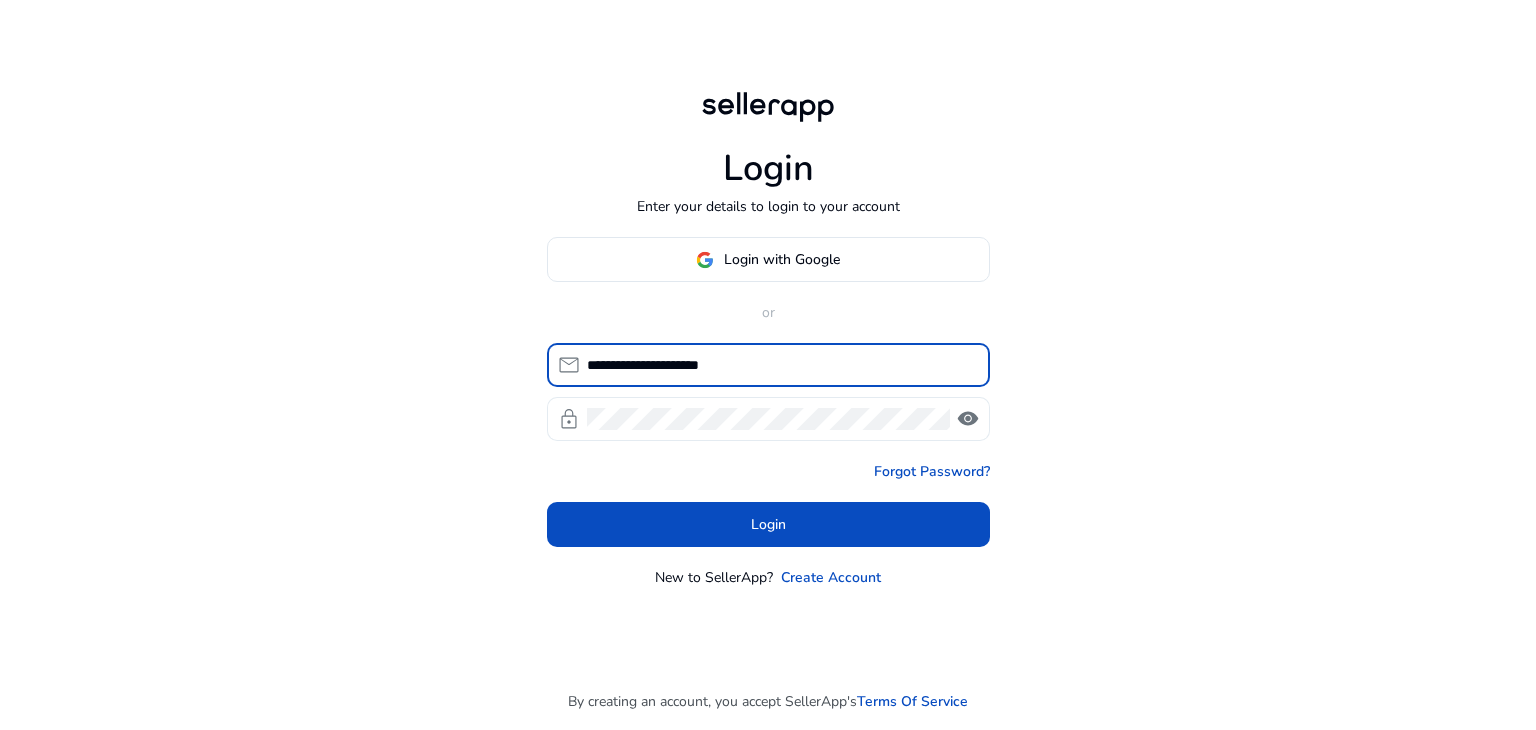 type on "**********" 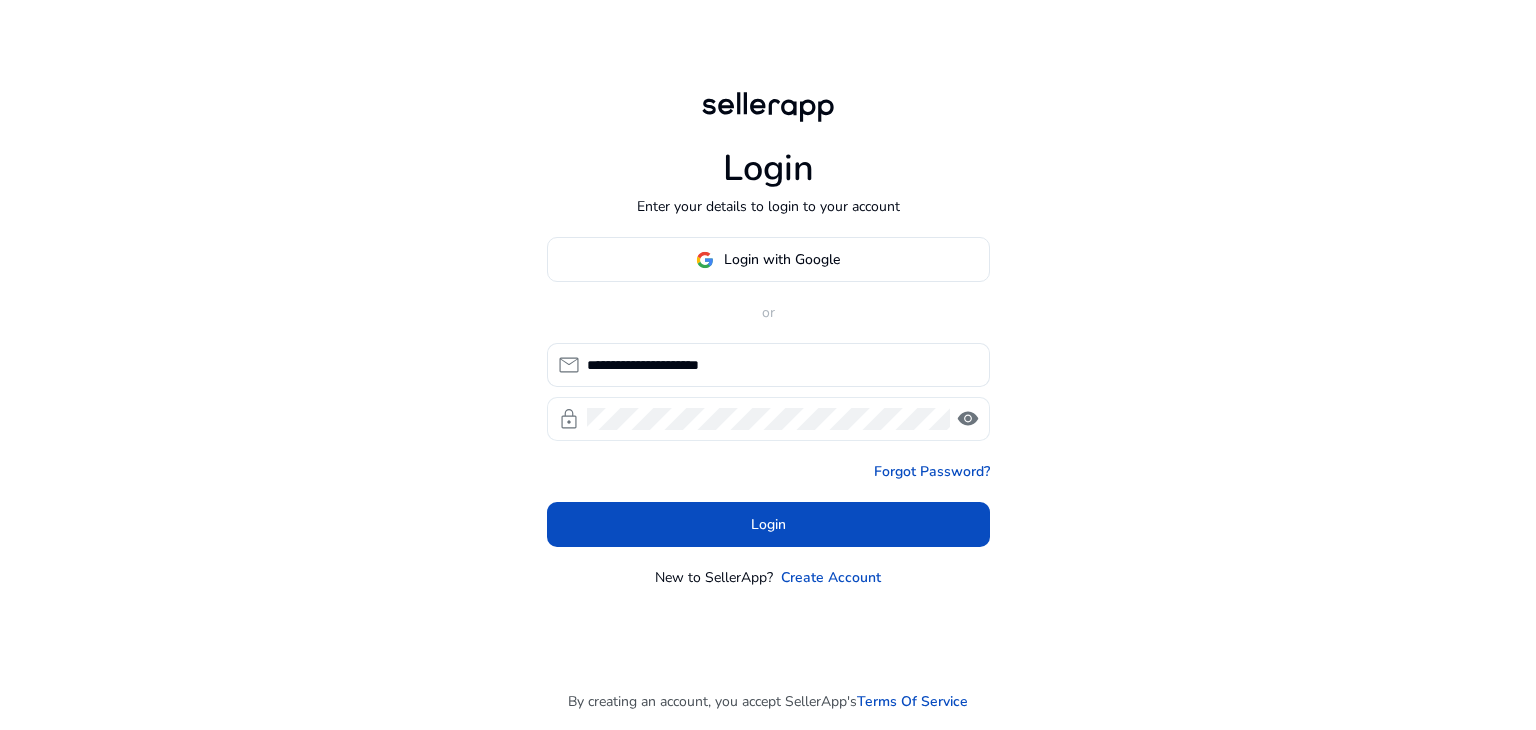 click 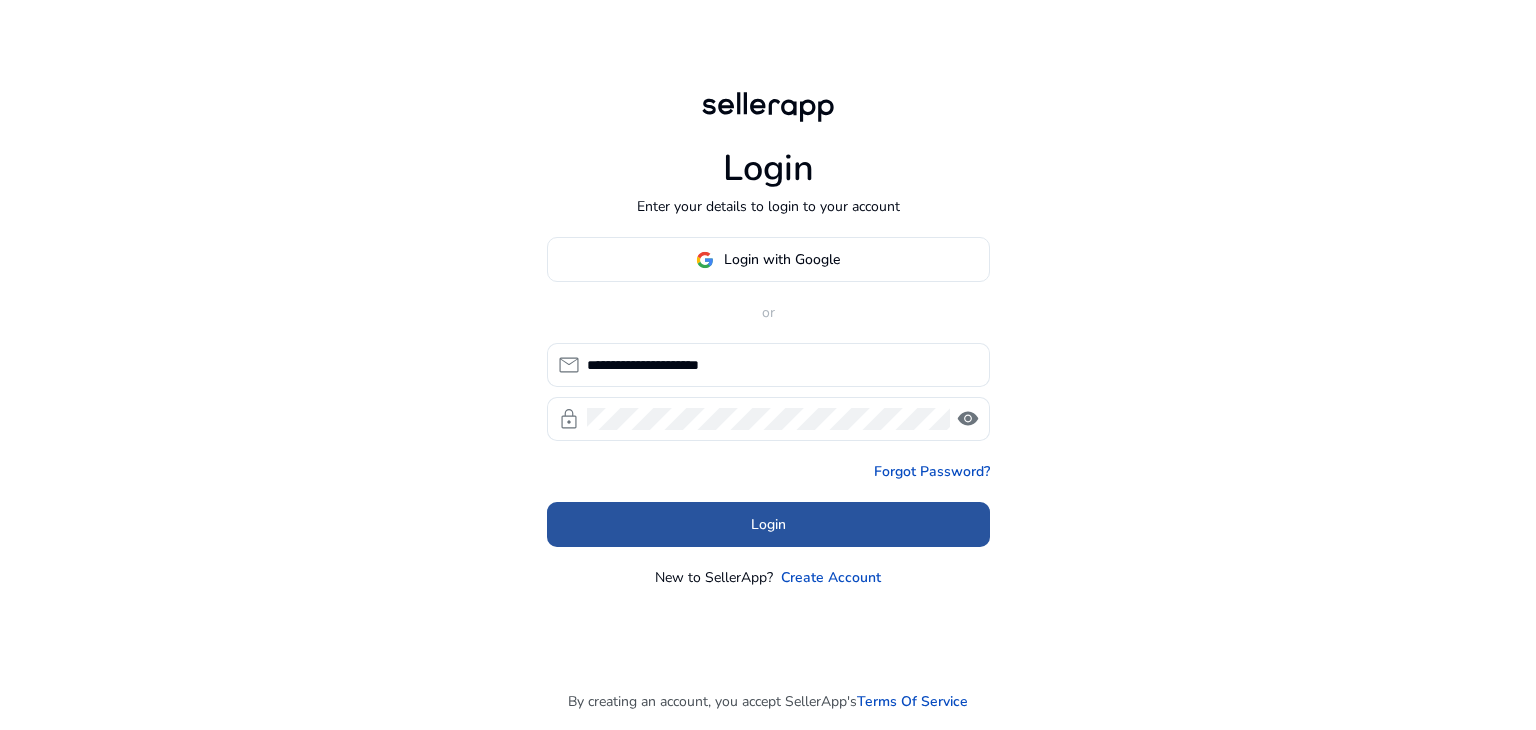 click at bounding box center (768, 525) 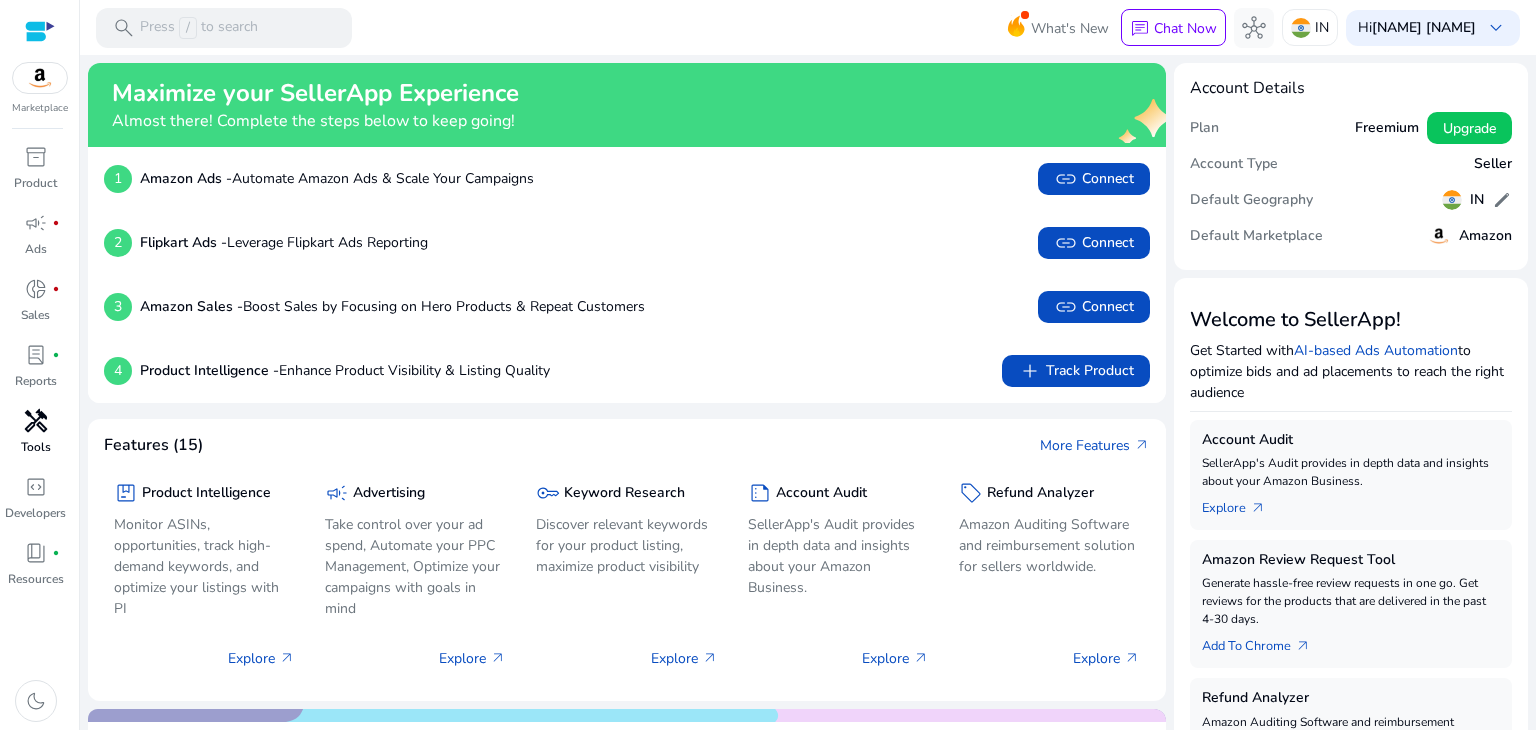 click on "handyman" at bounding box center (36, 421) 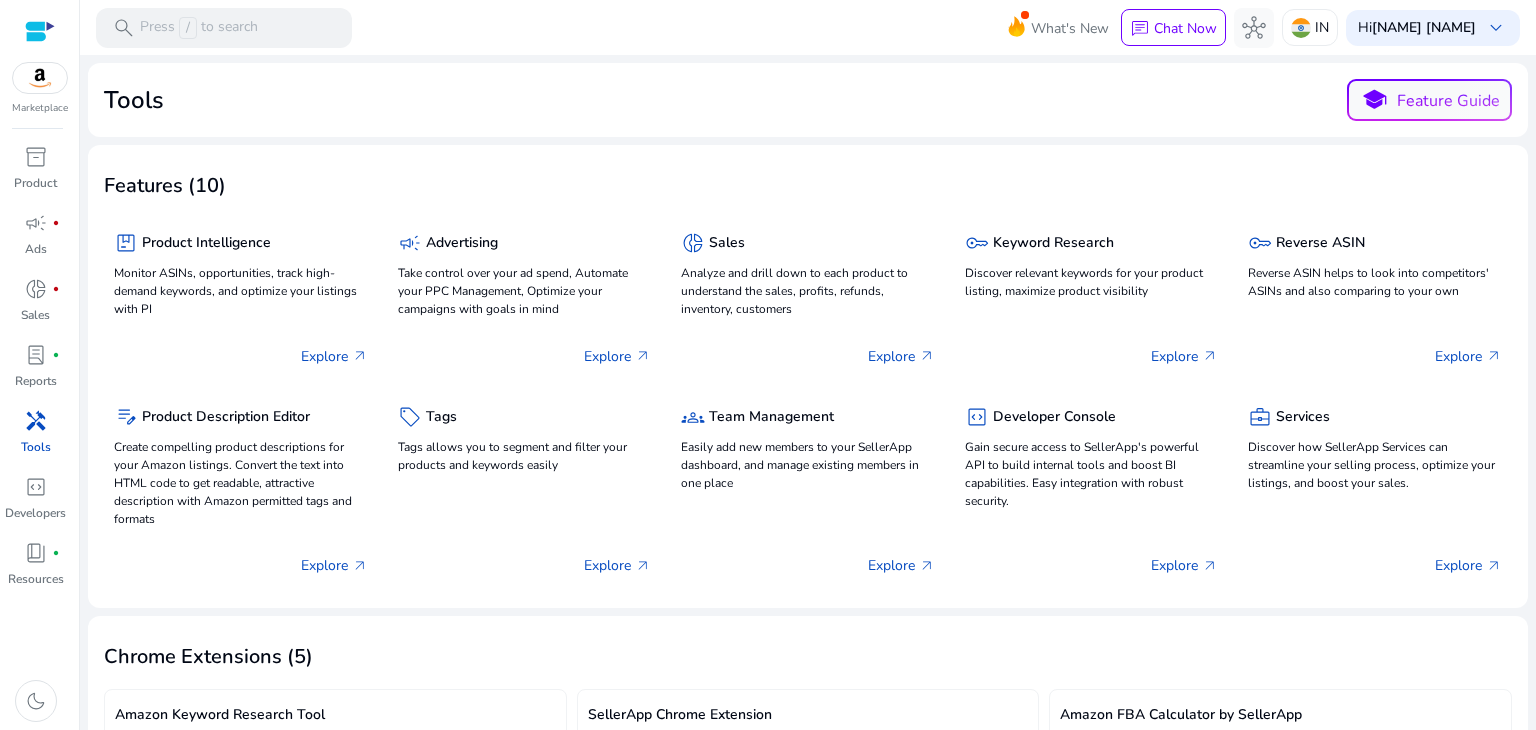 click on "handyman" at bounding box center (36, 421) 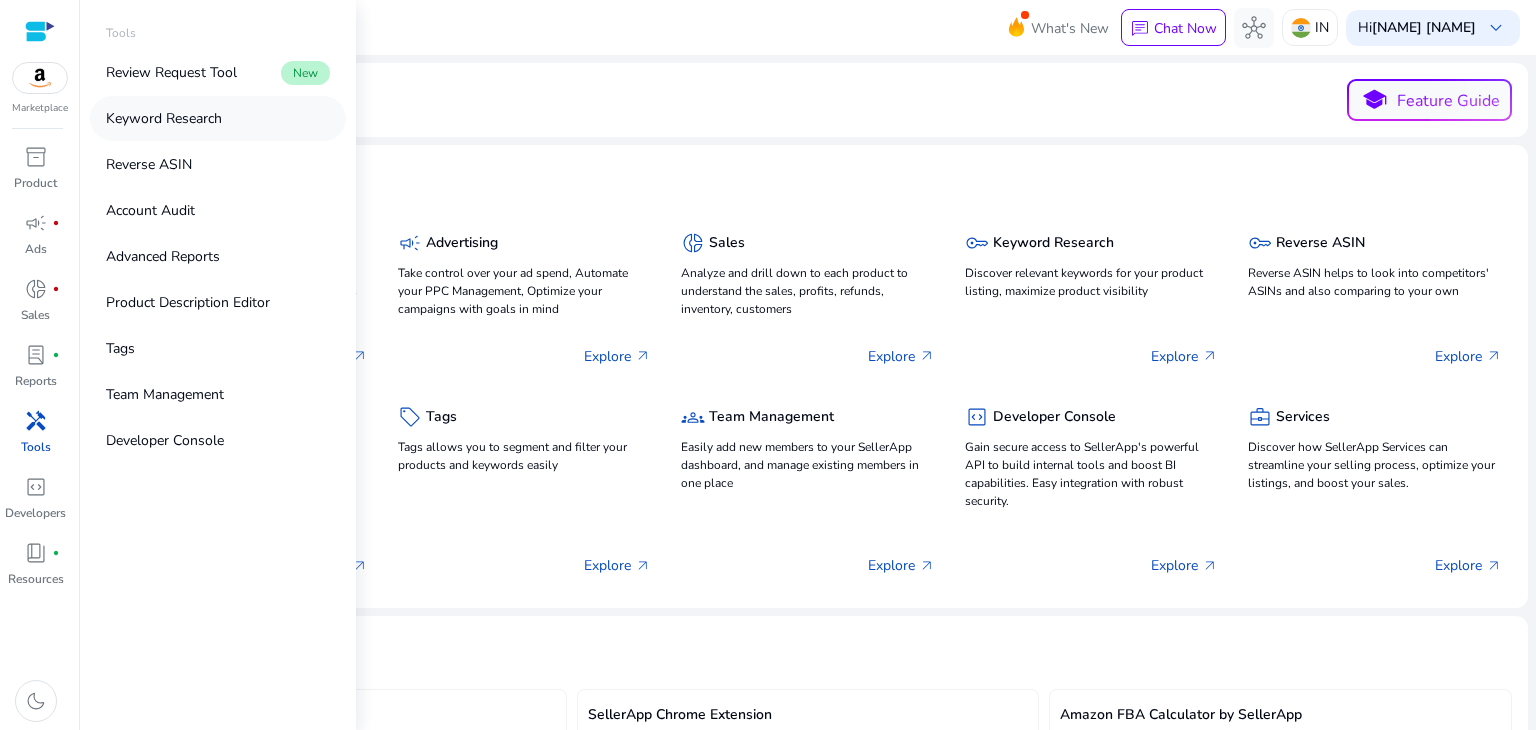 click on "Keyword Research" at bounding box center (164, 118) 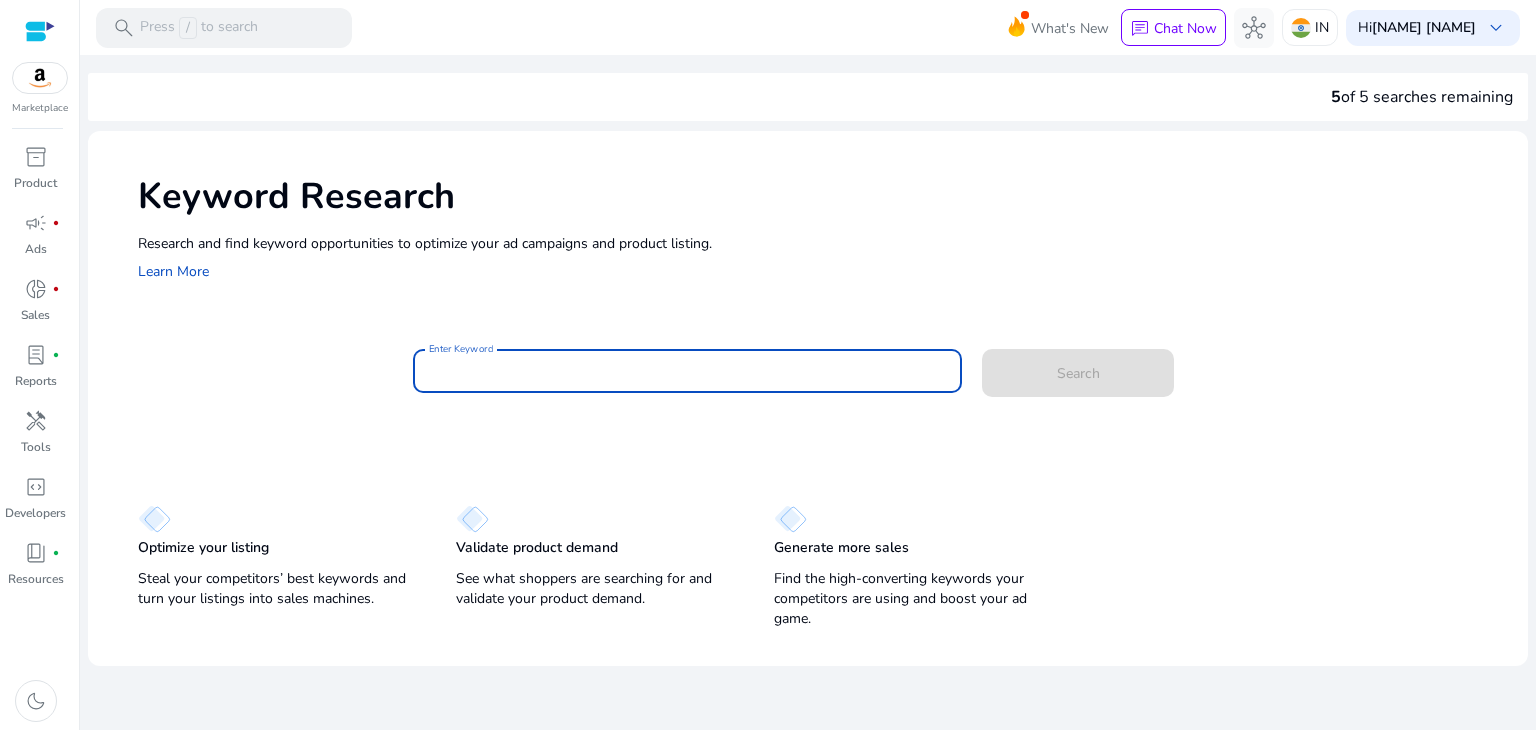 click on "Enter Keyword" at bounding box center (688, 371) 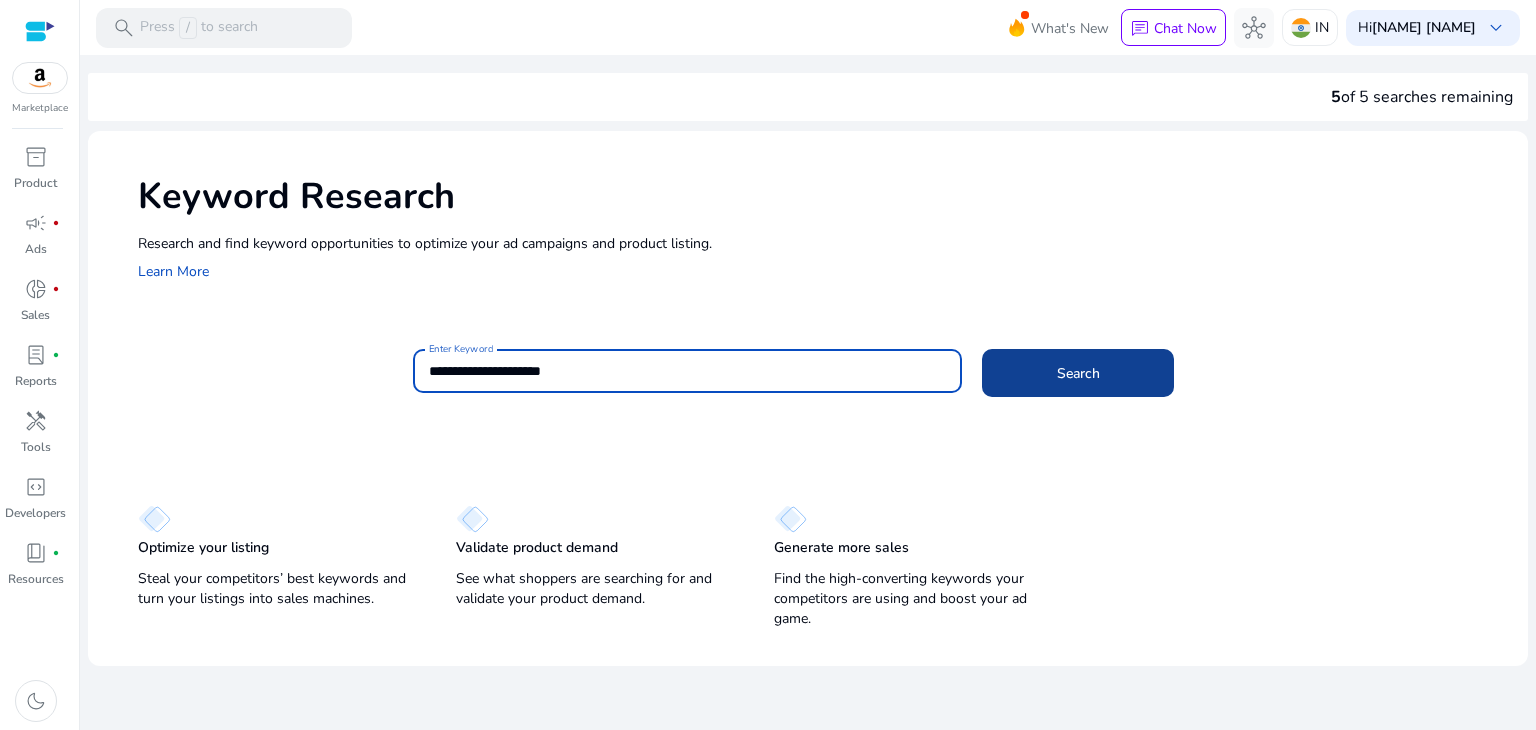 type on "**********" 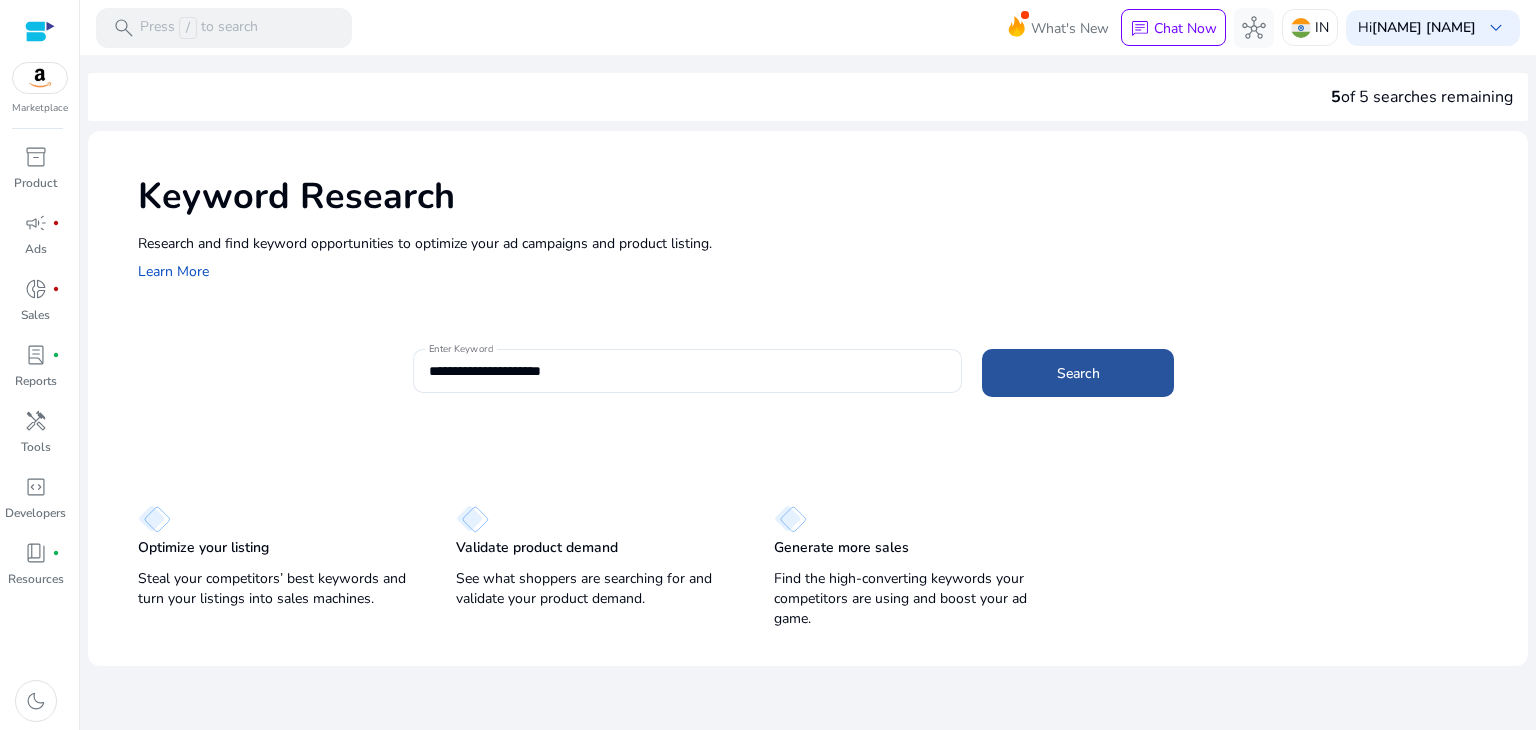 click 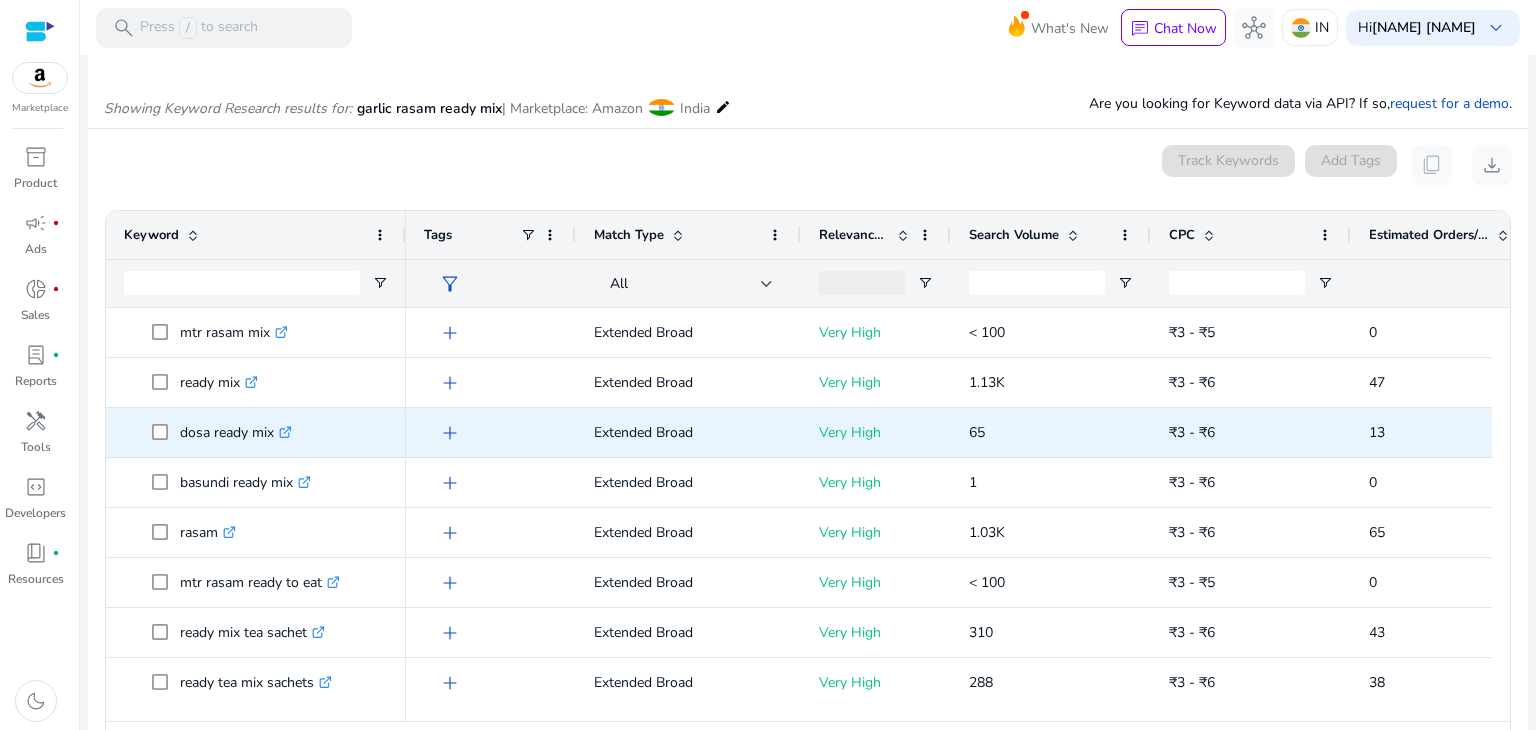scroll, scrollTop: 238, scrollLeft: 0, axis: vertical 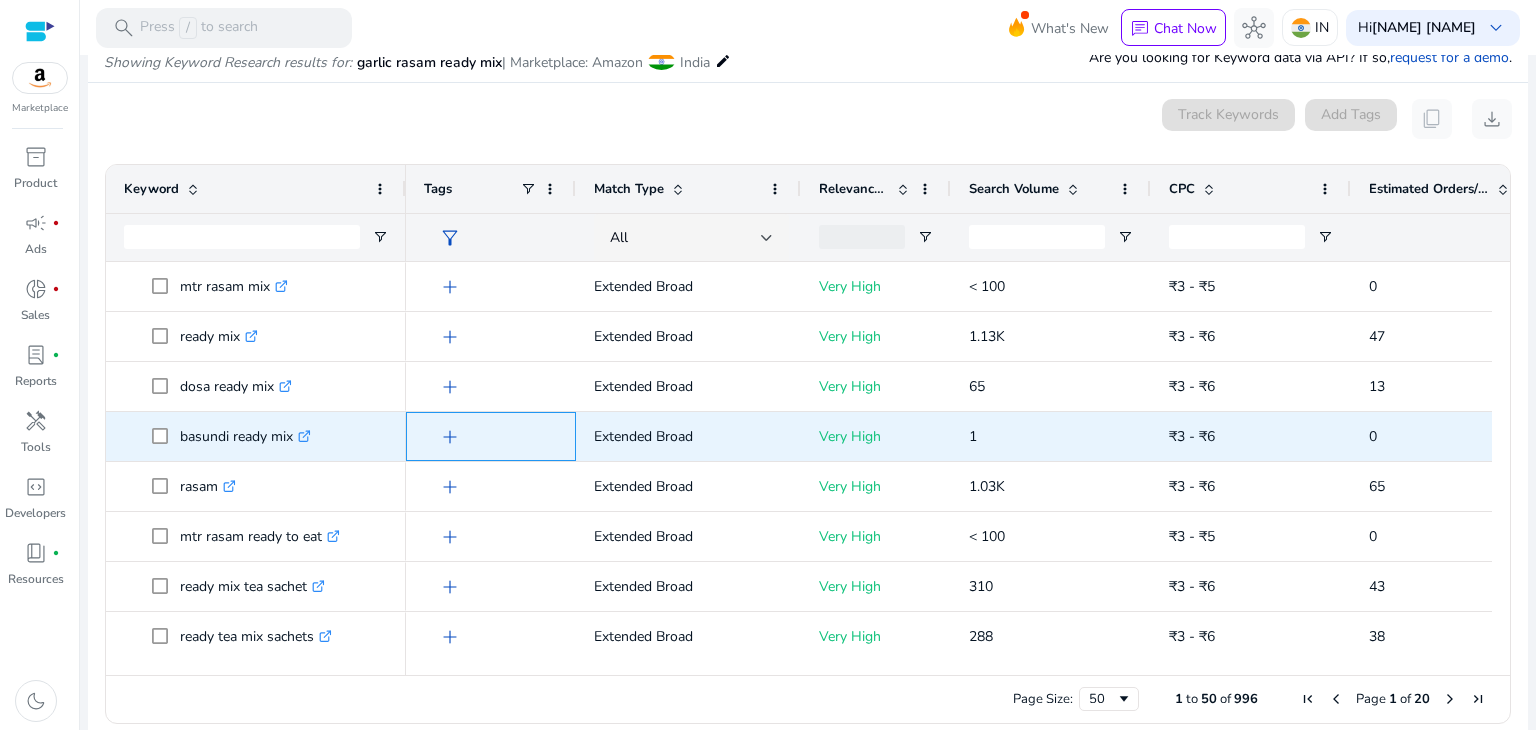 click on "add" at bounding box center (491, 436) 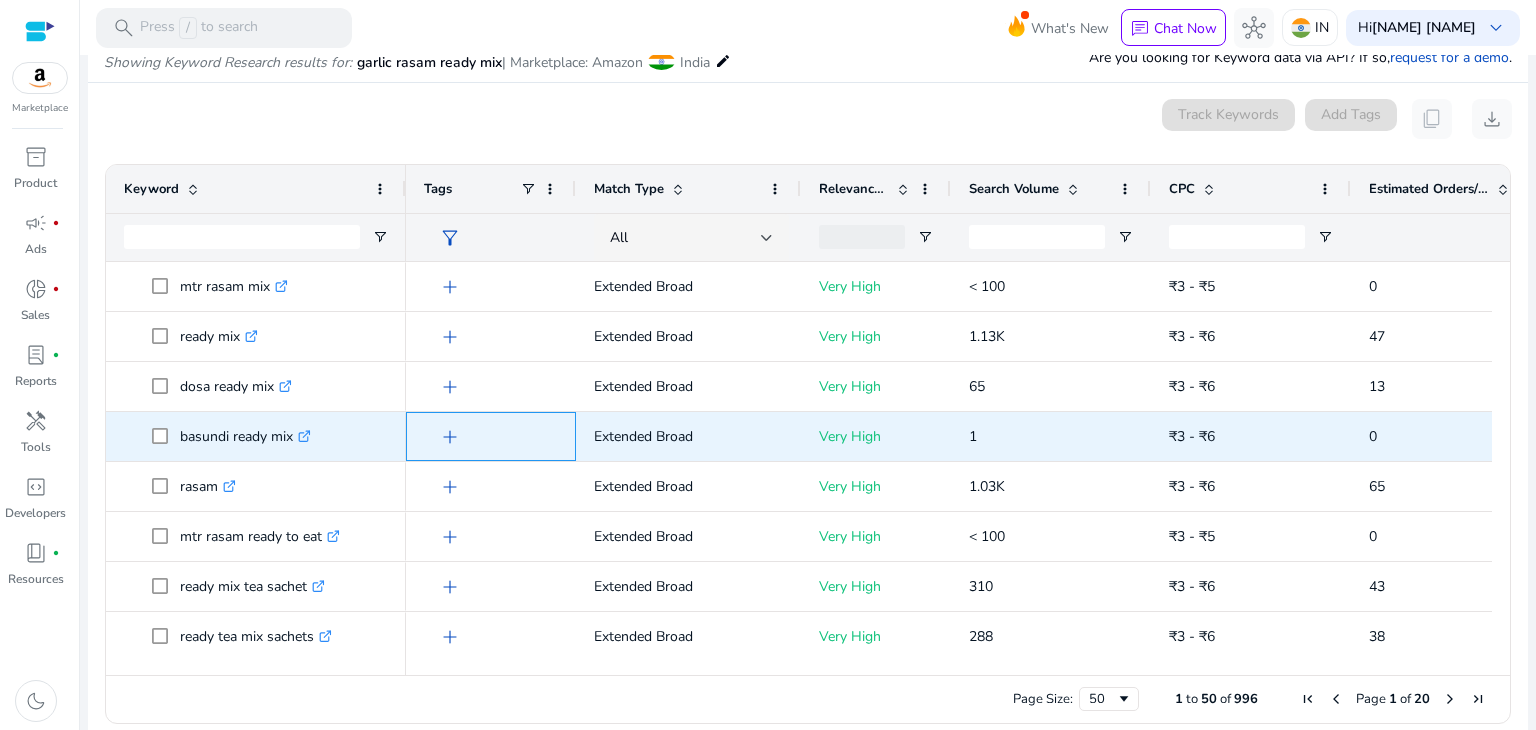 scroll, scrollTop: 34, scrollLeft: 0, axis: vertical 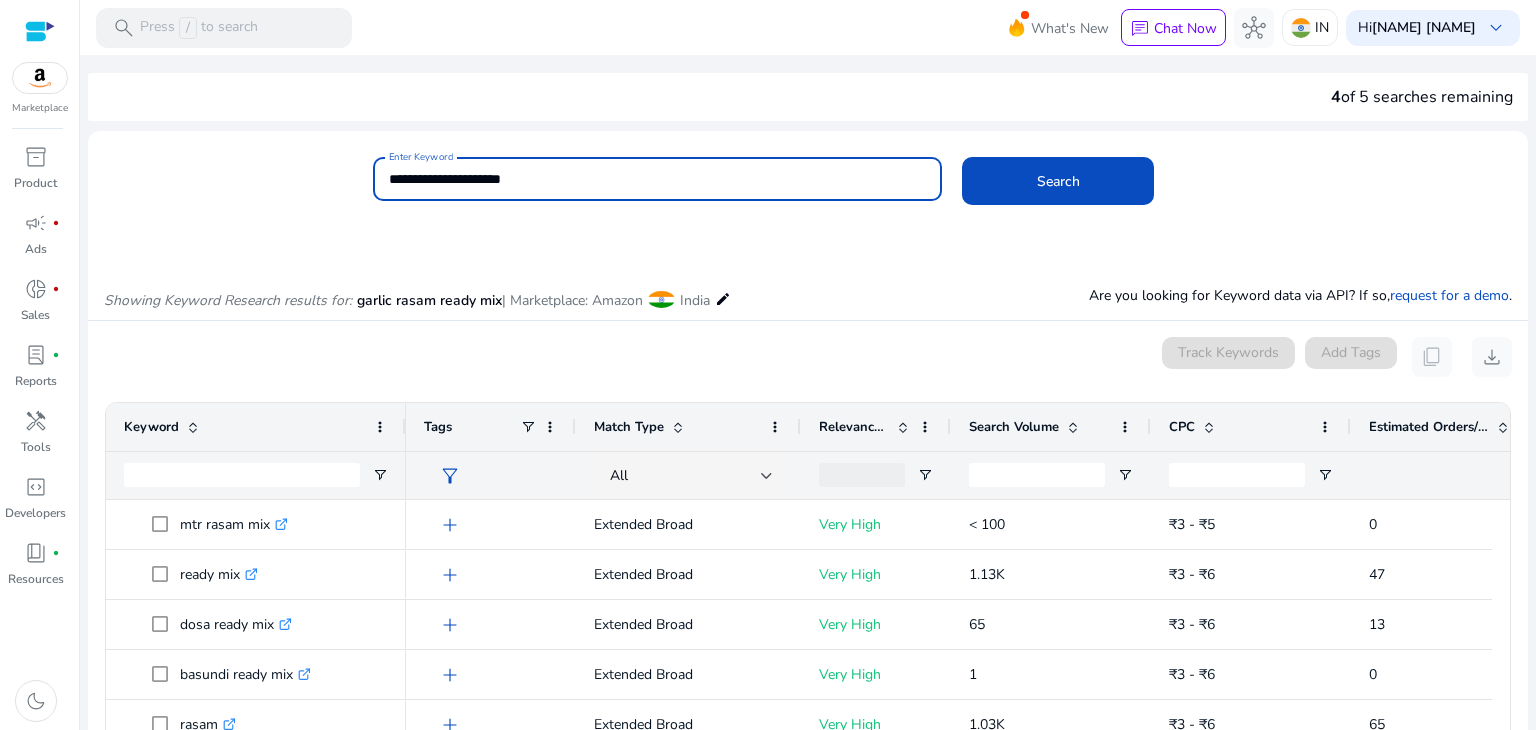 click on "**********" at bounding box center [658, 179] 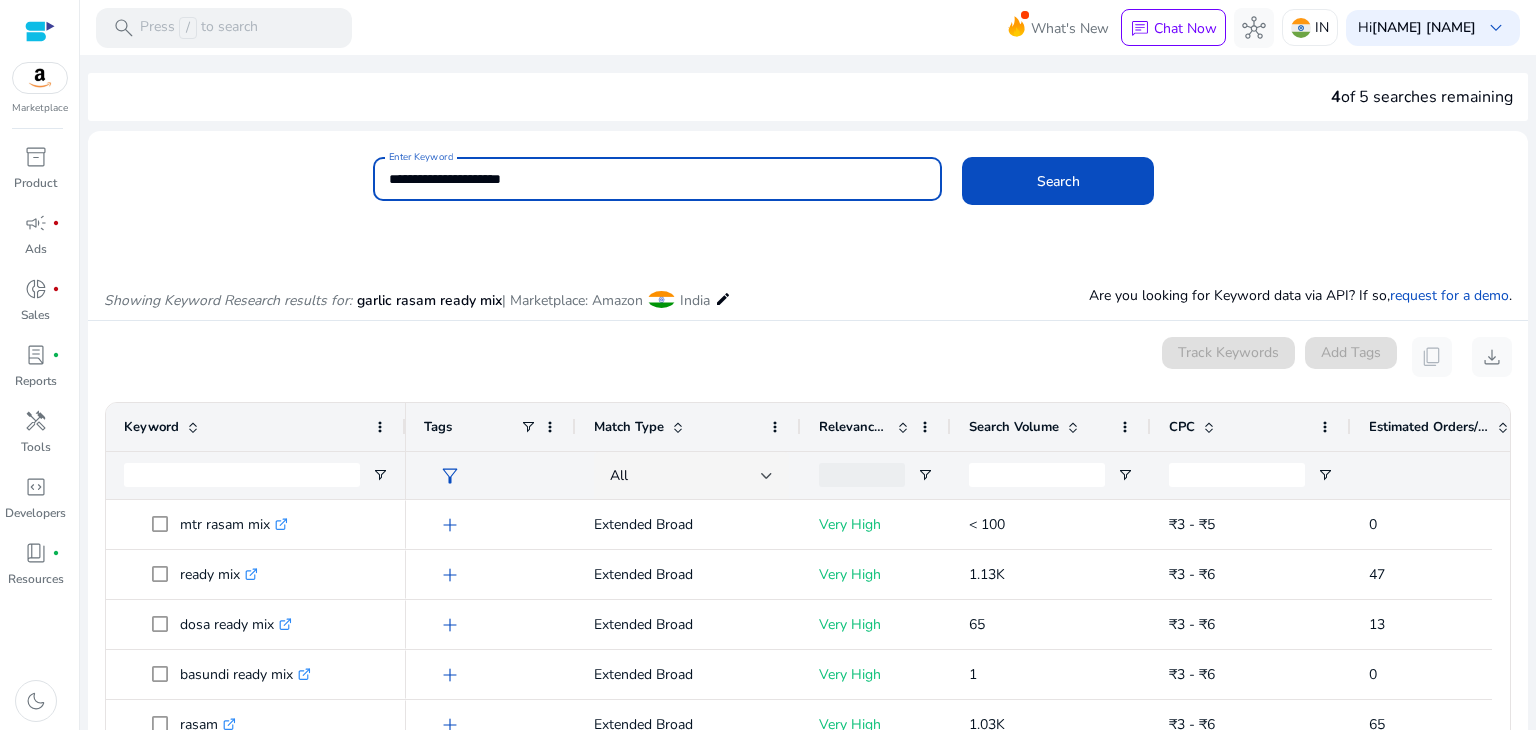 click on "**********" at bounding box center (658, 179) 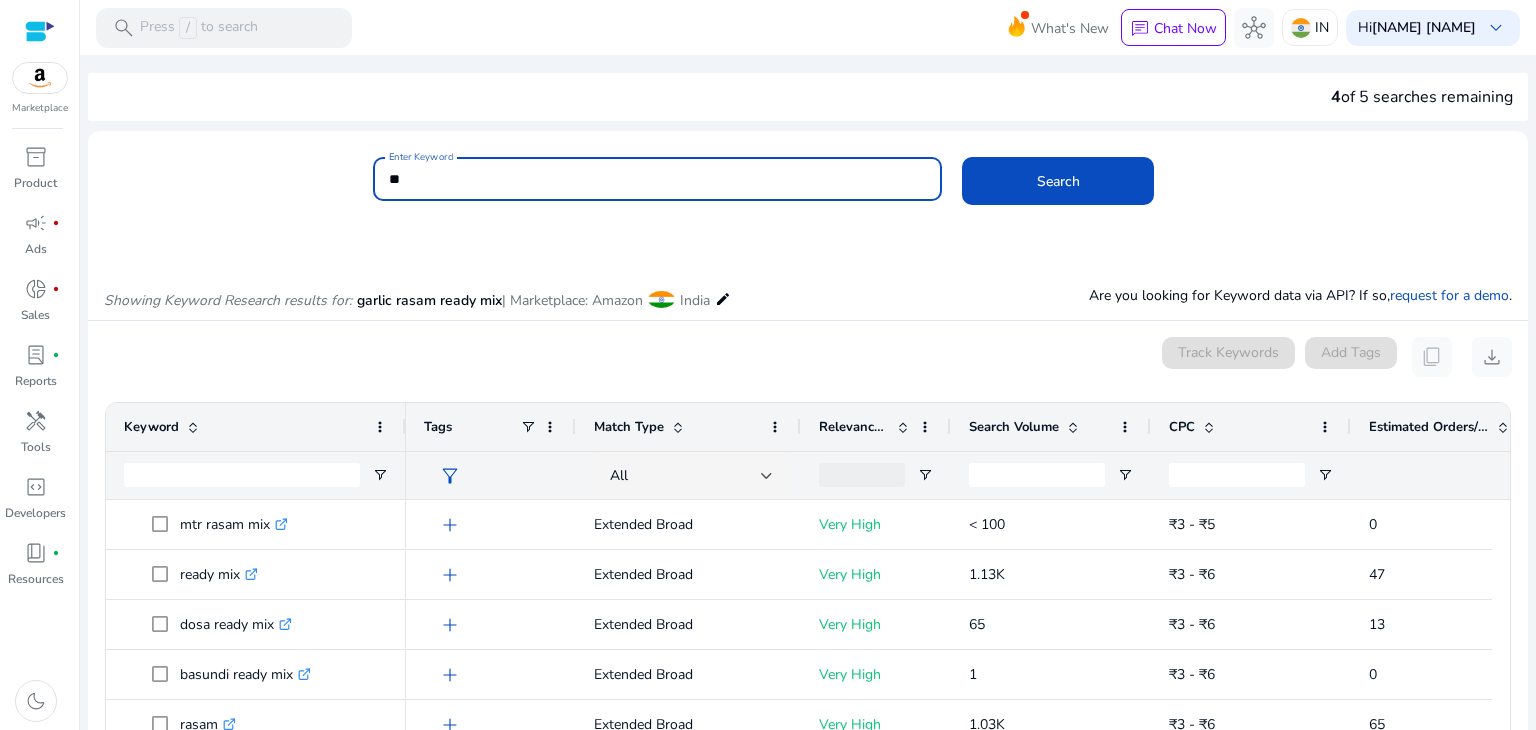 type on "*" 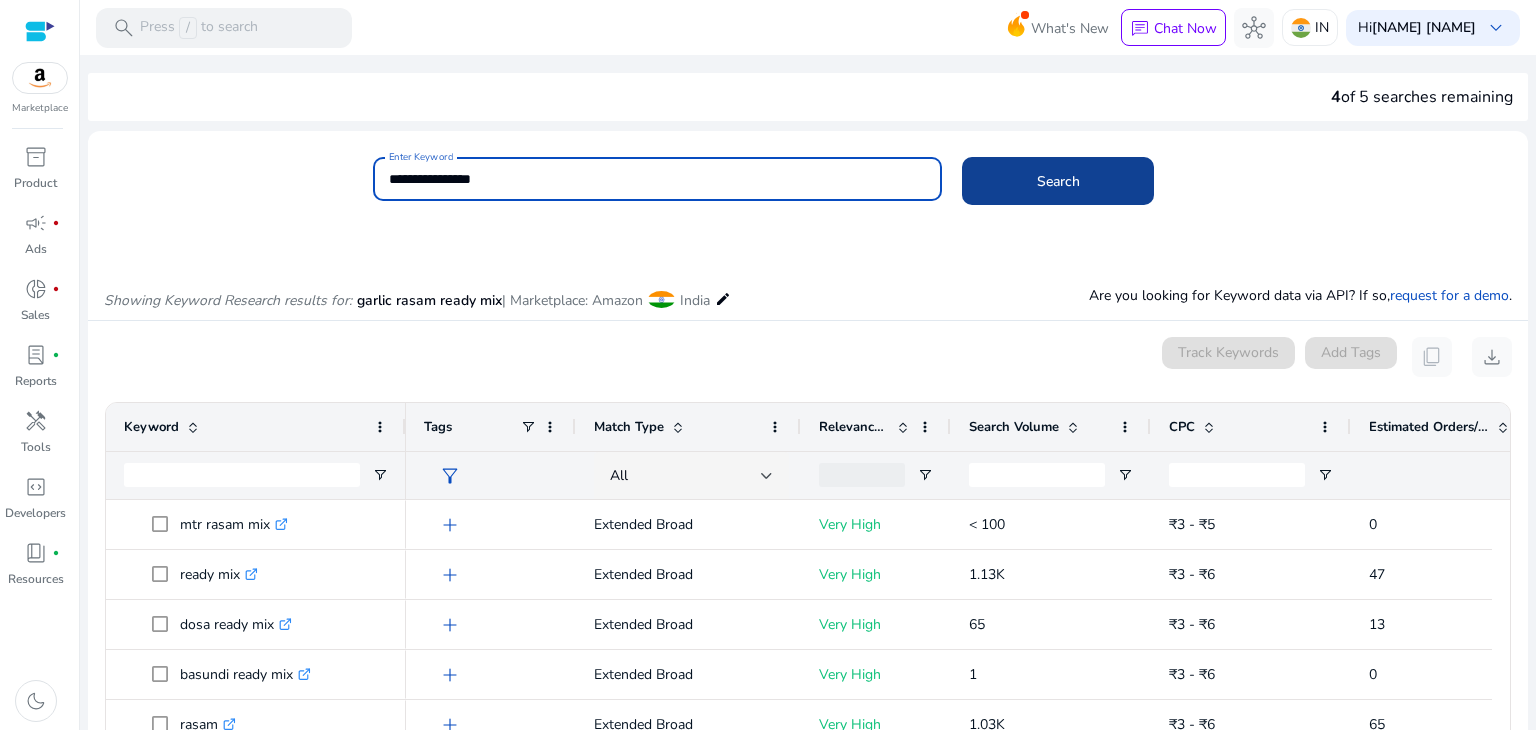 type on "**********" 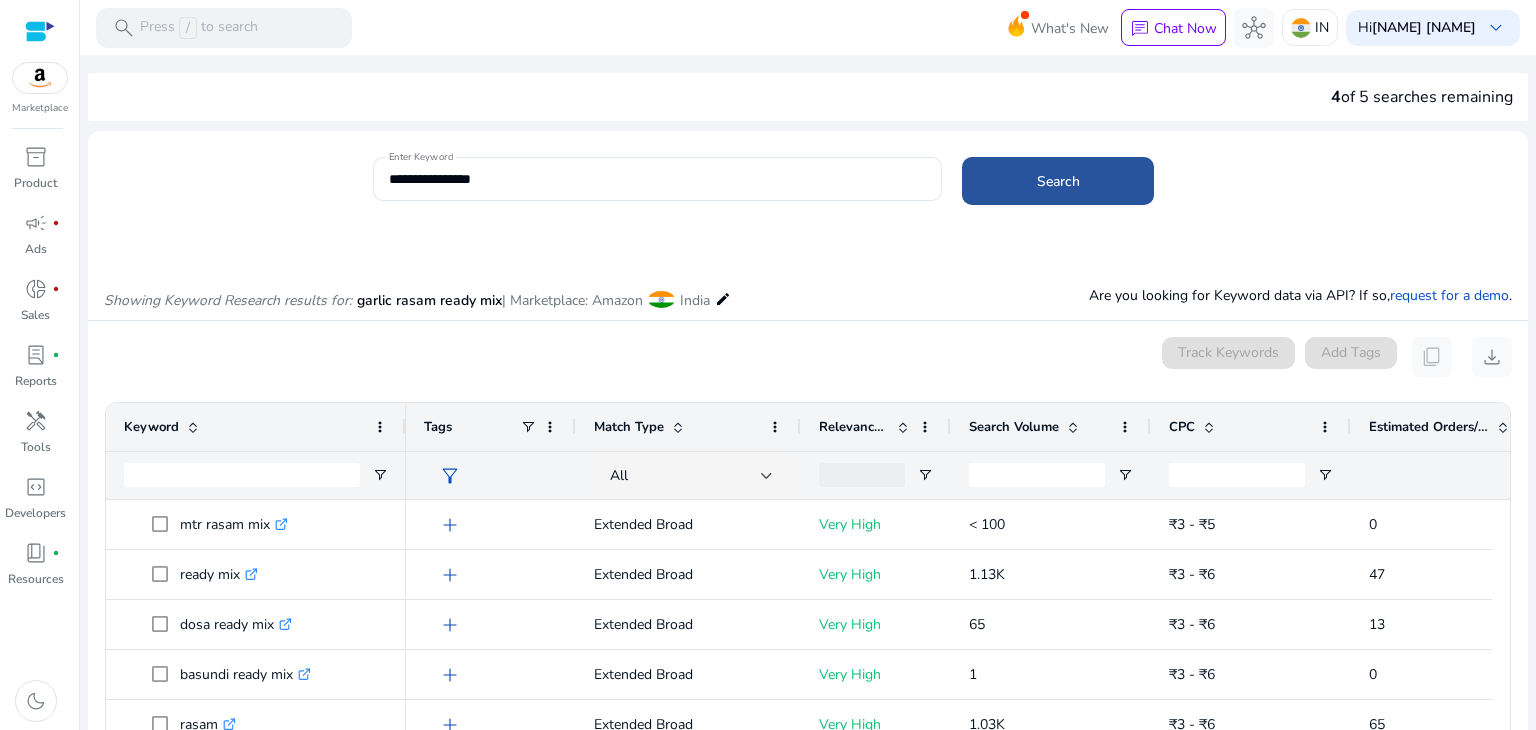 click 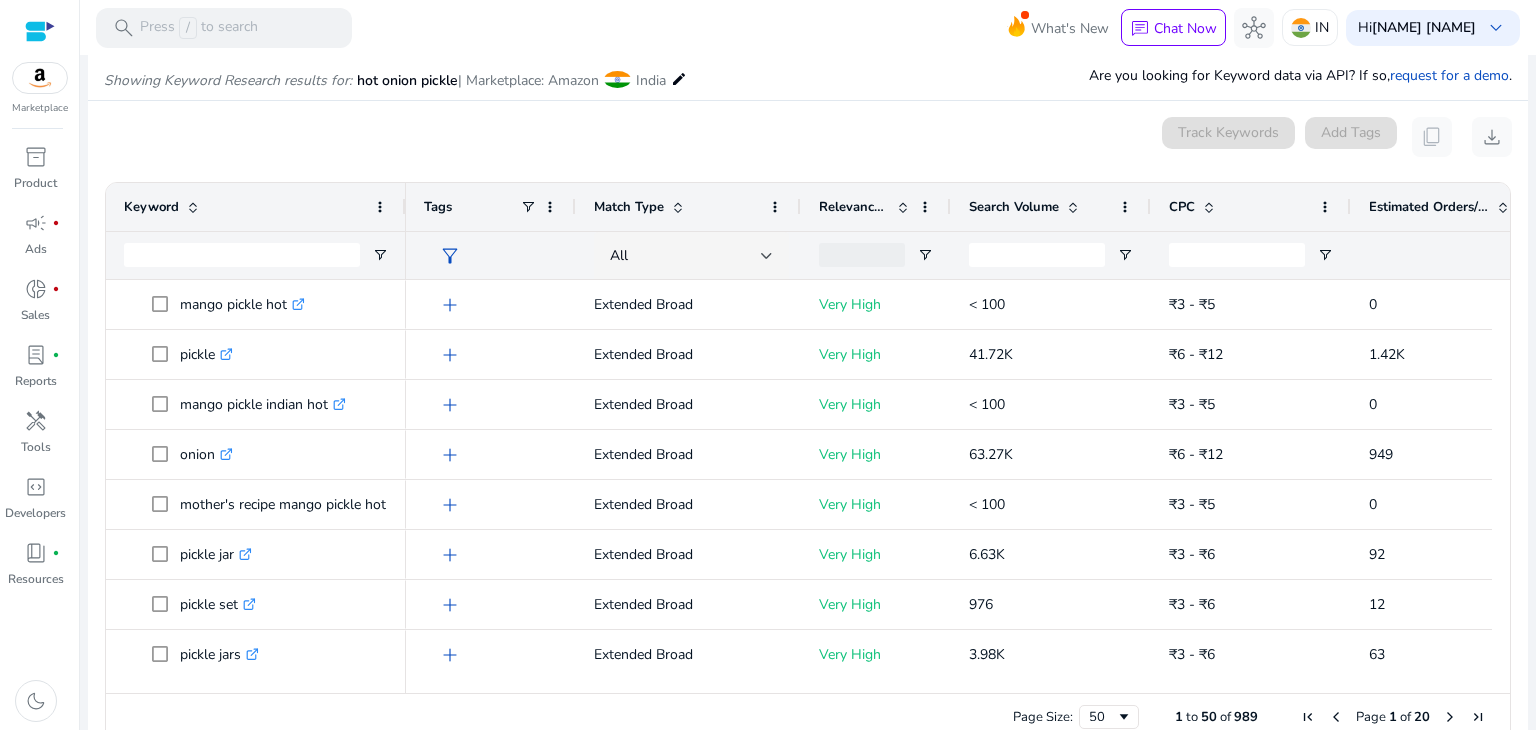 scroll, scrollTop: 238, scrollLeft: 0, axis: vertical 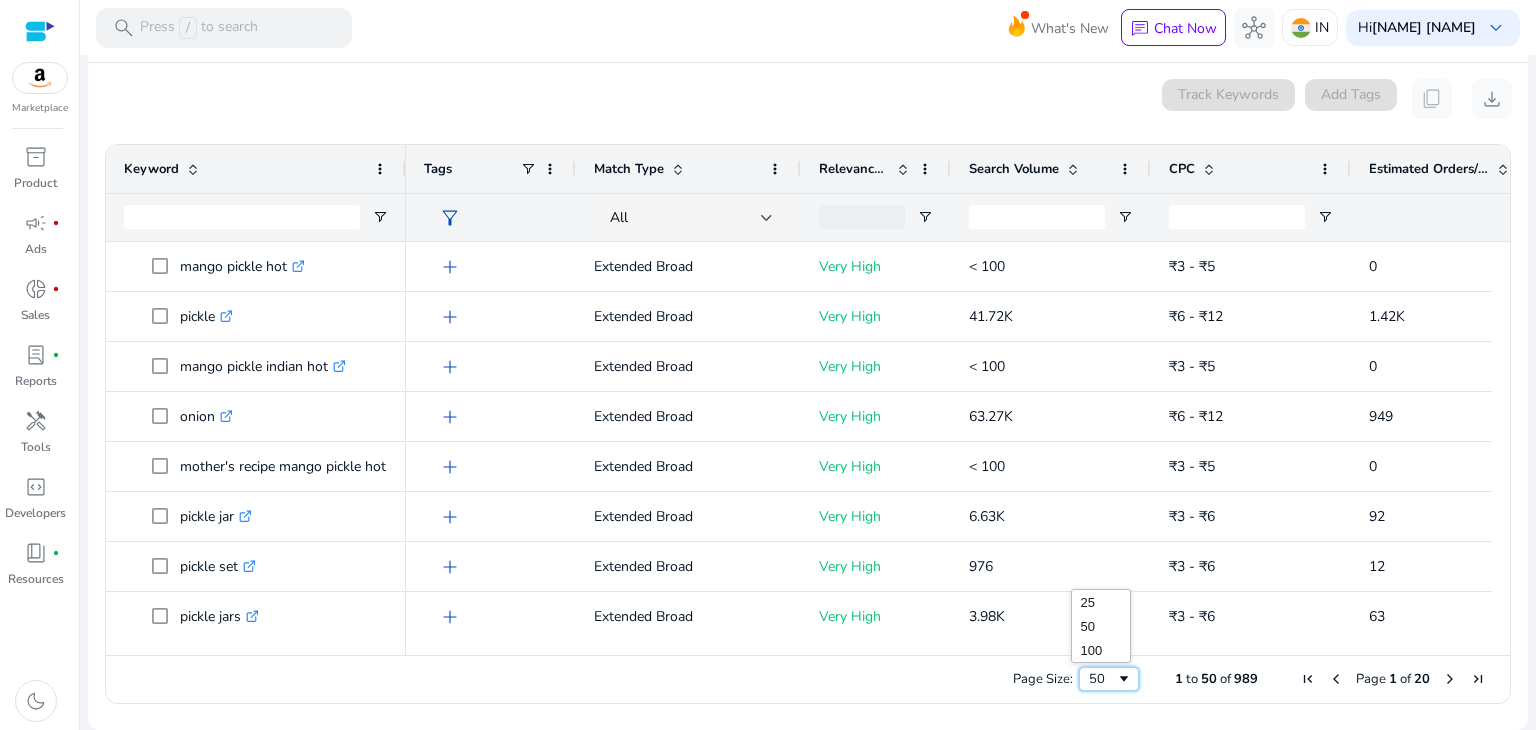 click at bounding box center (1124, 679) 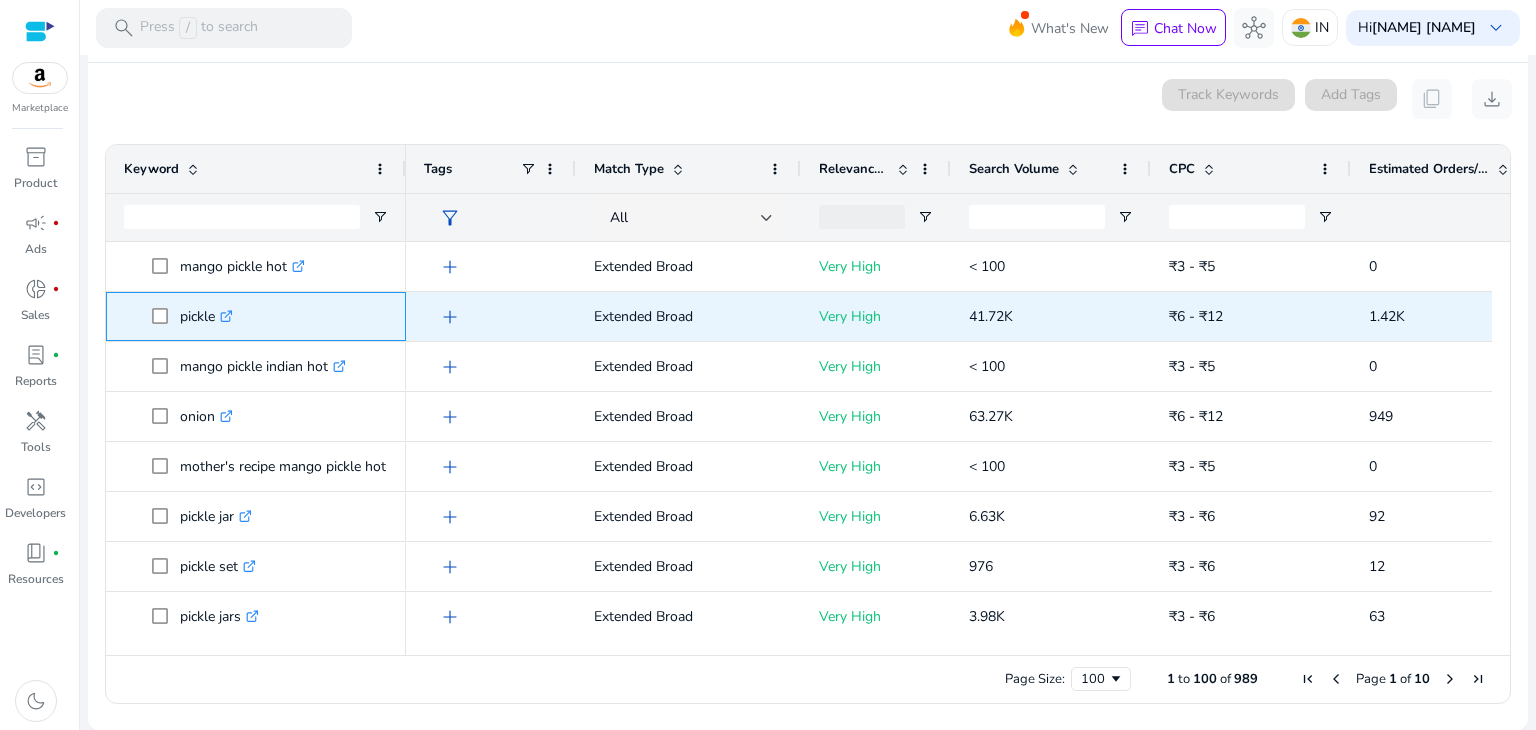 click at bounding box center [166, 316] 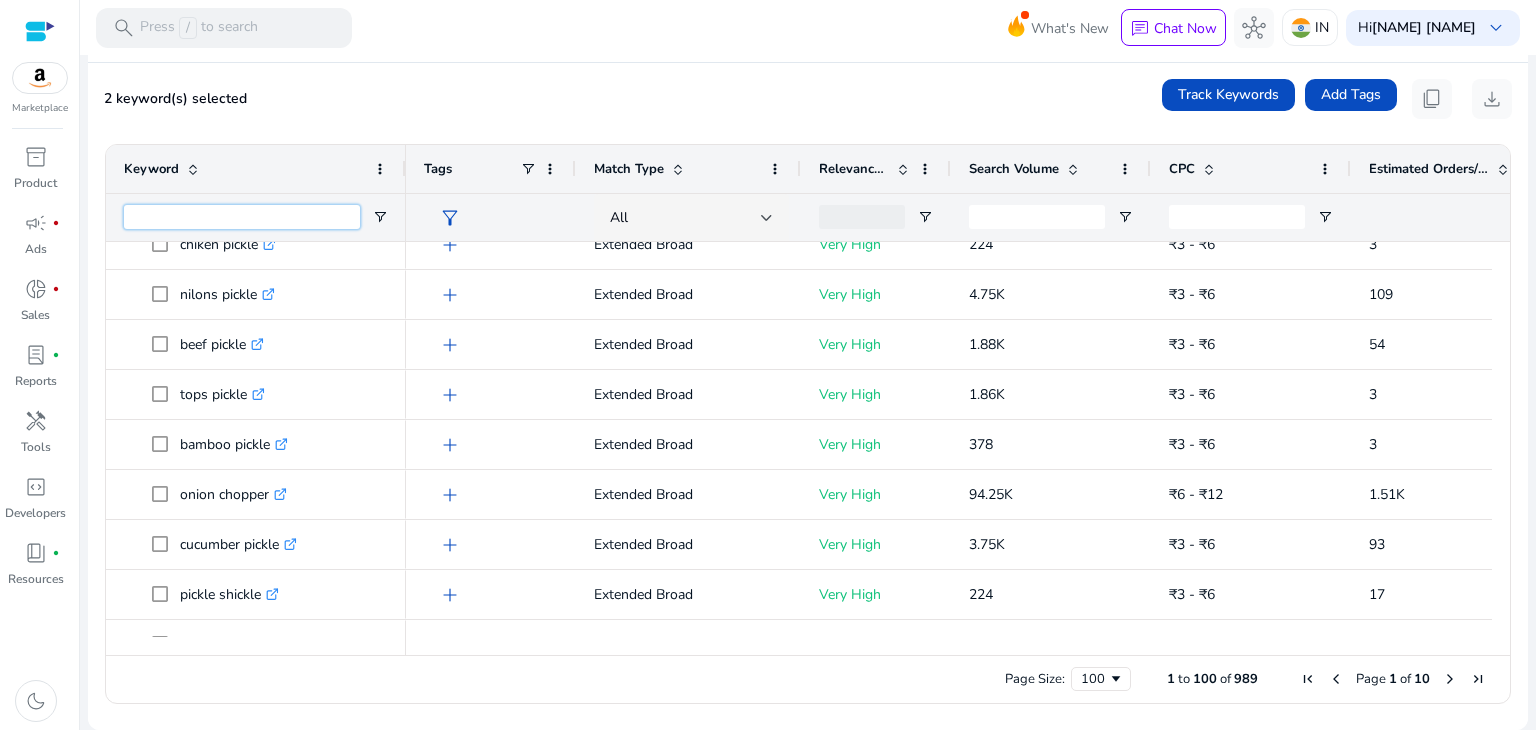 click at bounding box center (242, 217) 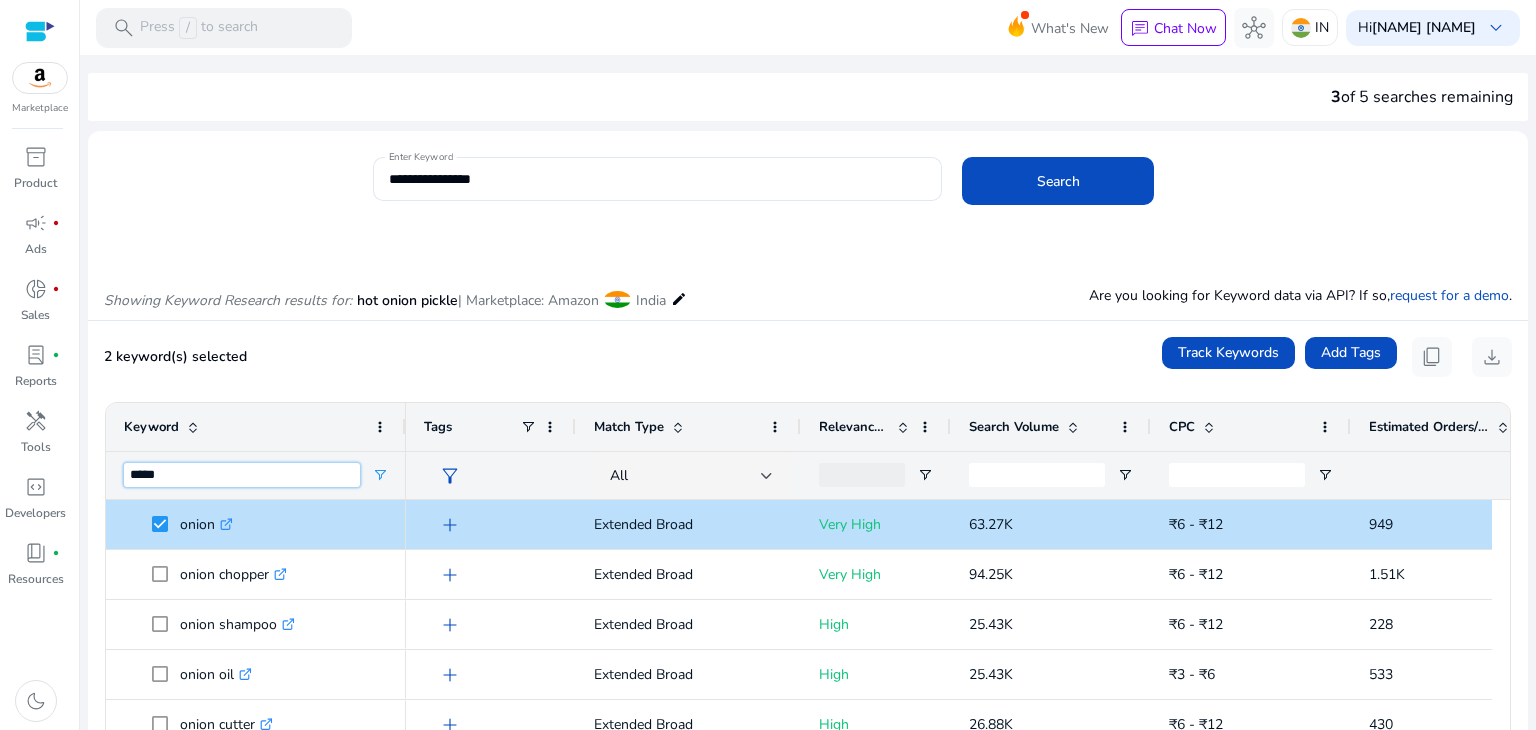 type on "*****" 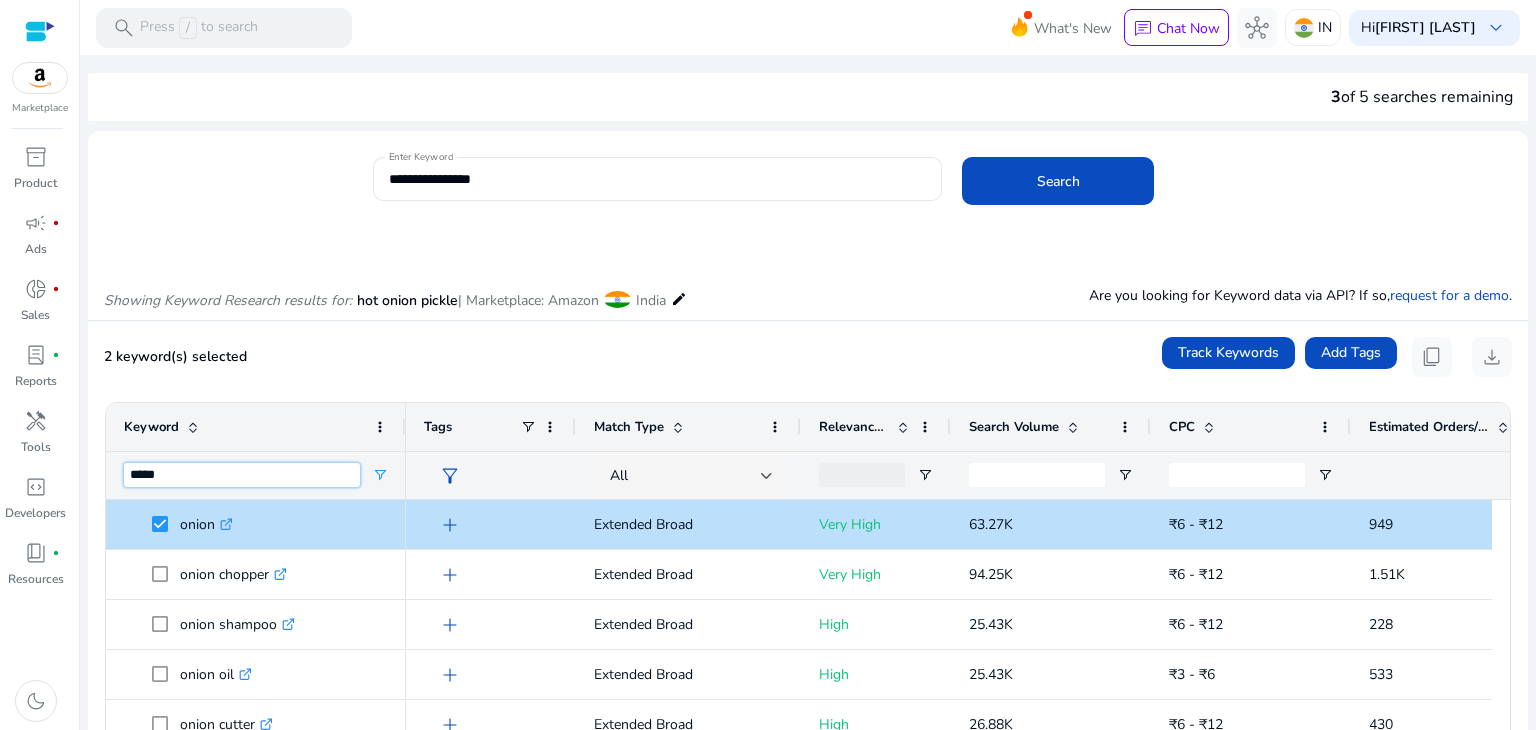 scroll, scrollTop: 0, scrollLeft: 0, axis: both 